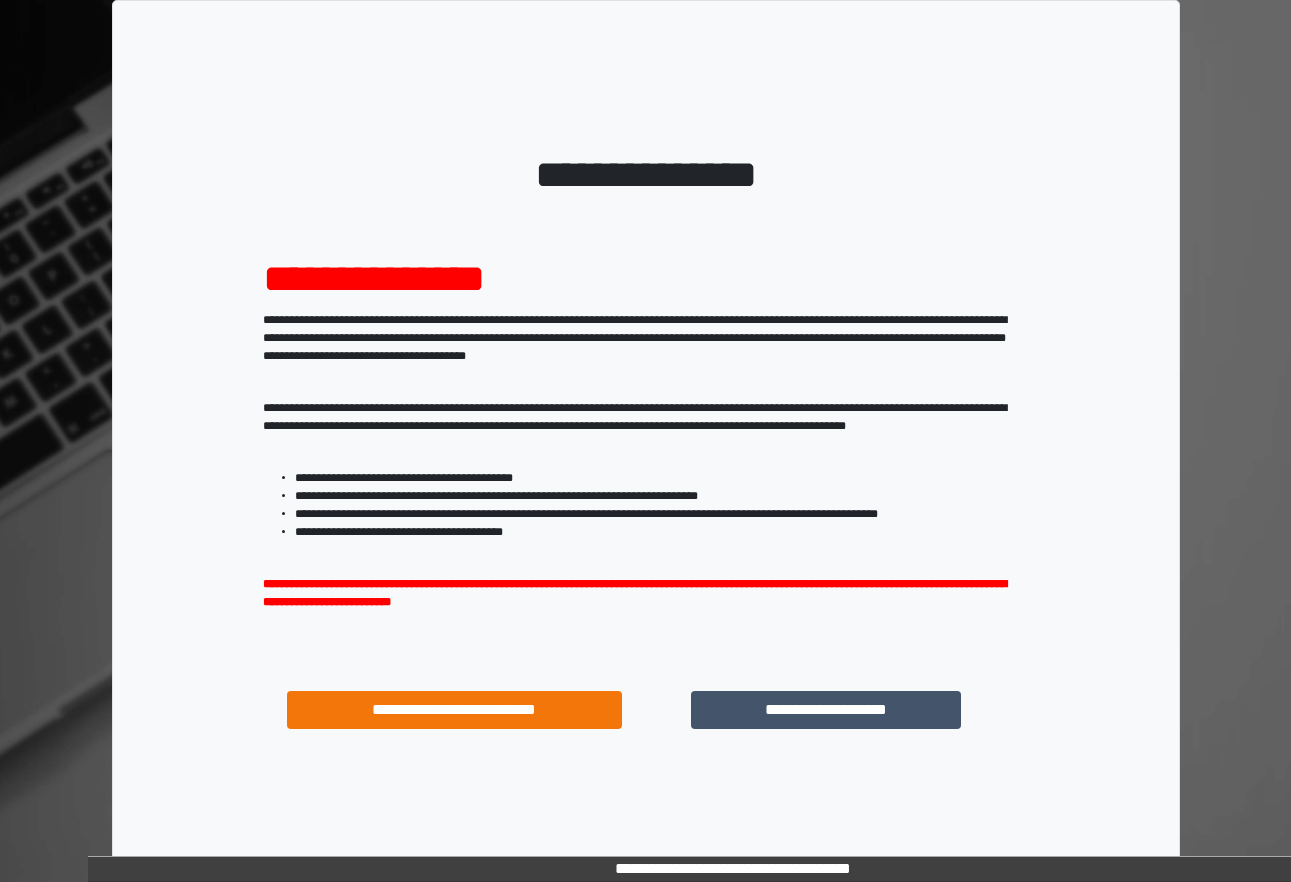 scroll, scrollTop: 0, scrollLeft: 0, axis: both 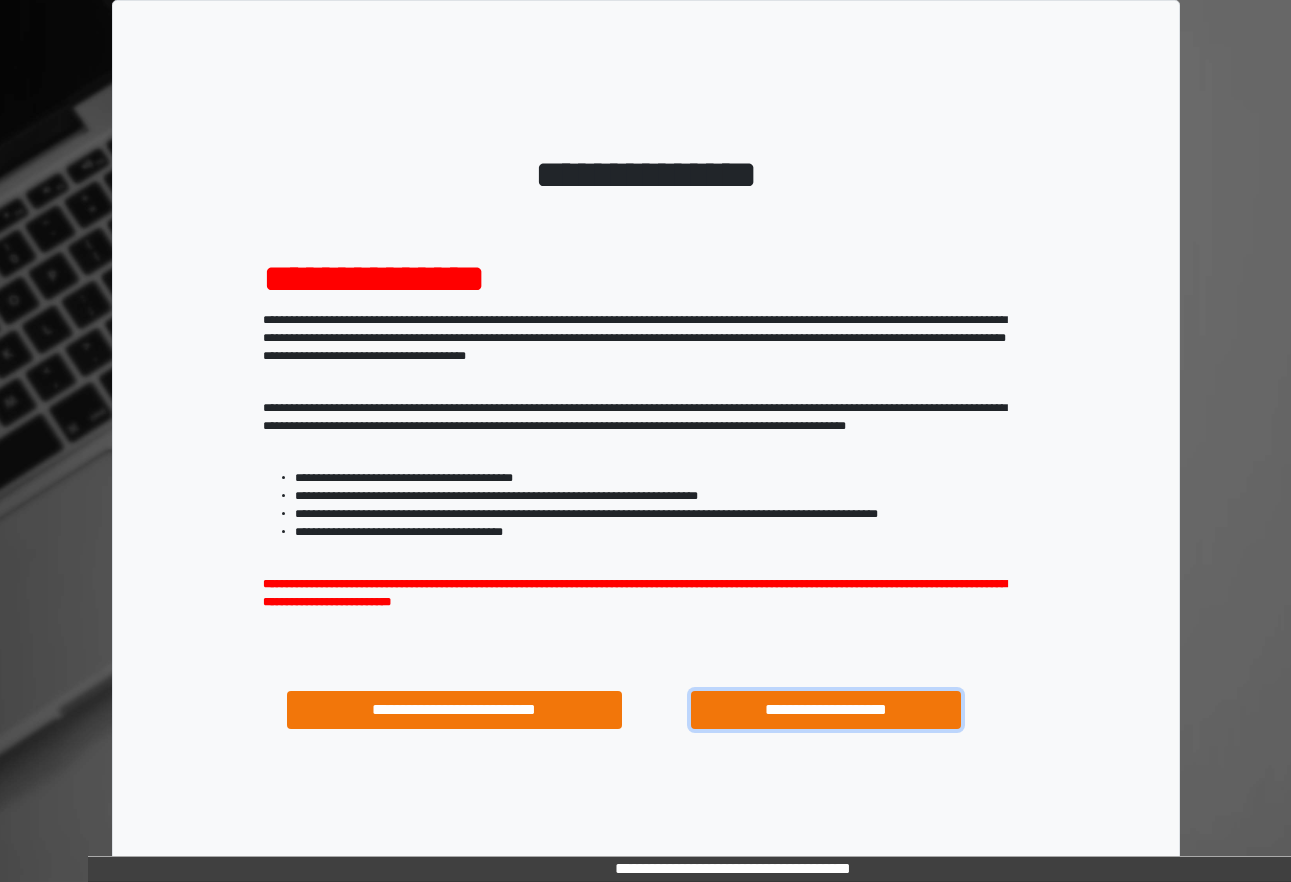 click on "**********" at bounding box center (825, 710) 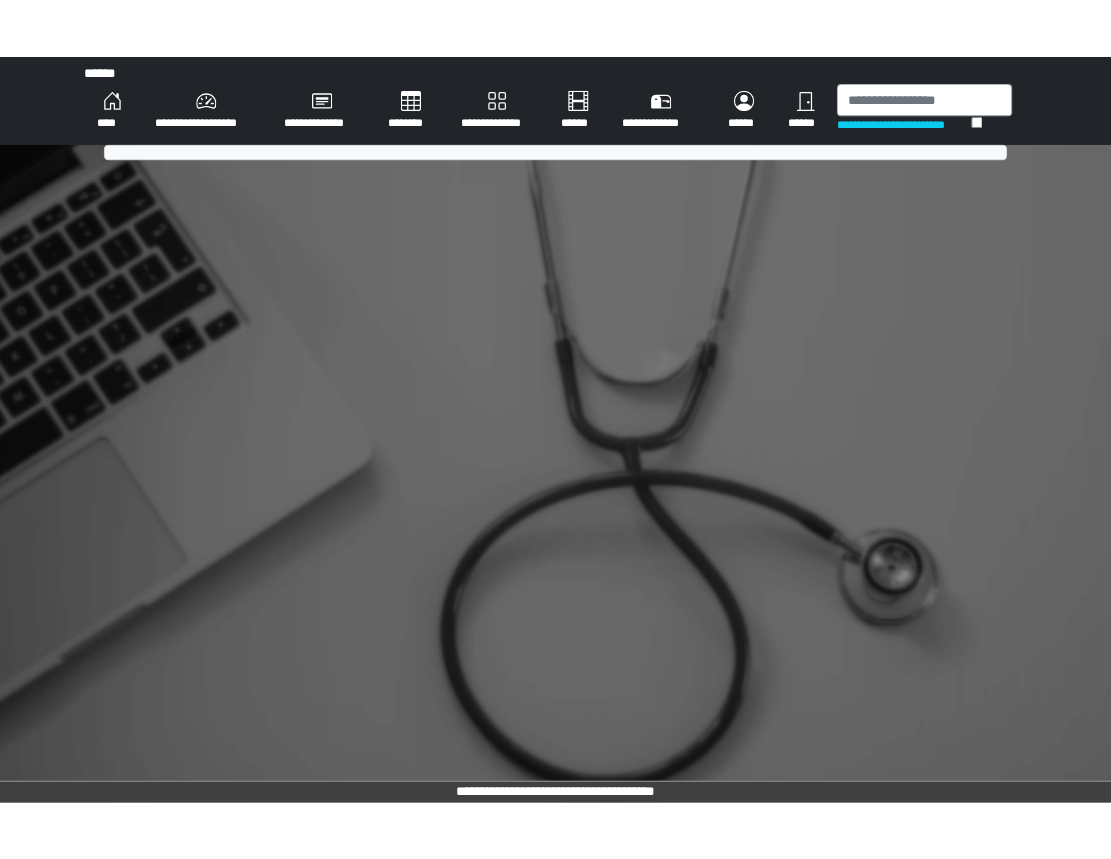 scroll, scrollTop: 0, scrollLeft: 0, axis: both 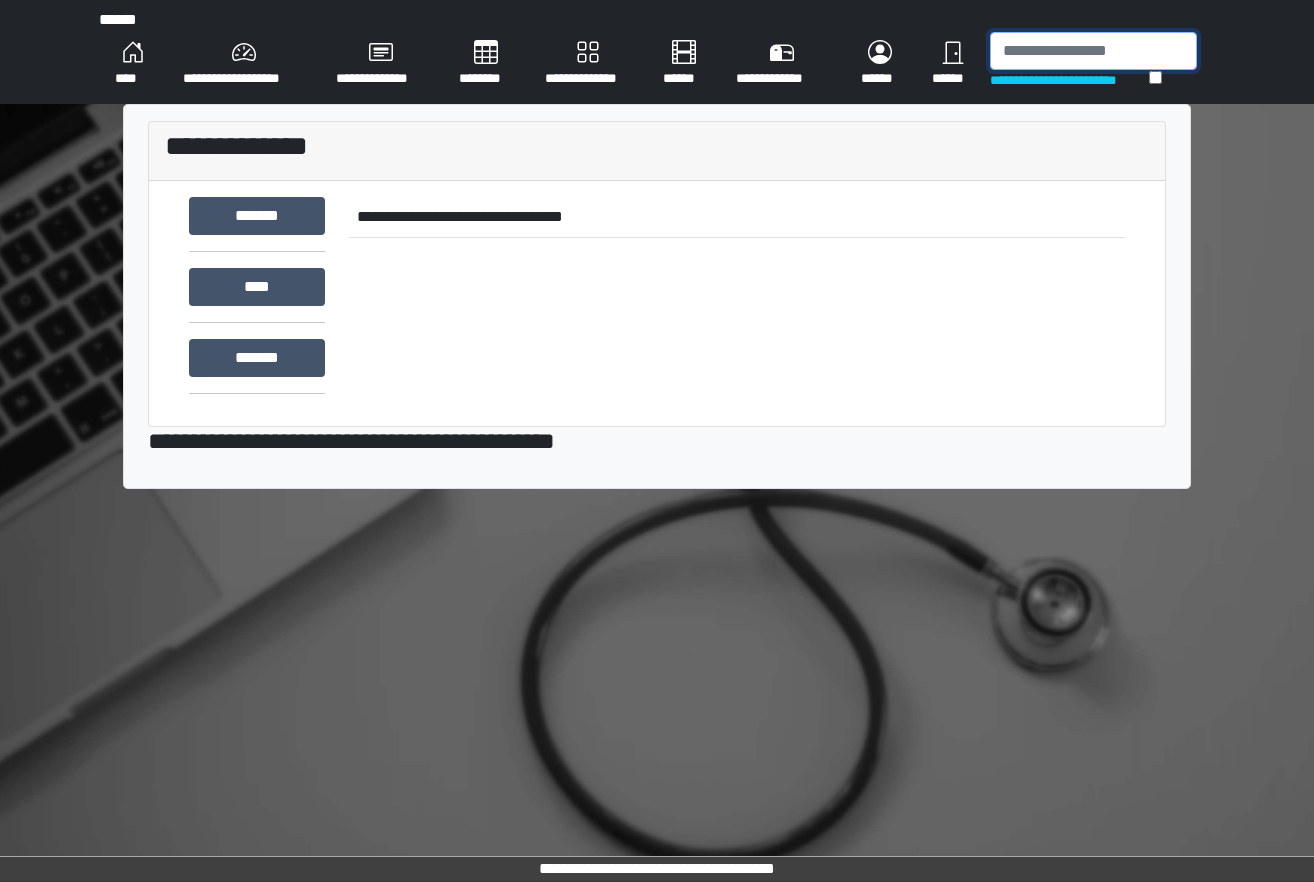 click at bounding box center [1093, 51] 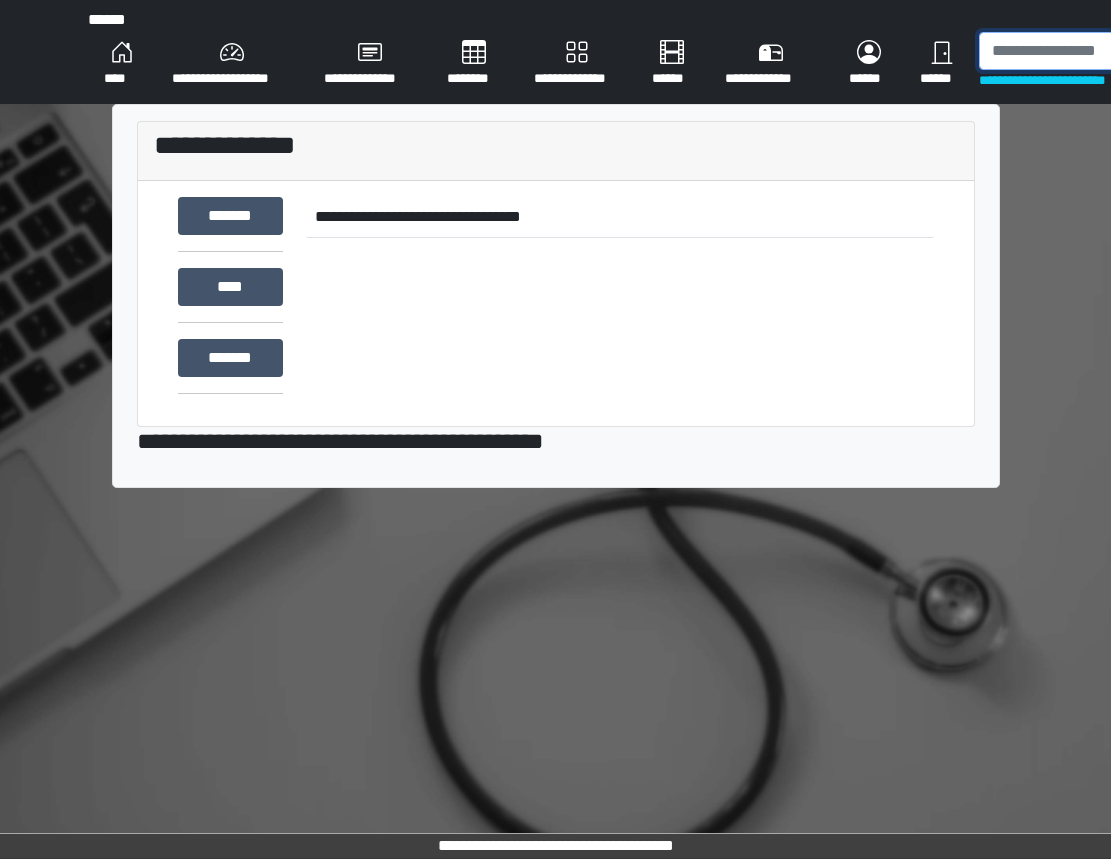 click at bounding box center [1082, 51] 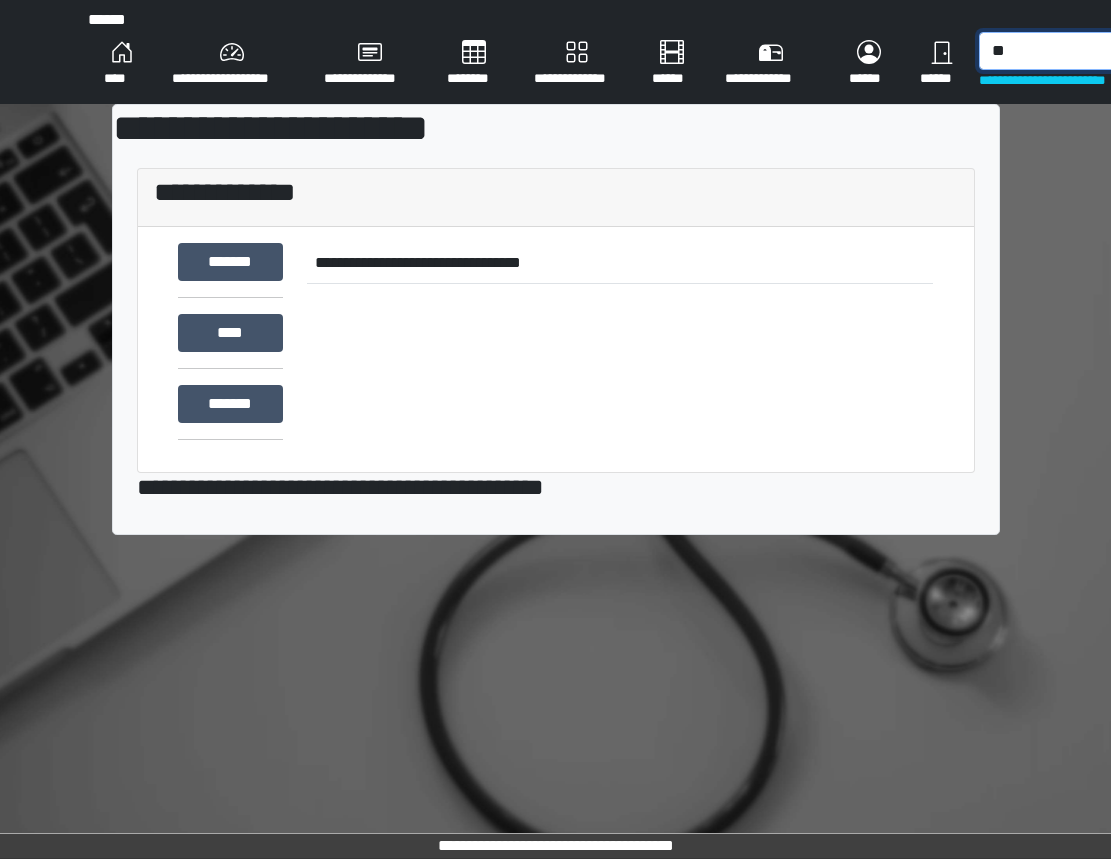type on "*" 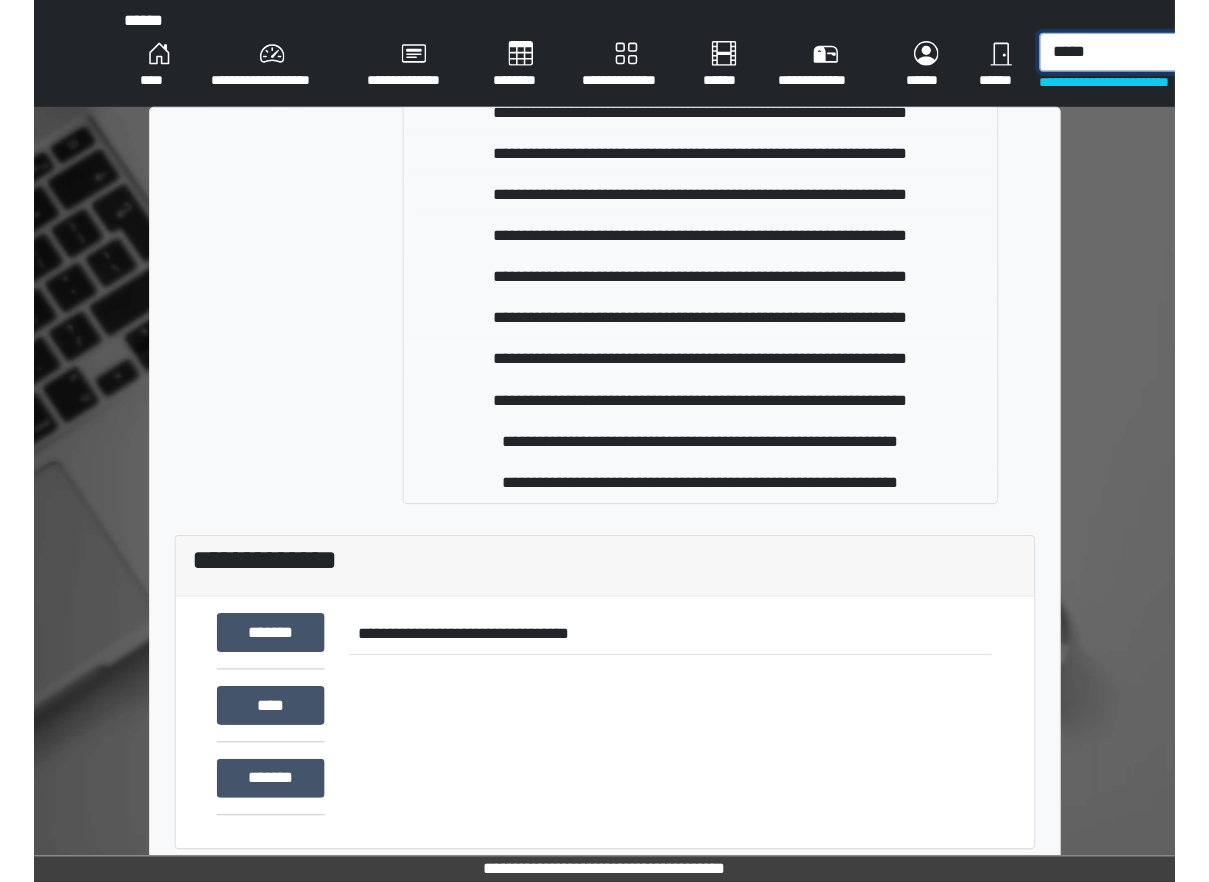 scroll, scrollTop: 178, scrollLeft: 0, axis: vertical 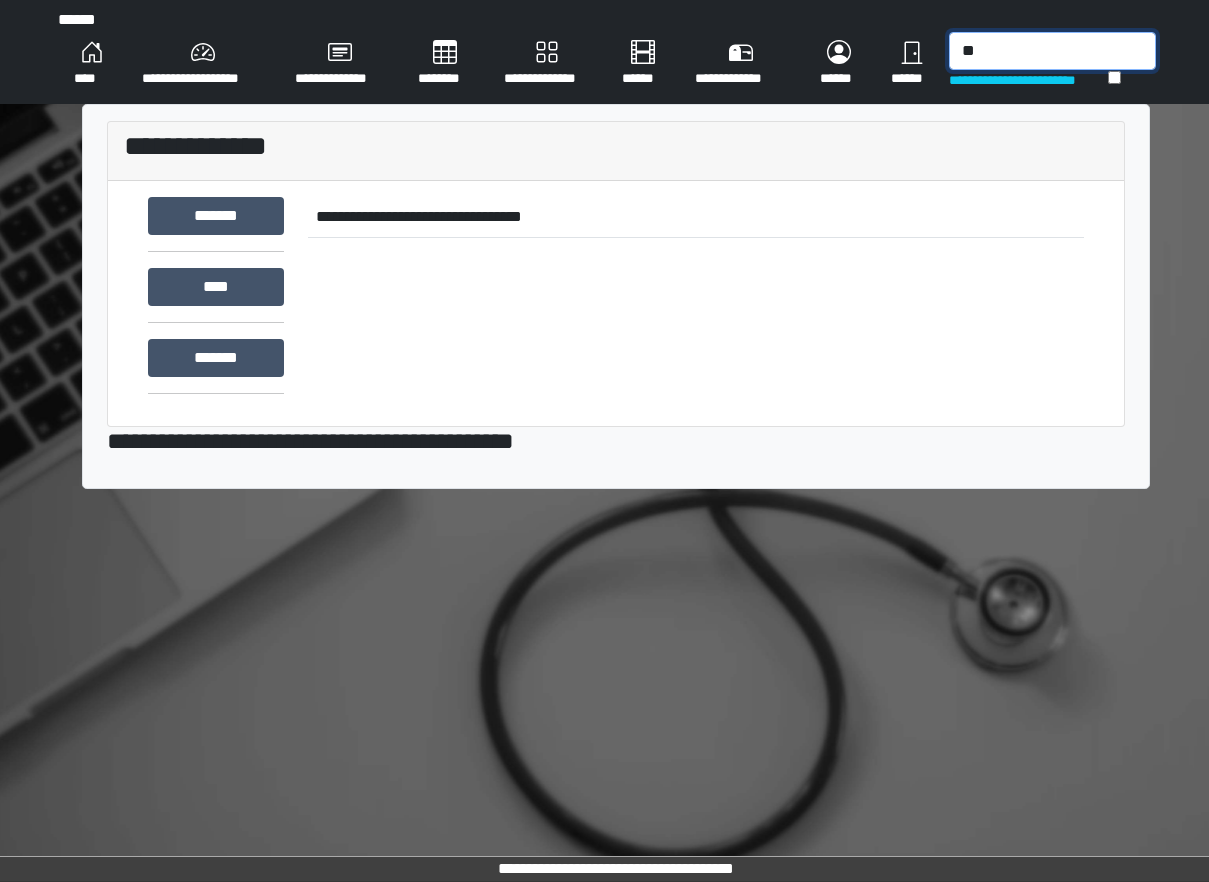 type on "*" 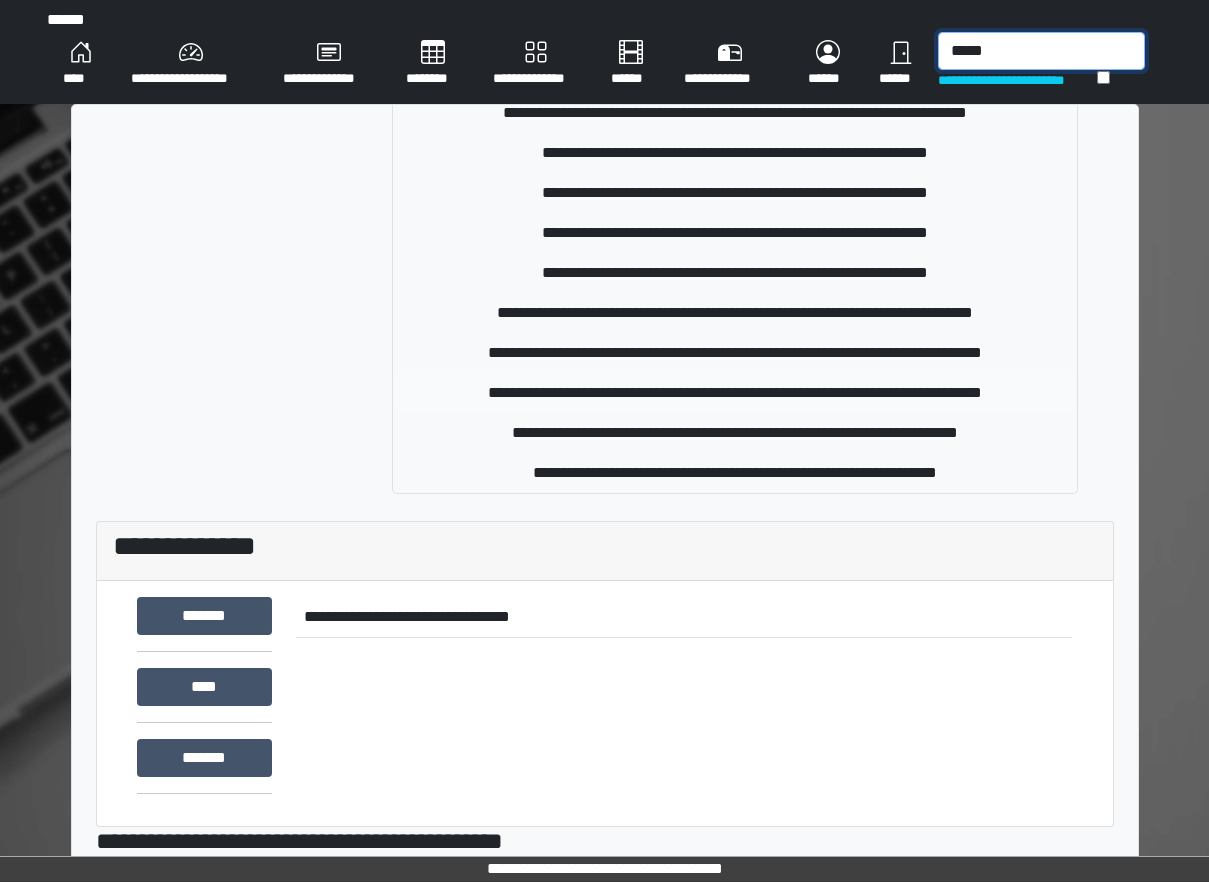 scroll, scrollTop: 178, scrollLeft: 0, axis: vertical 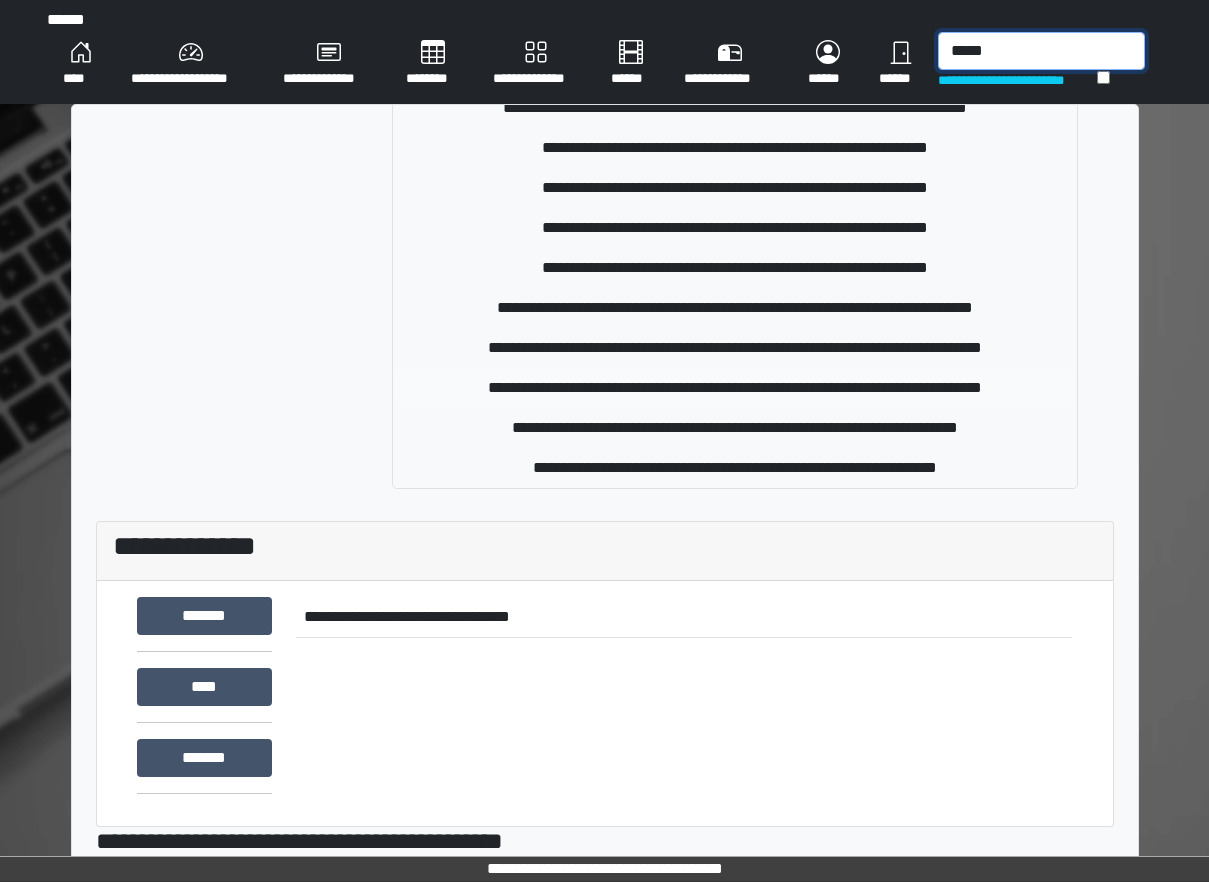 type on "*****" 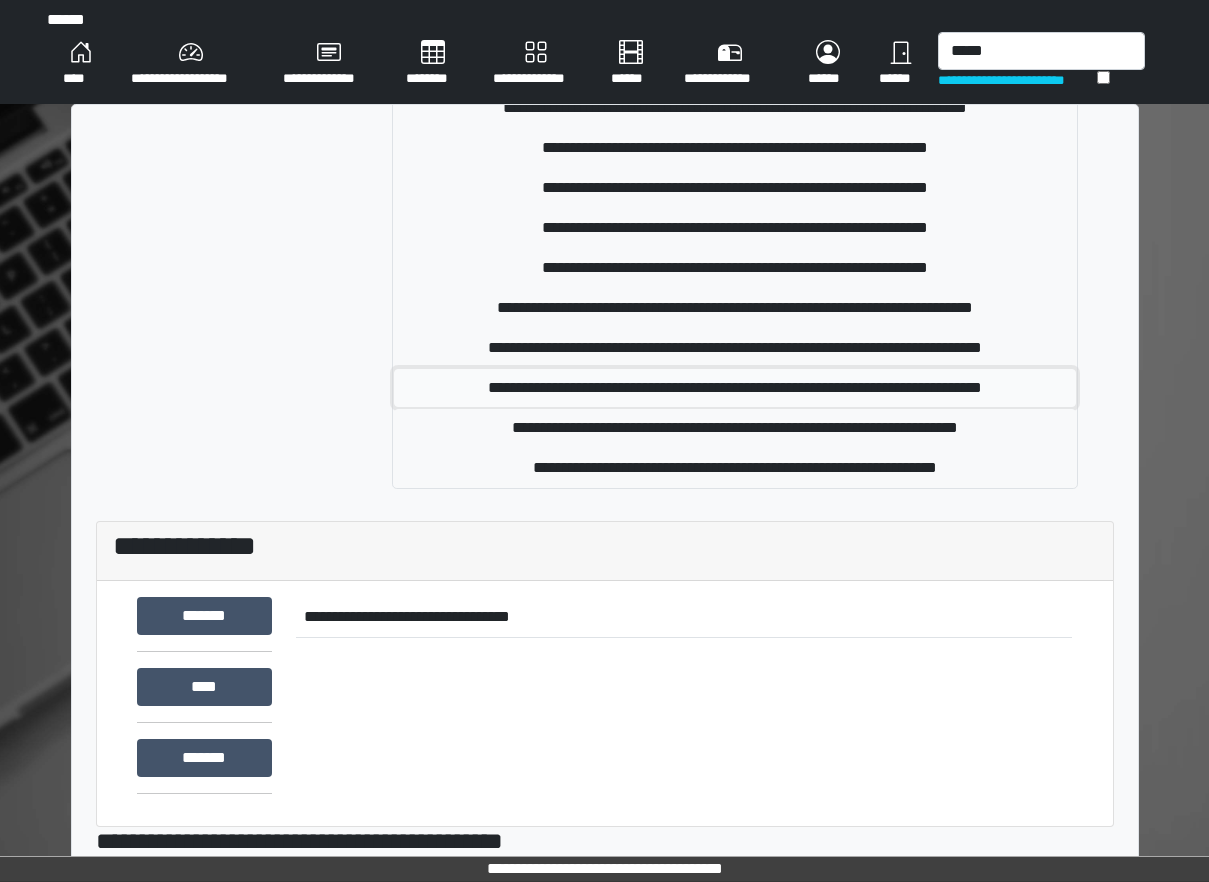 click on "**********" at bounding box center [735, 388] 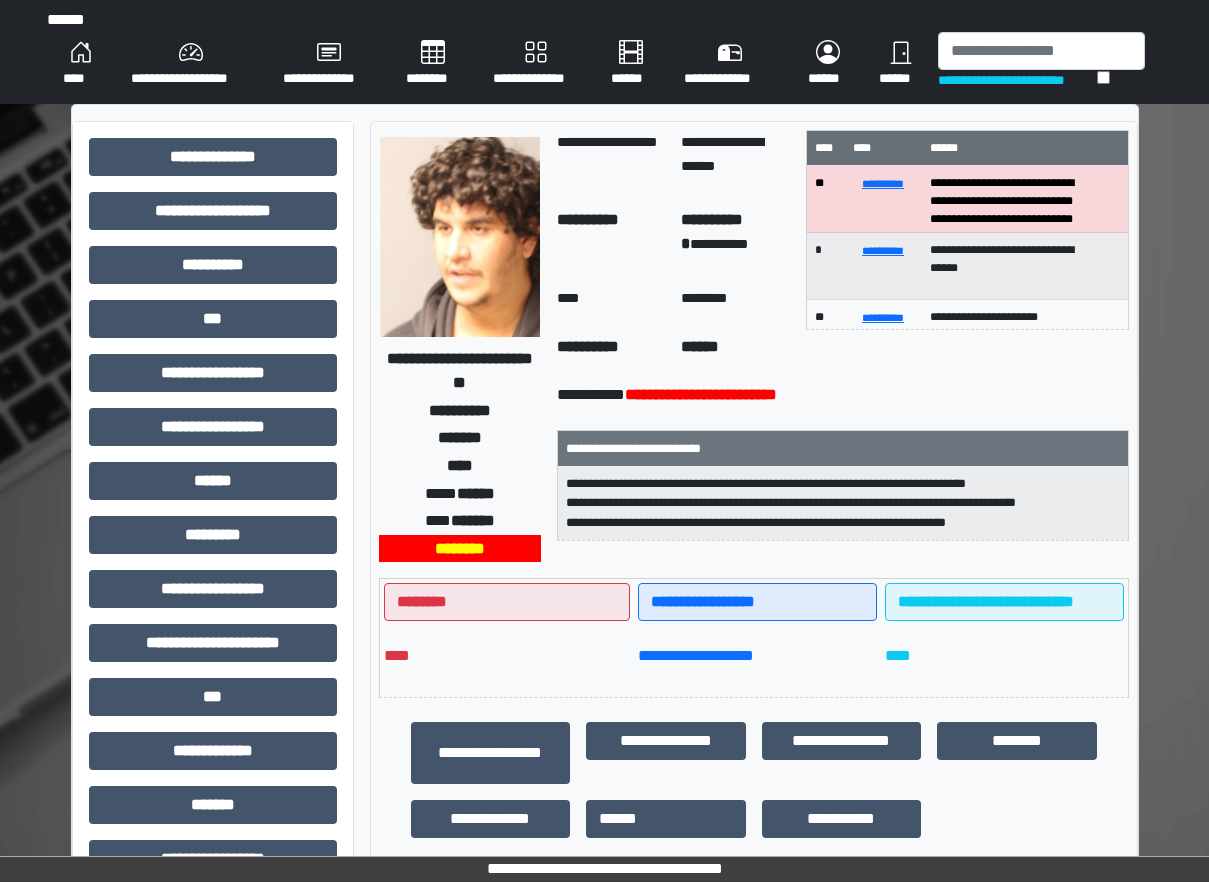 click on "******" at bounding box center [735, 351] 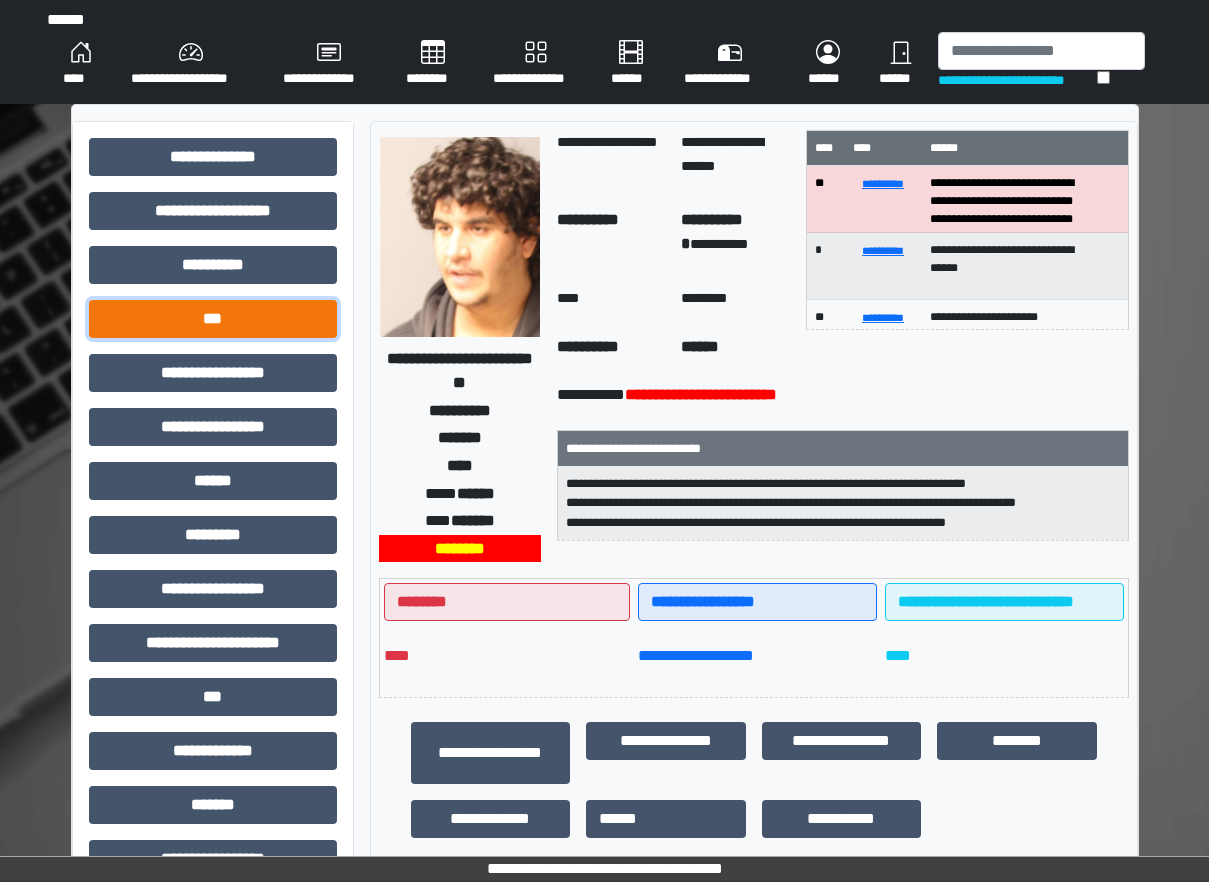 click on "***" at bounding box center (213, 319) 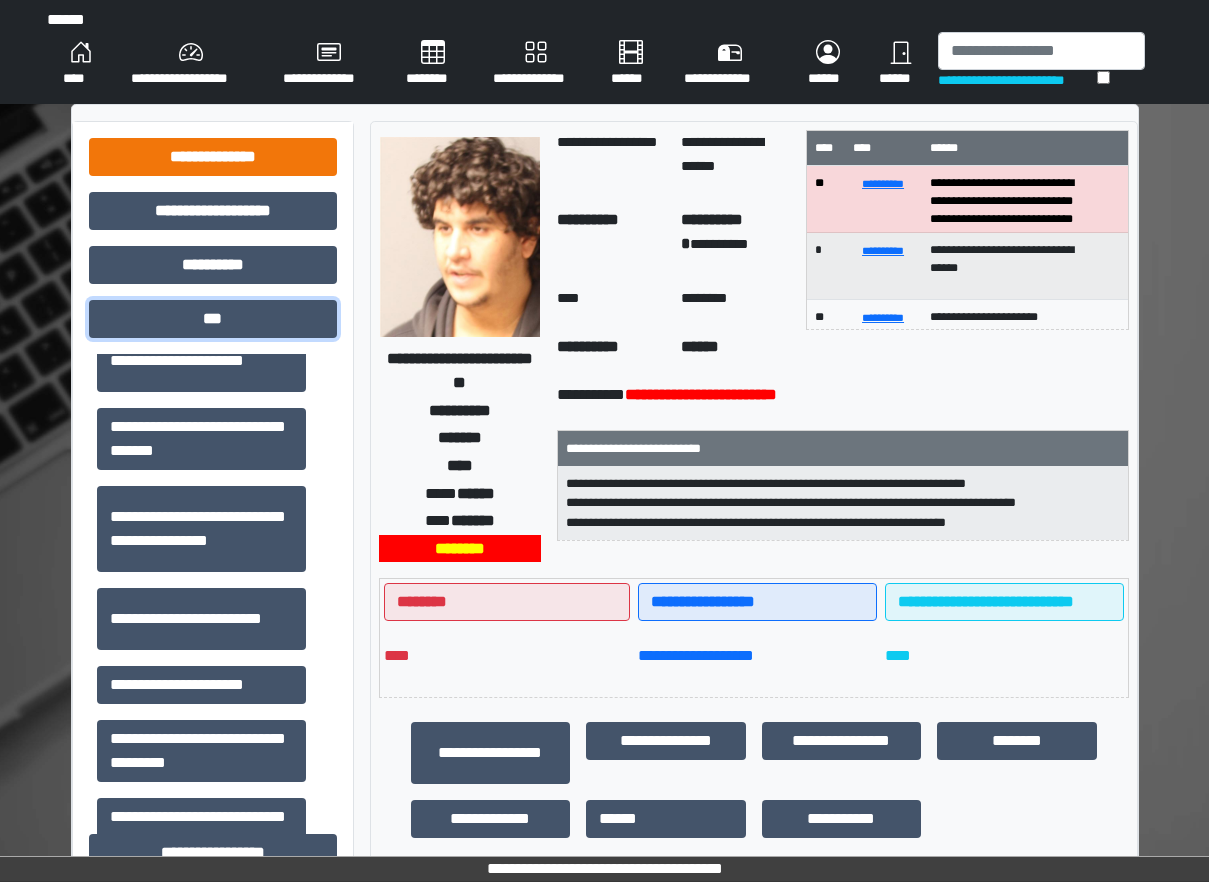 scroll, scrollTop: 0, scrollLeft: 0, axis: both 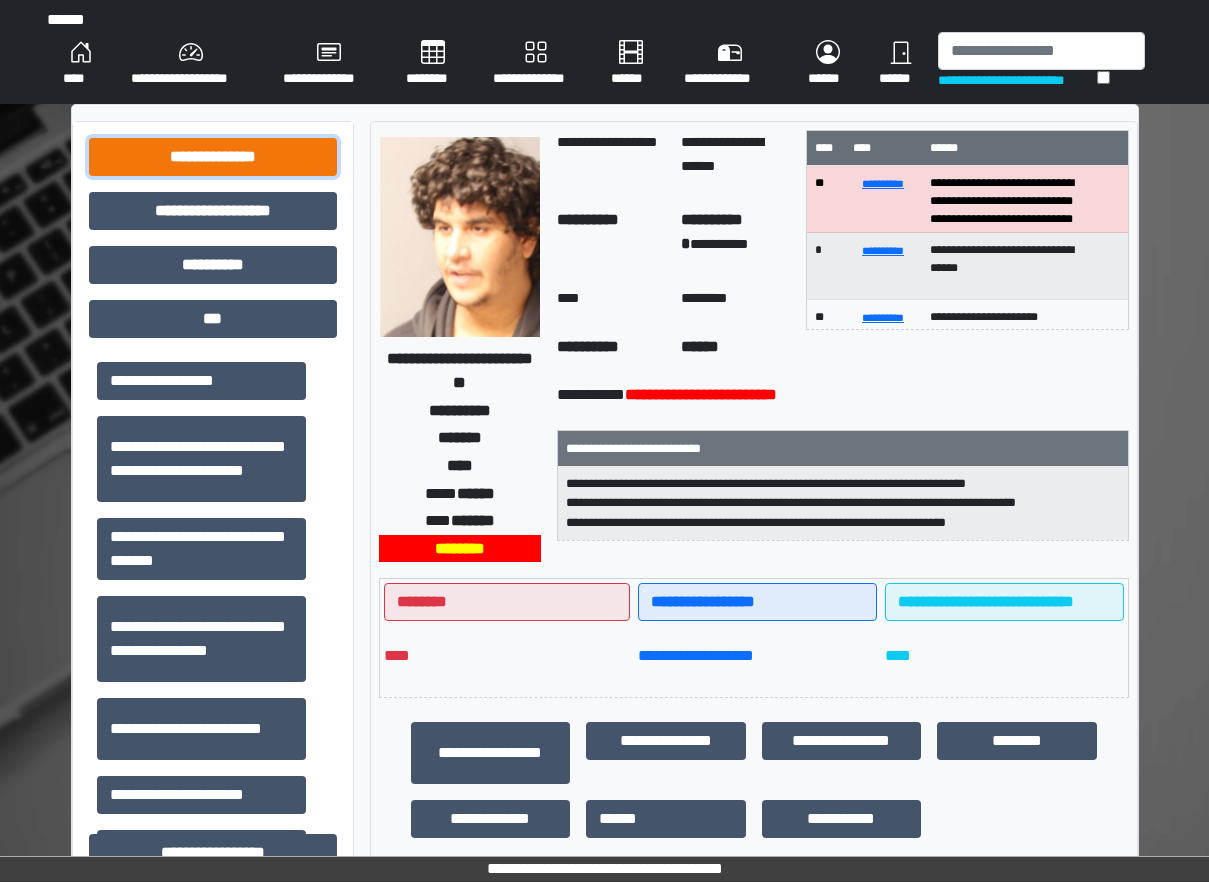 click on "**********" at bounding box center [213, 157] 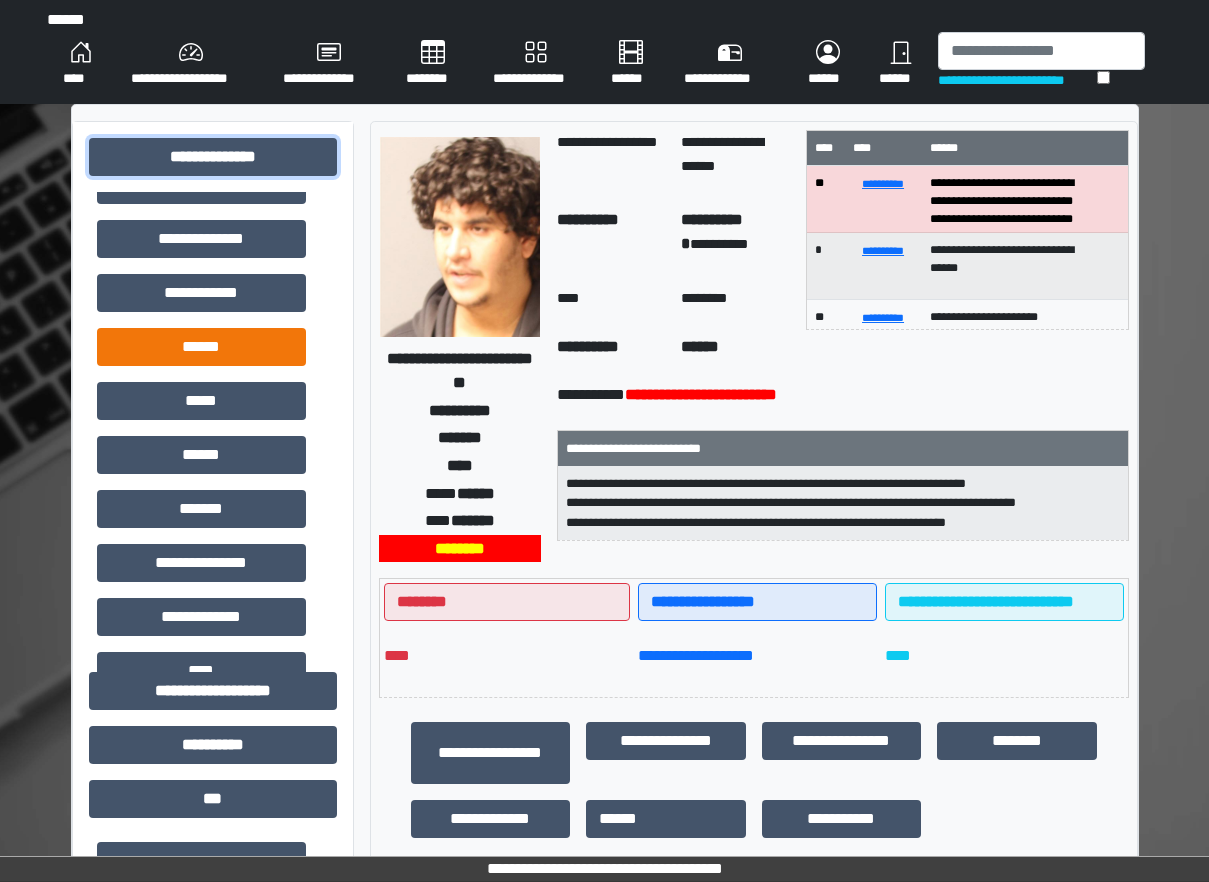scroll, scrollTop: 450, scrollLeft: 0, axis: vertical 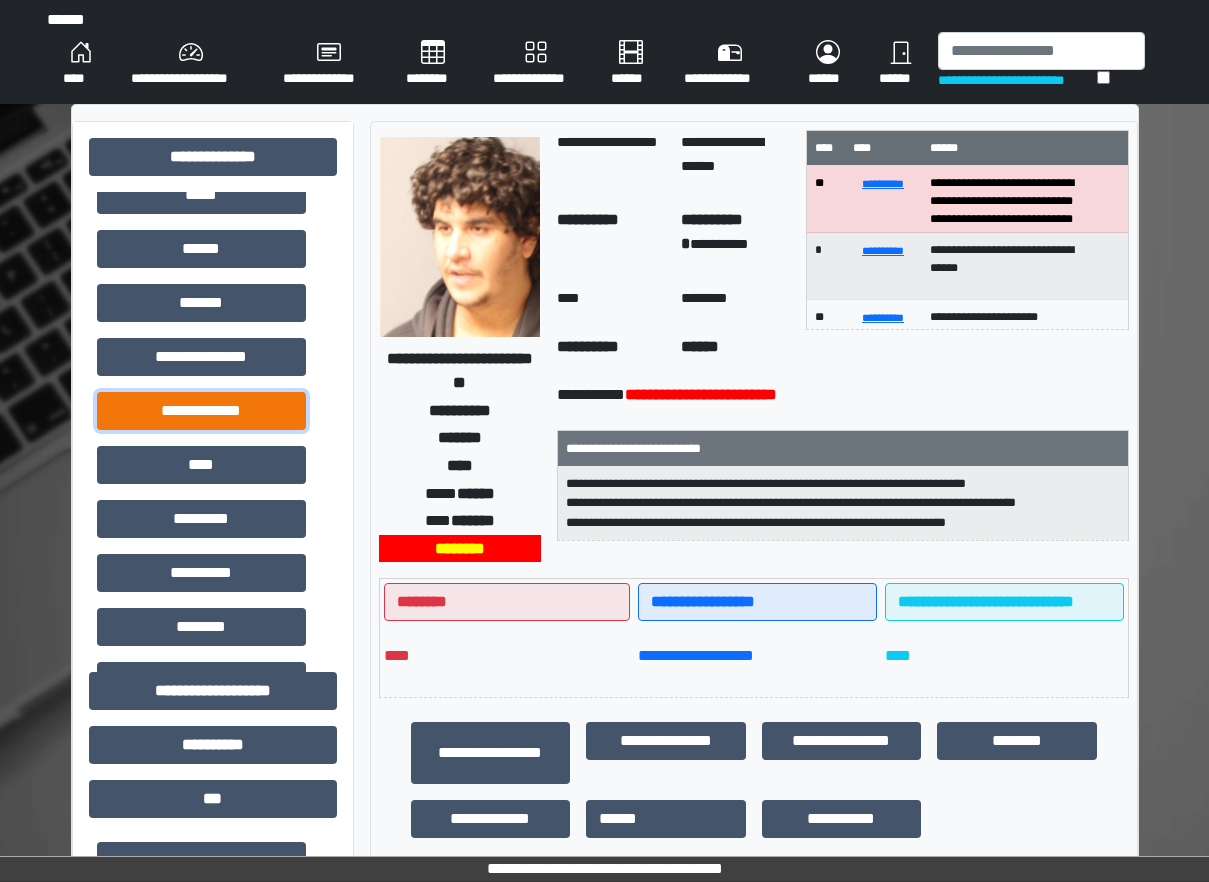 click on "**********" at bounding box center (201, 411) 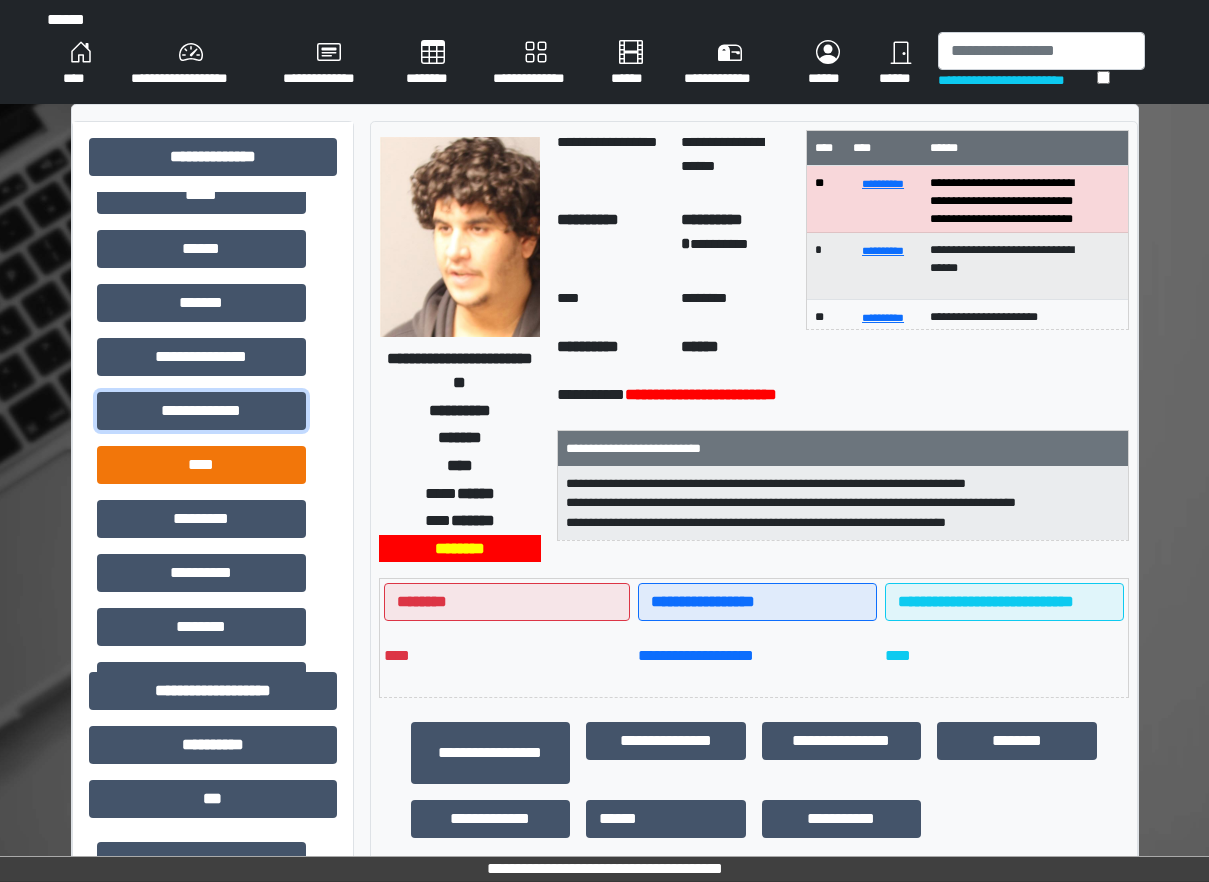 click on "**********" at bounding box center (201, 264) 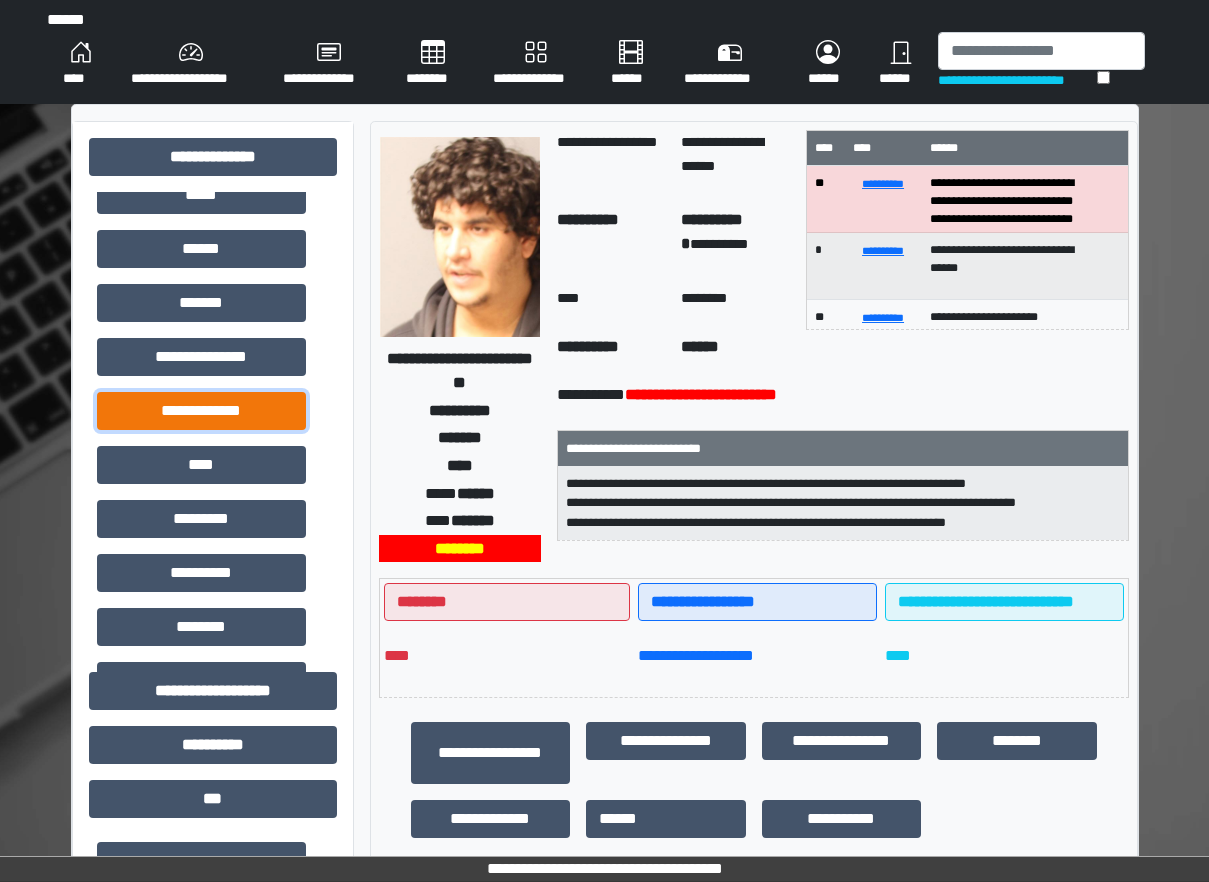 click on "**********" at bounding box center (201, 411) 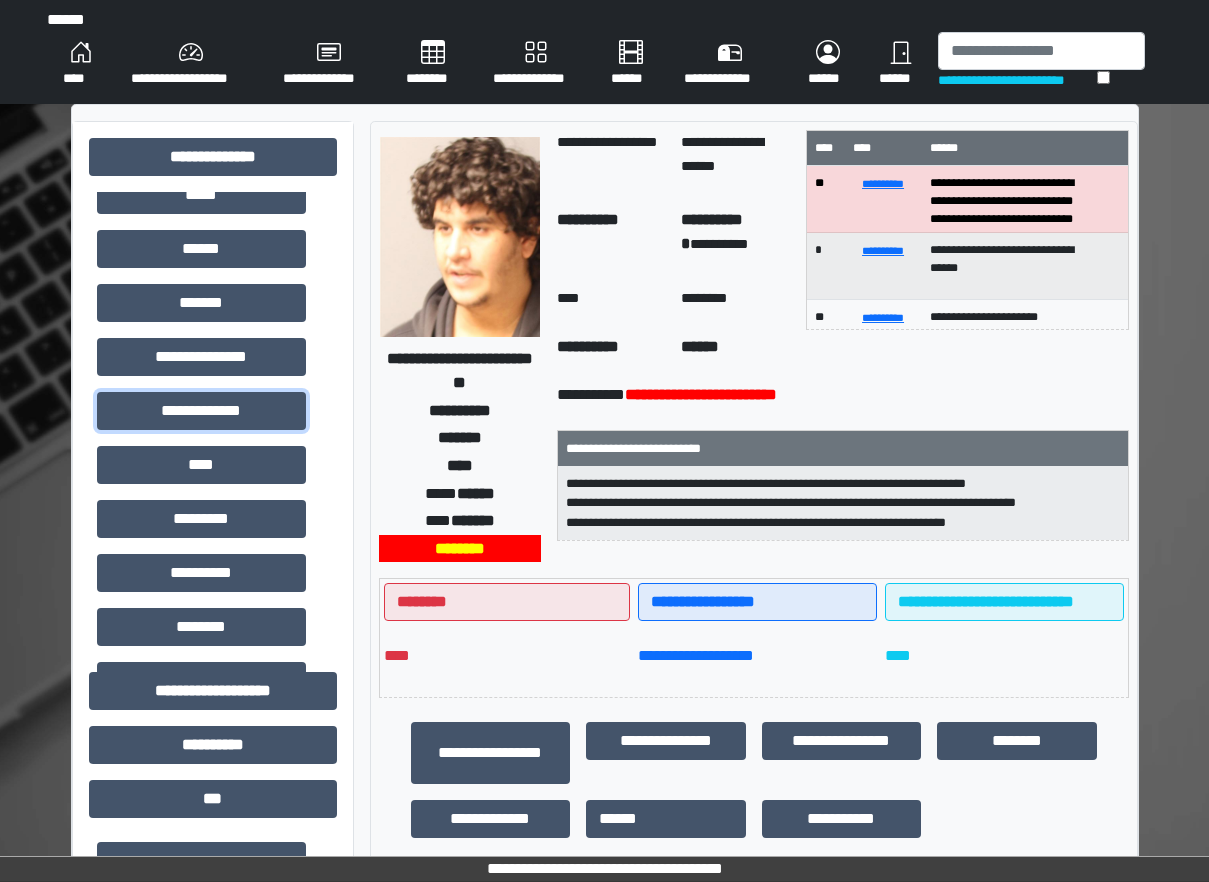 scroll, scrollTop: 600, scrollLeft: 0, axis: vertical 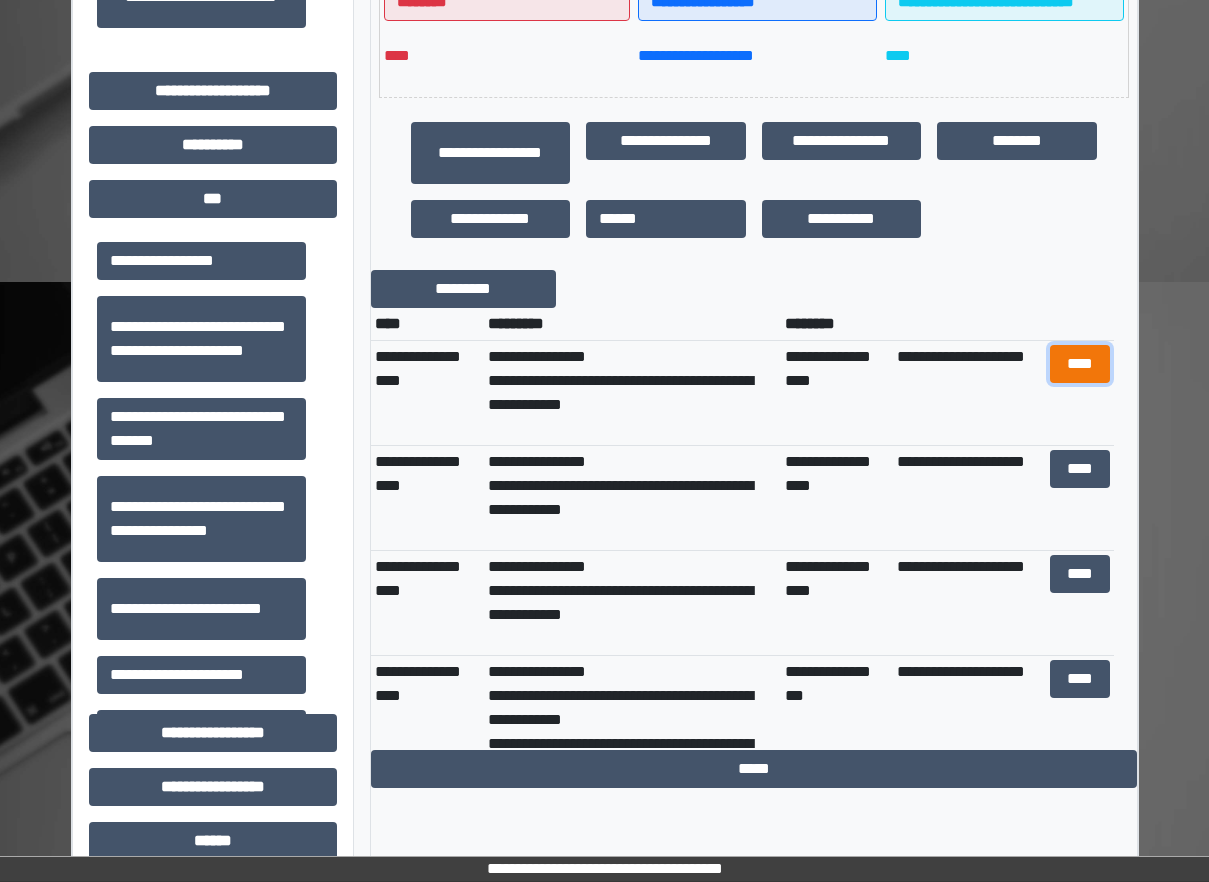 click on "****" at bounding box center [1080, 364] 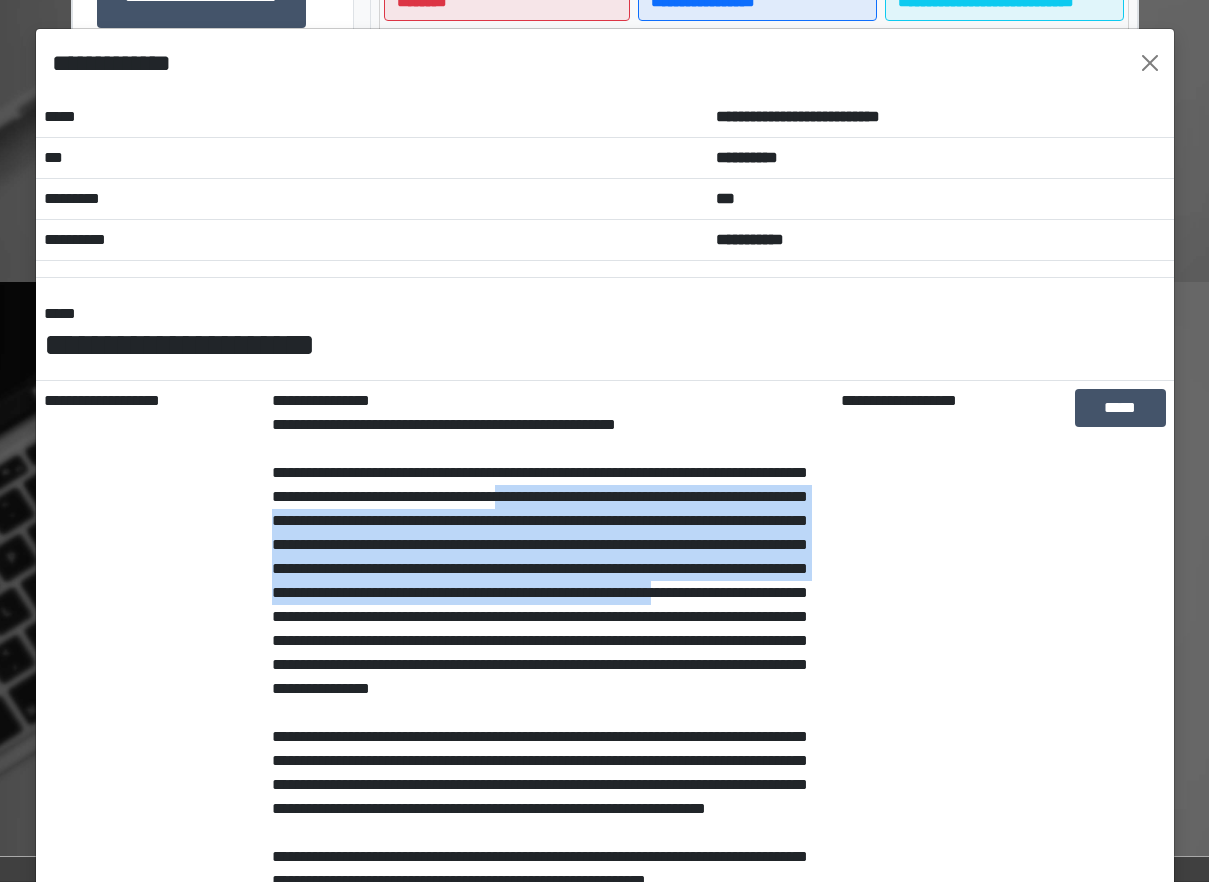drag, startPoint x: 611, startPoint y: 494, endPoint x: 649, endPoint y: 614, distance: 125.872955 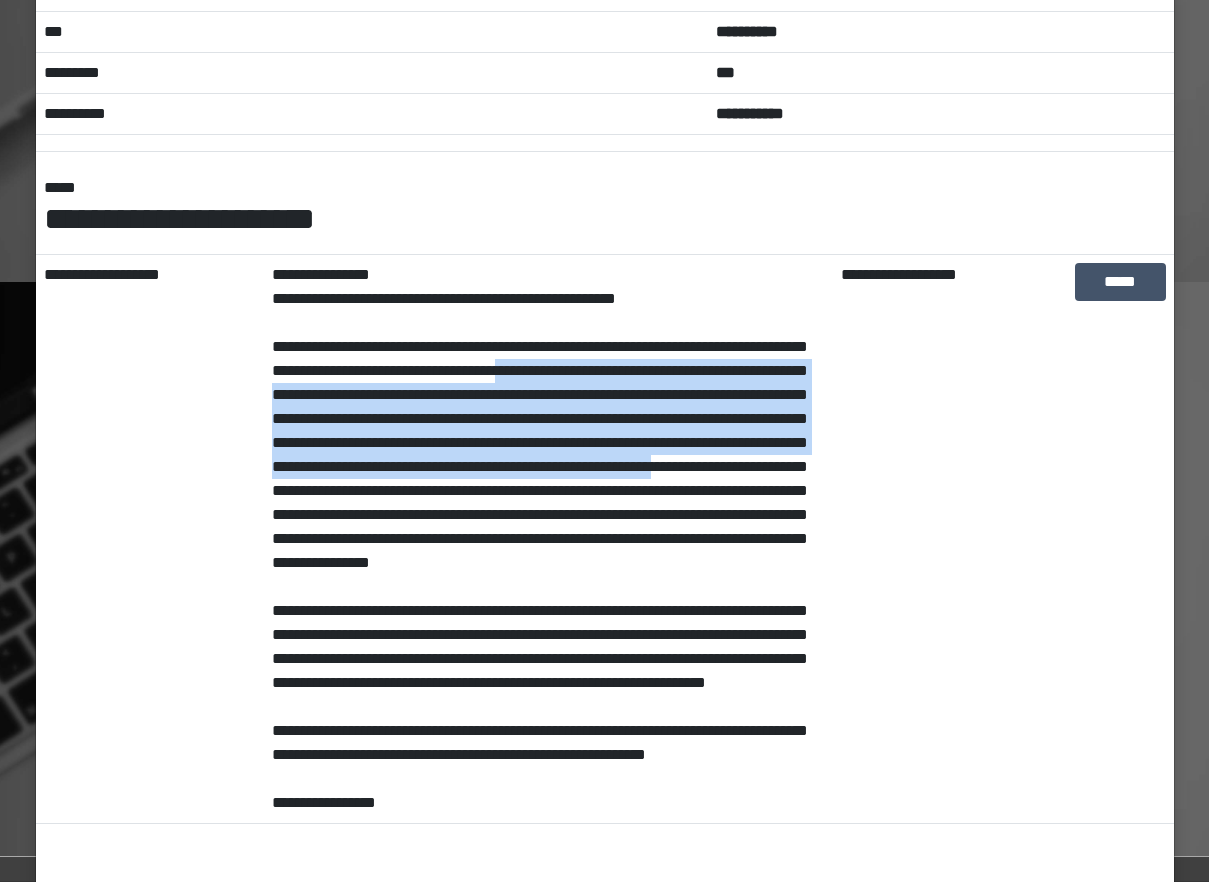 scroll, scrollTop: 289, scrollLeft: 0, axis: vertical 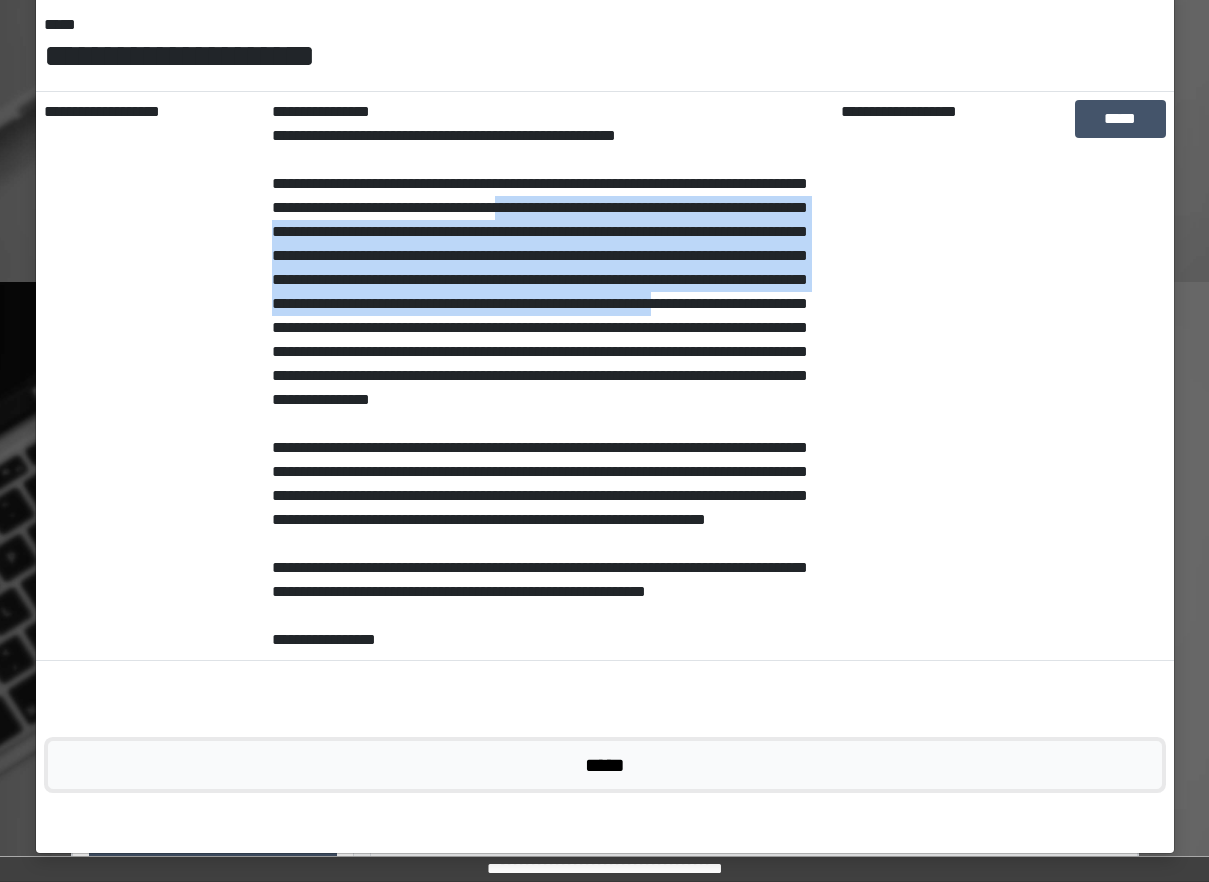 drag, startPoint x: 578, startPoint y: 834, endPoint x: 597, endPoint y: 856, distance: 29.068884 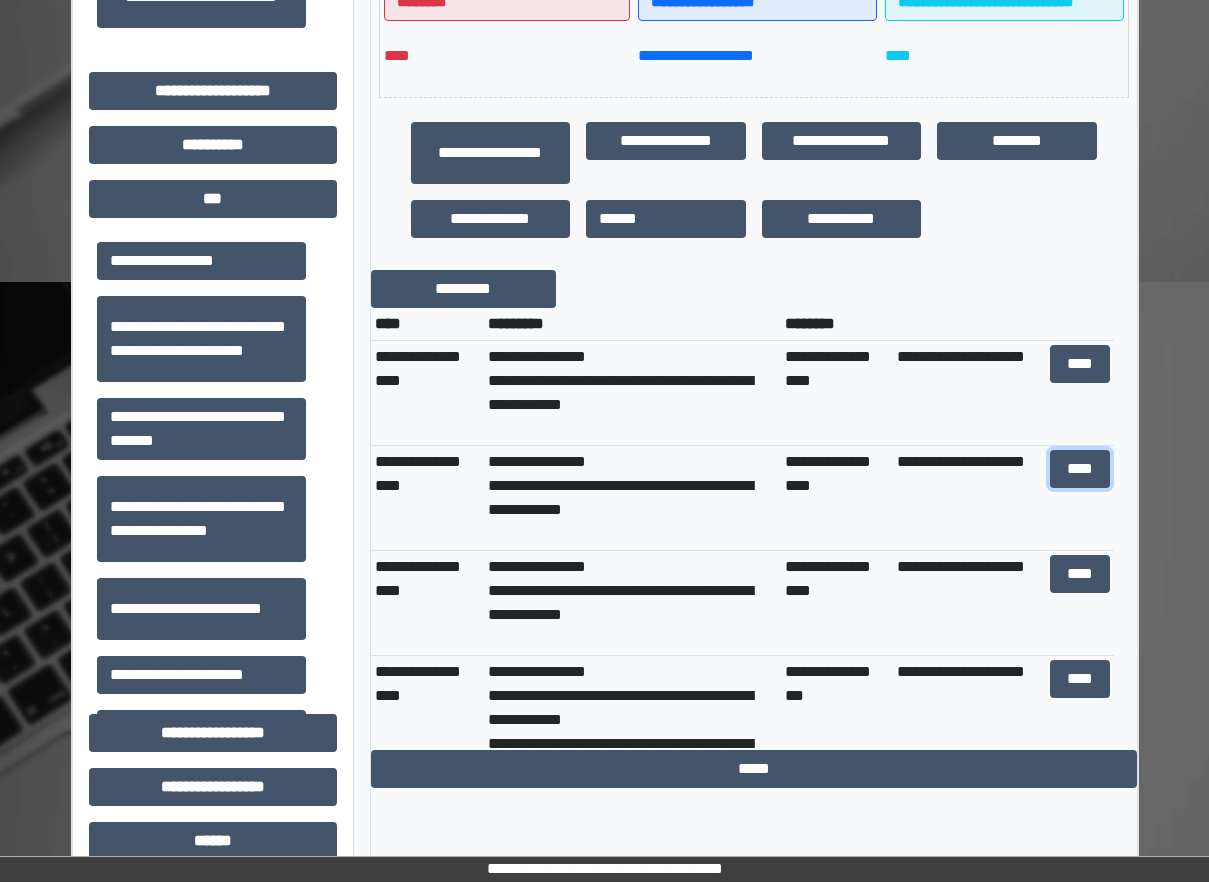 click on "****" at bounding box center (1080, 469) 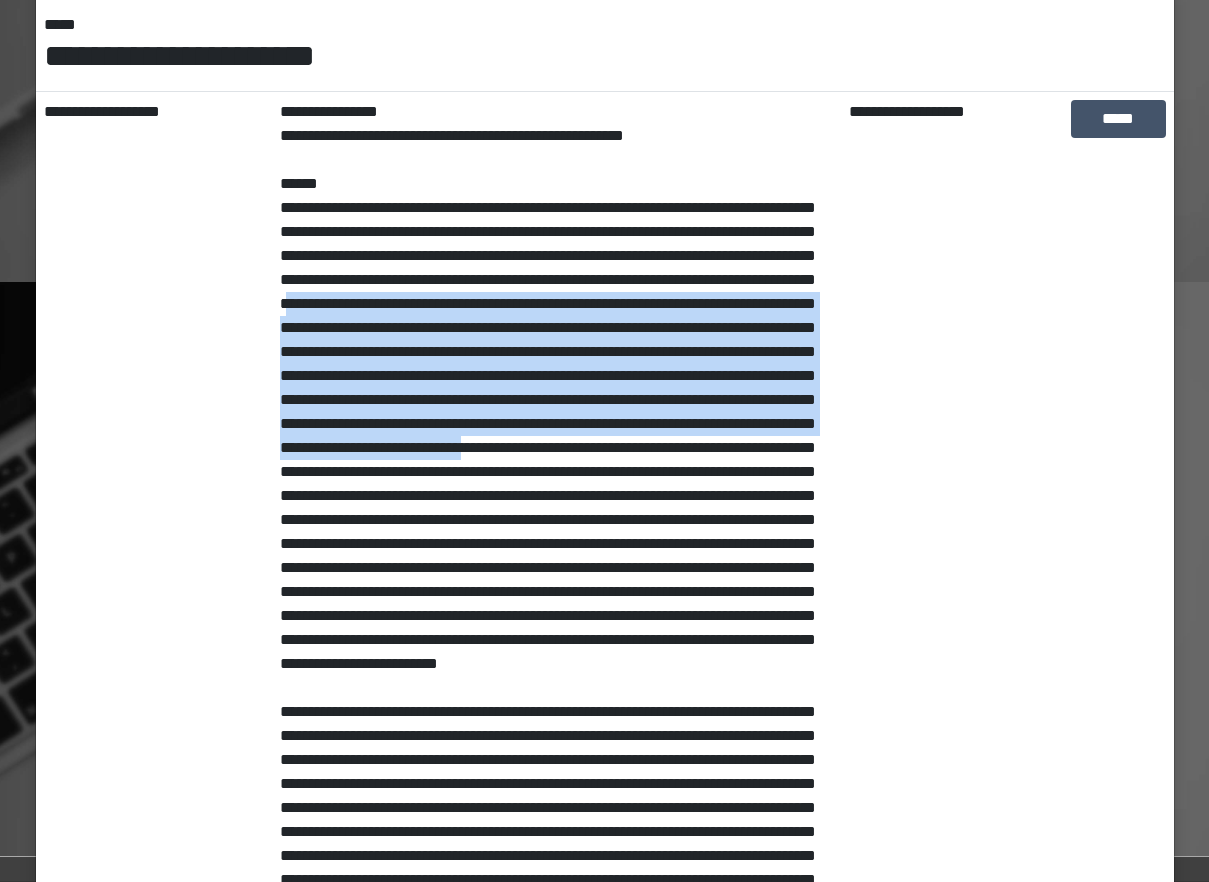 drag, startPoint x: 642, startPoint y: 307, endPoint x: 719, endPoint y: 484, distance: 193.02332 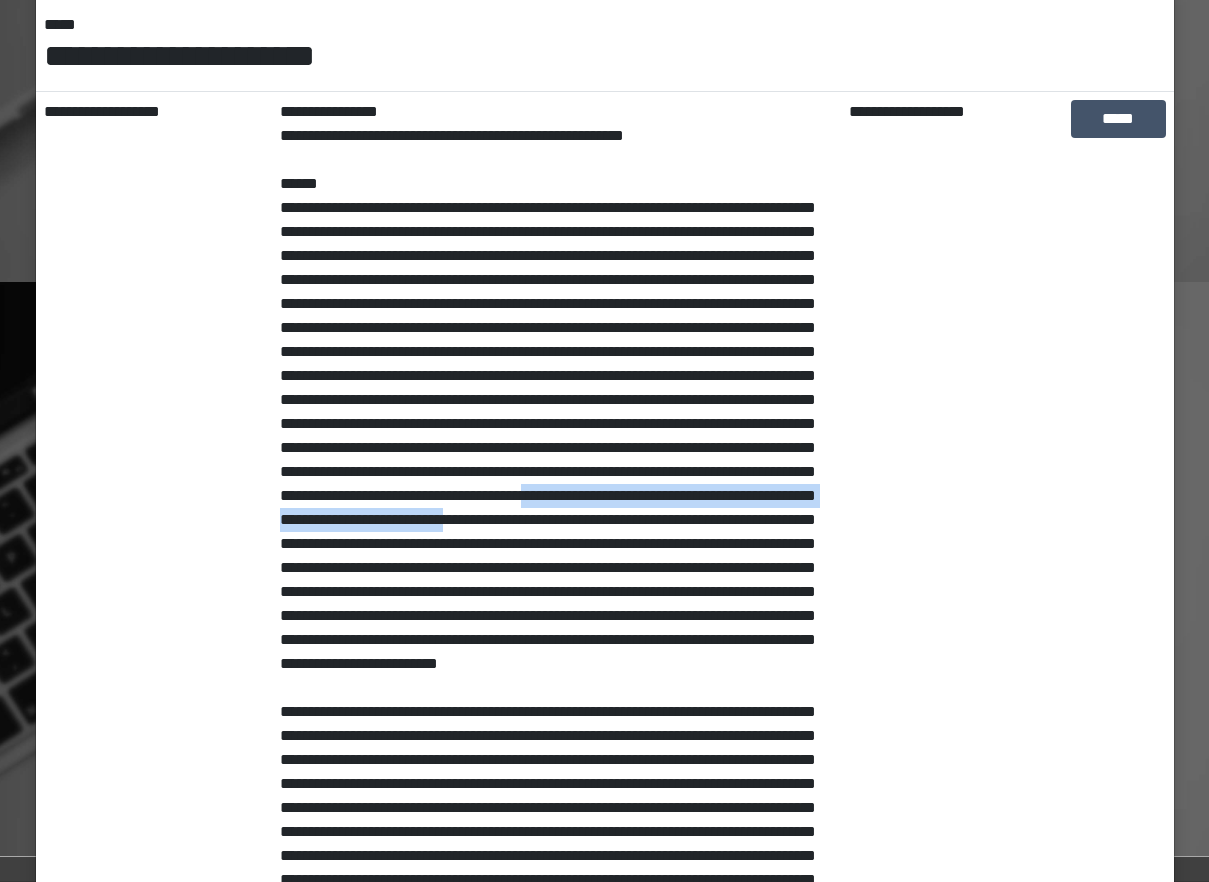drag, startPoint x: 719, startPoint y: 484, endPoint x: 412, endPoint y: 573, distance: 319.6404 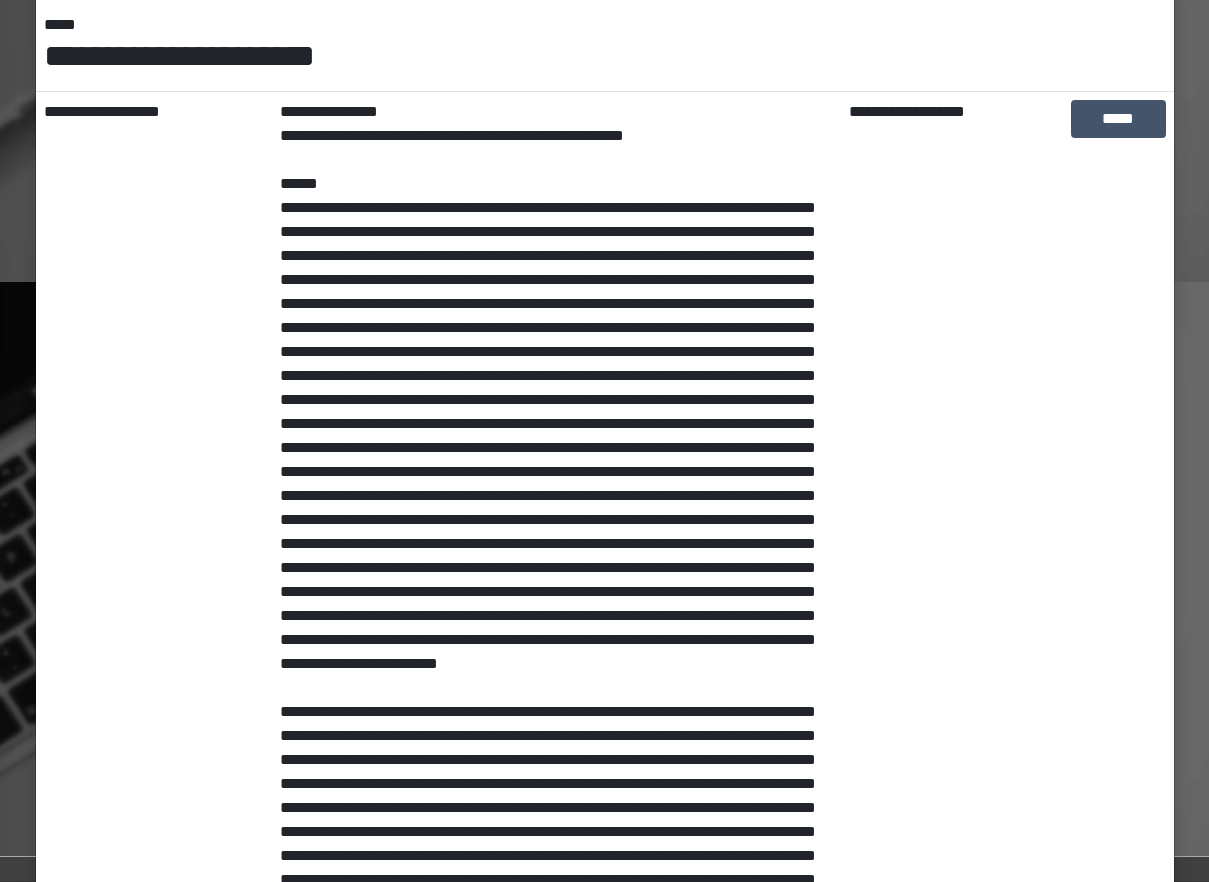 drag, startPoint x: 412, startPoint y: 573, endPoint x: 377, endPoint y: 515, distance: 67.74216 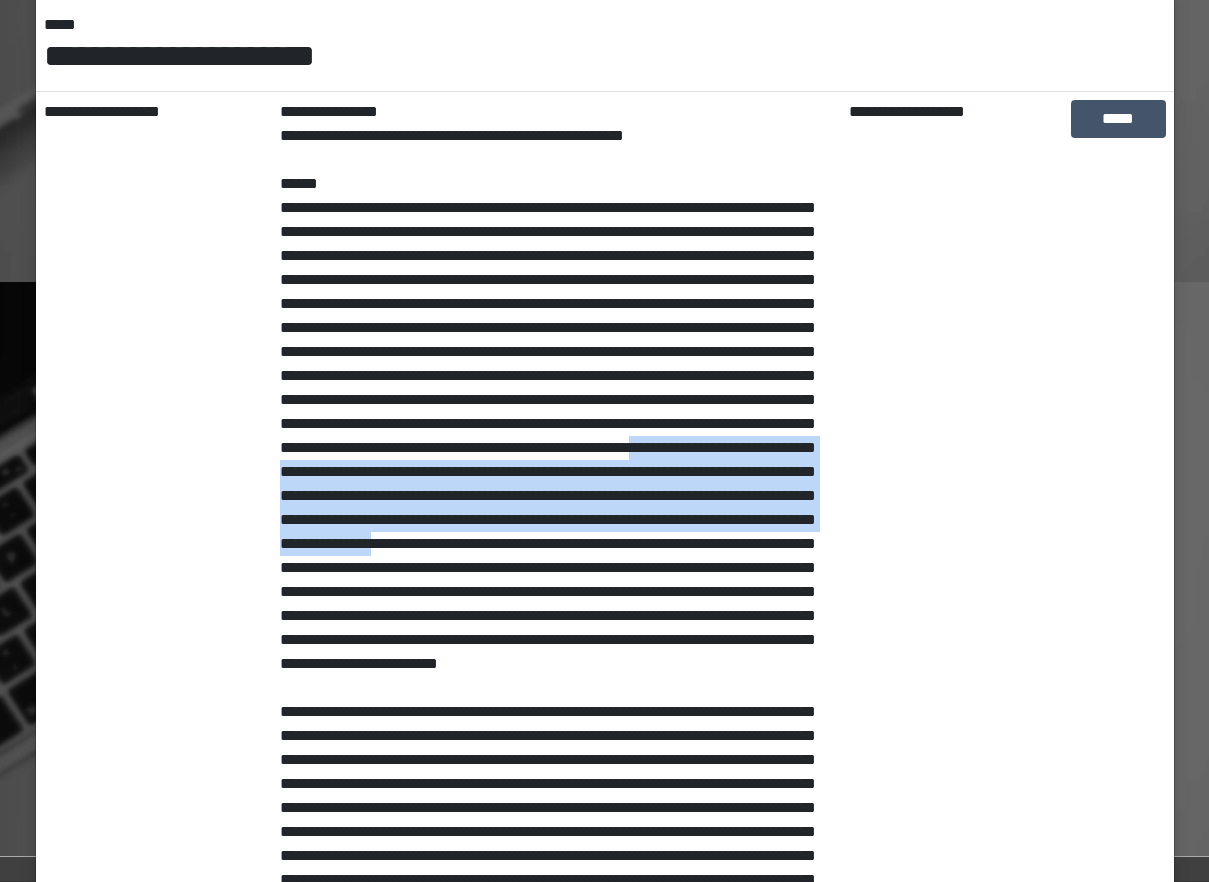 drag, startPoint x: 371, startPoint y: 494, endPoint x: 401, endPoint y: 596, distance: 106.320274 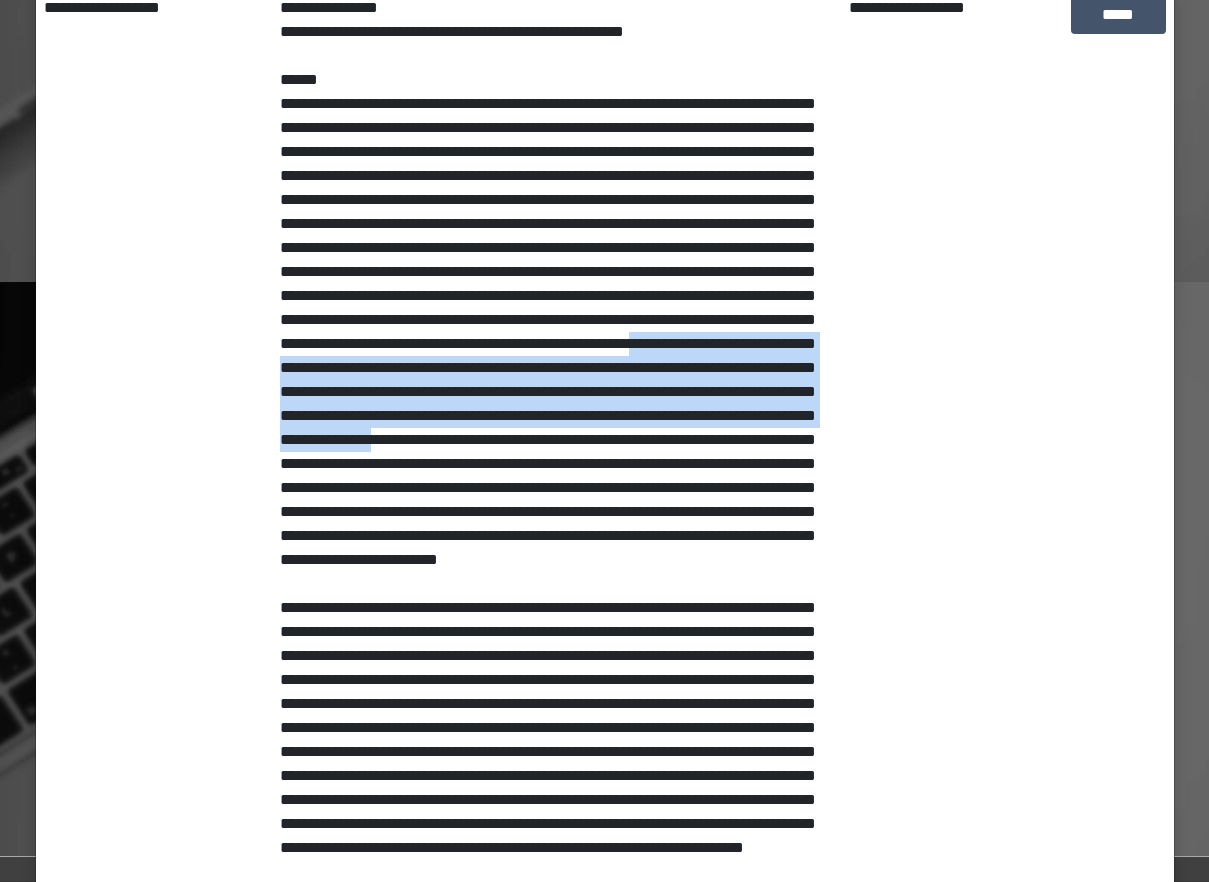scroll, scrollTop: 439, scrollLeft: 0, axis: vertical 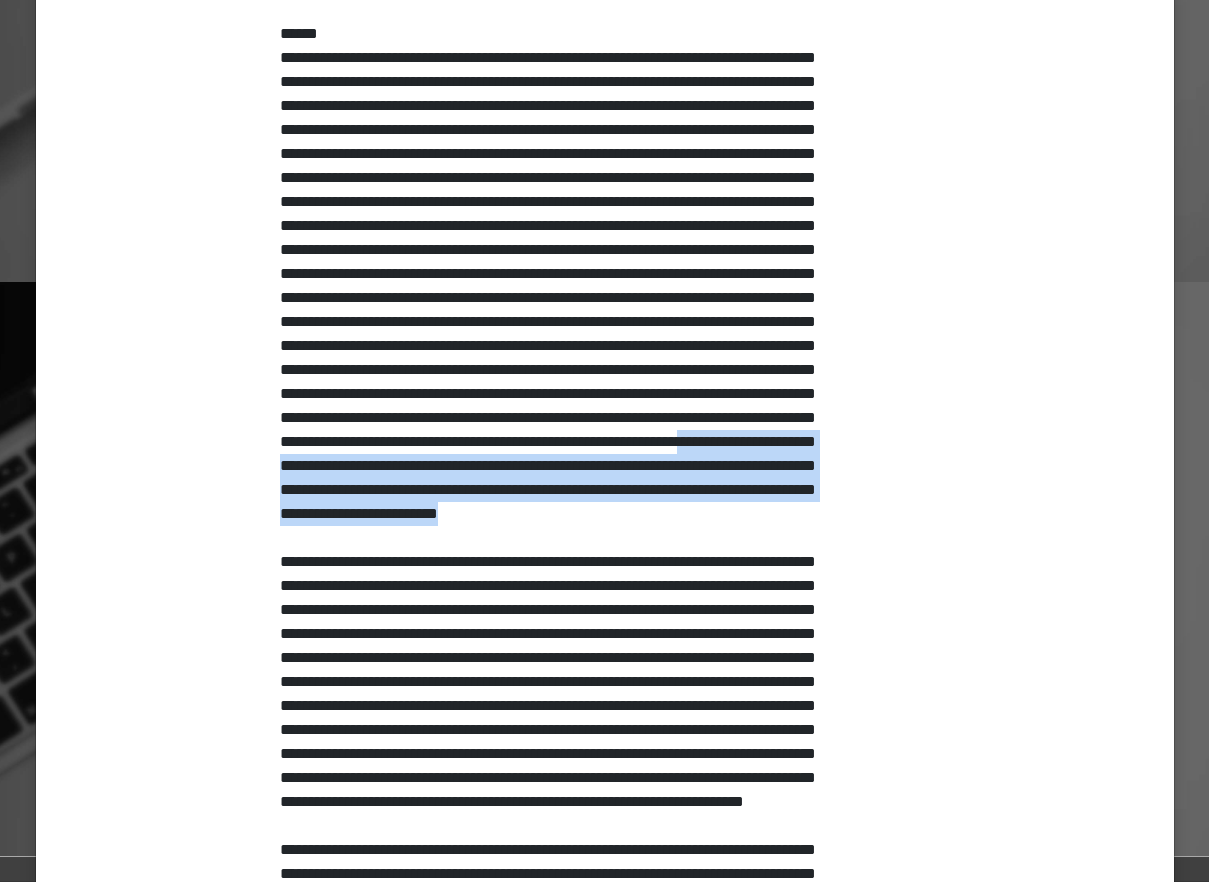 drag, startPoint x: 382, startPoint y: 524, endPoint x: 399, endPoint y: 576, distance: 54.708317 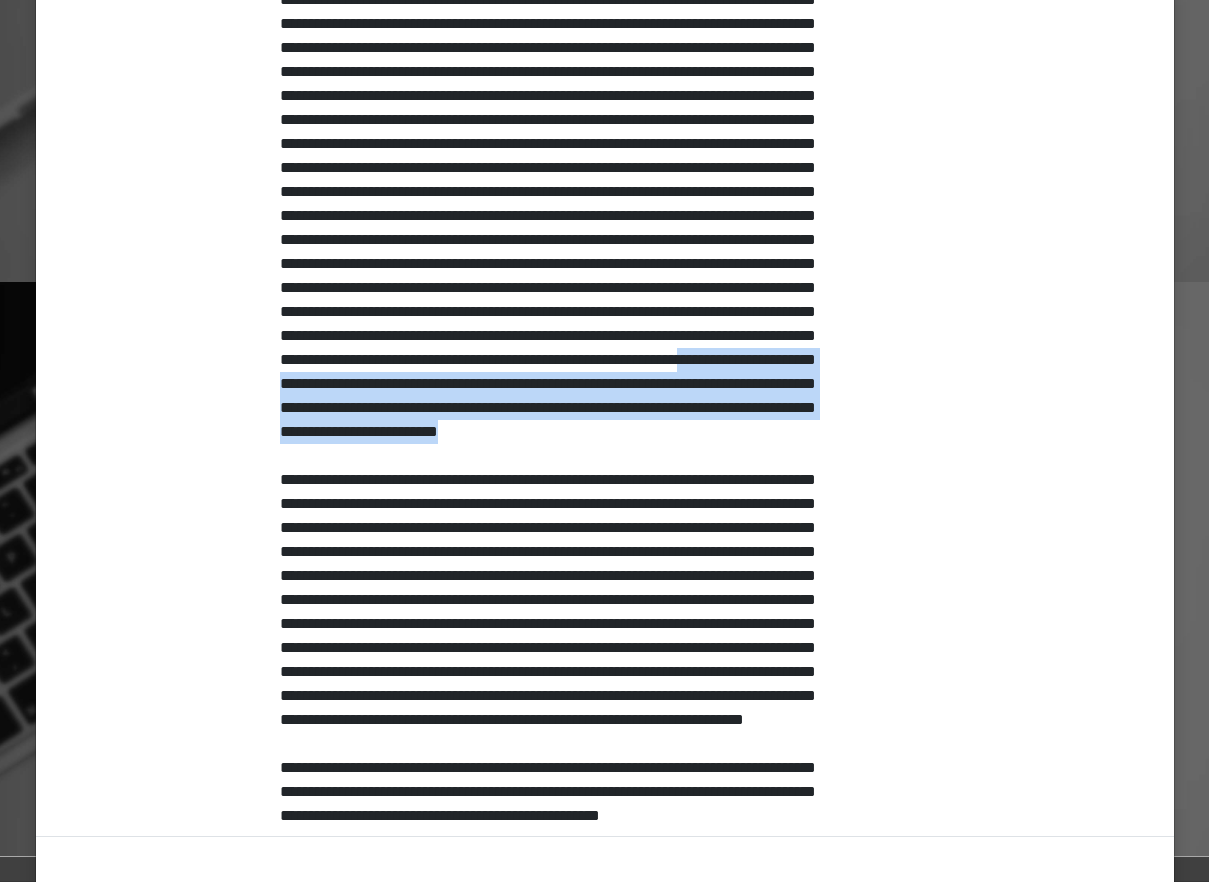scroll, scrollTop: 589, scrollLeft: 0, axis: vertical 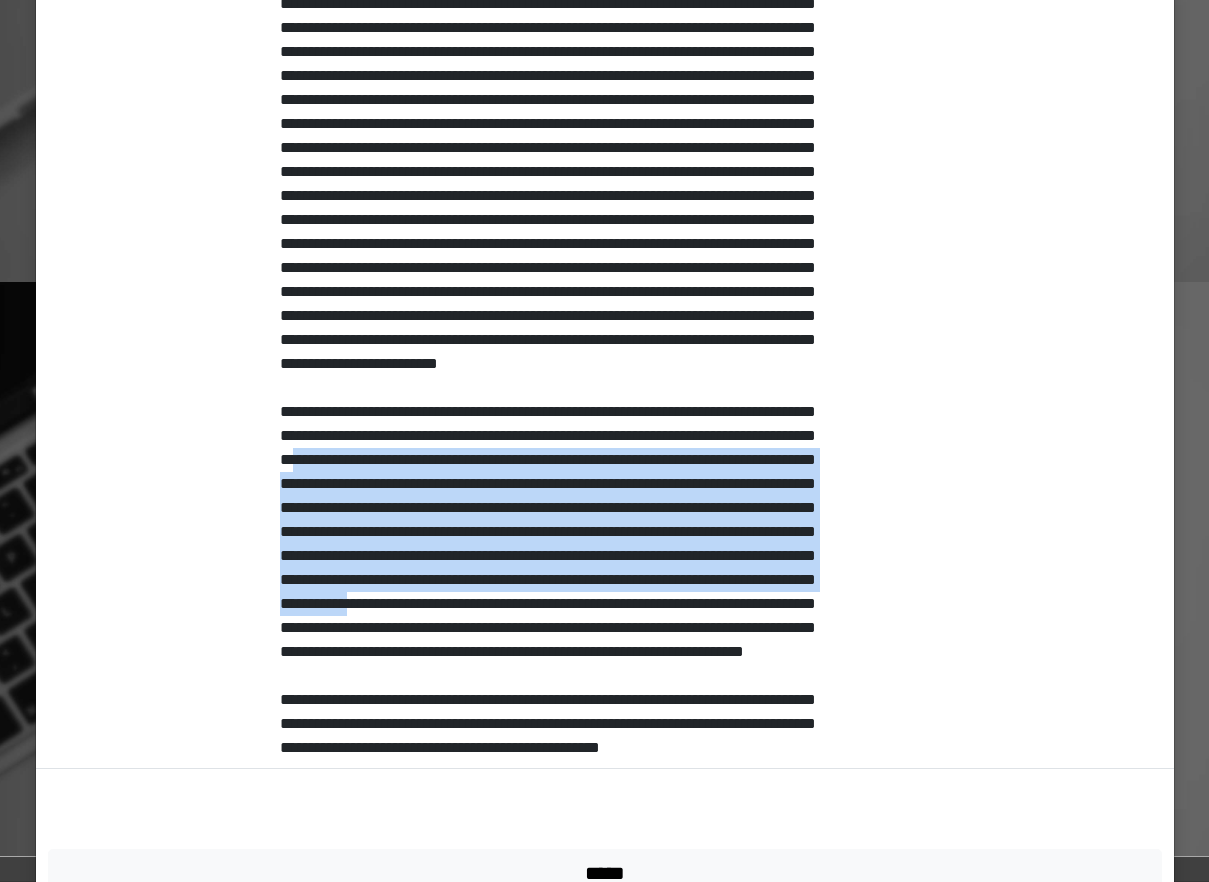 drag, startPoint x: 451, startPoint y: 539, endPoint x: 491, endPoint y: 706, distance: 171.72362 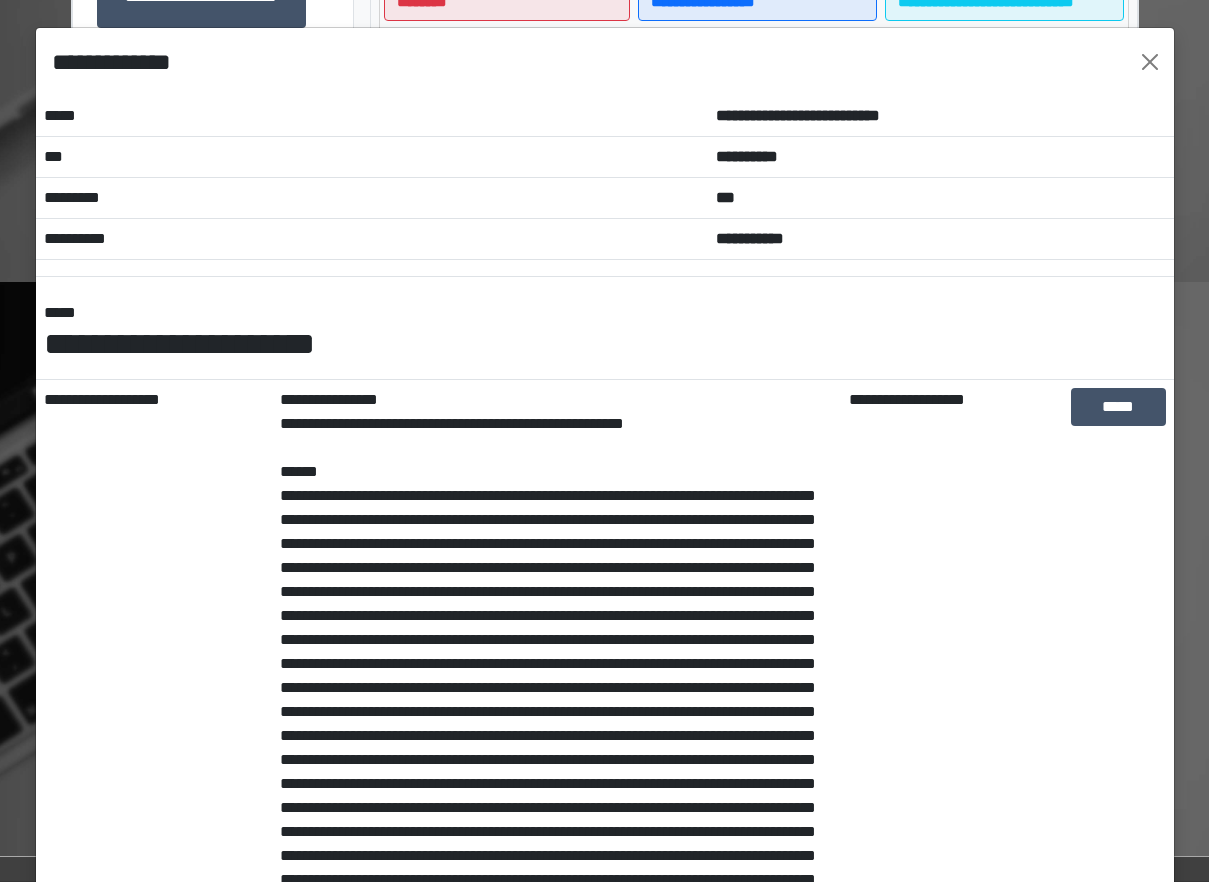 scroll, scrollTop: 0, scrollLeft: 0, axis: both 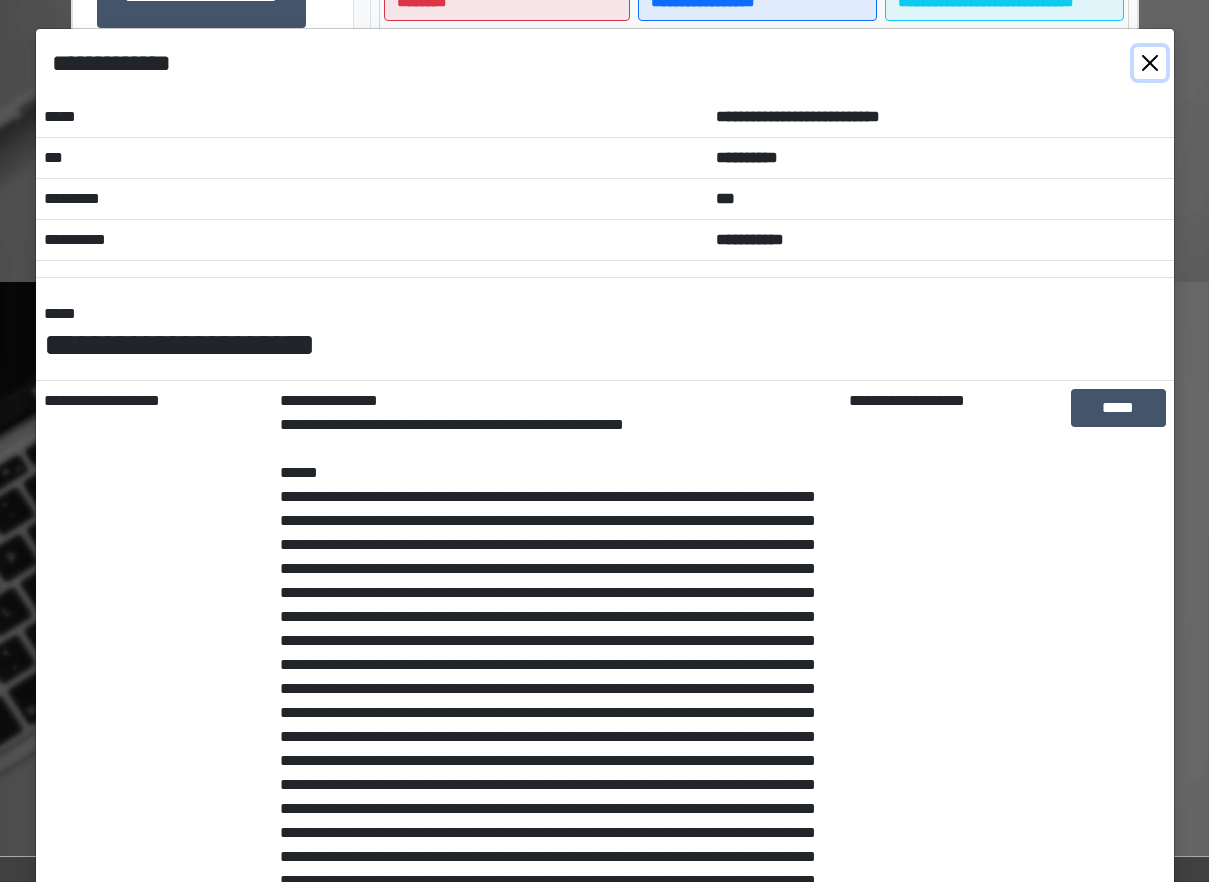 click at bounding box center (1150, 63) 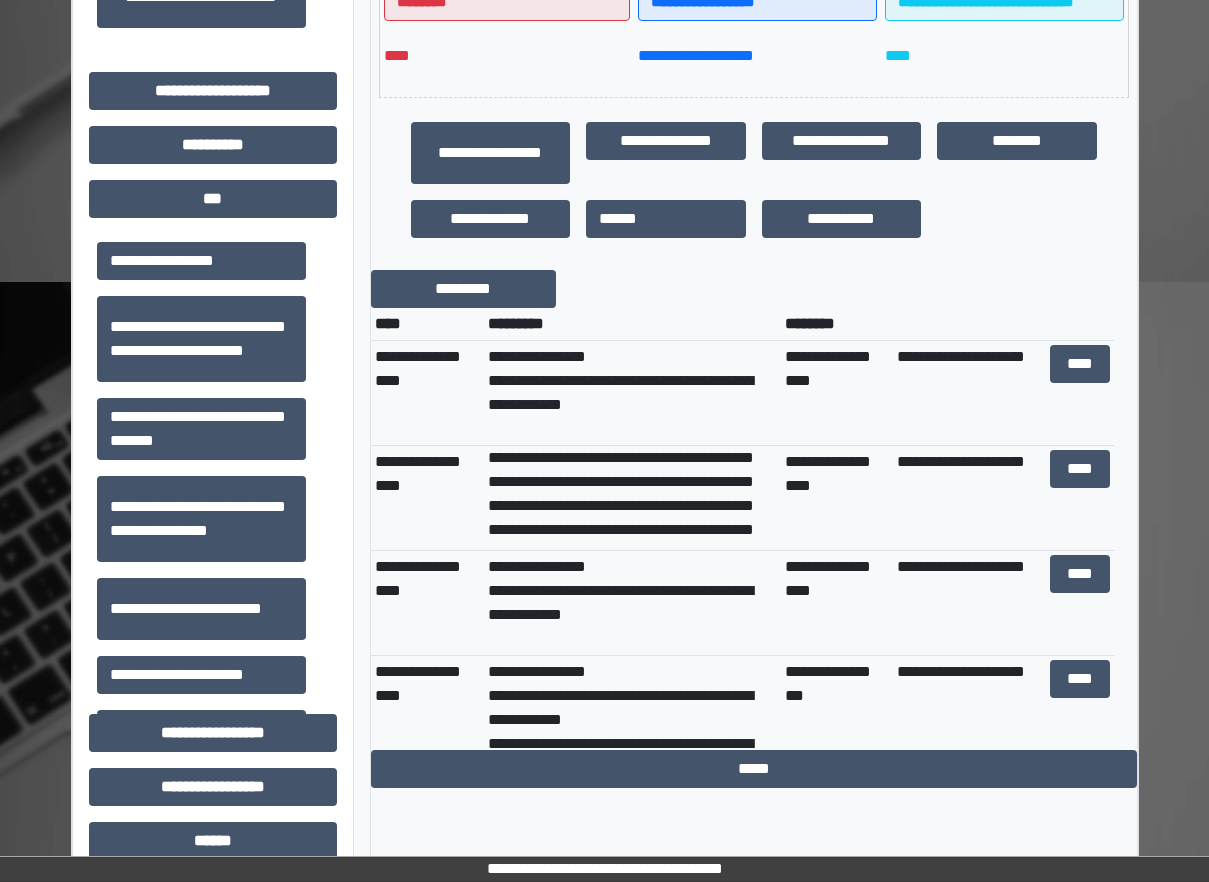 scroll, scrollTop: 450, scrollLeft: 0, axis: vertical 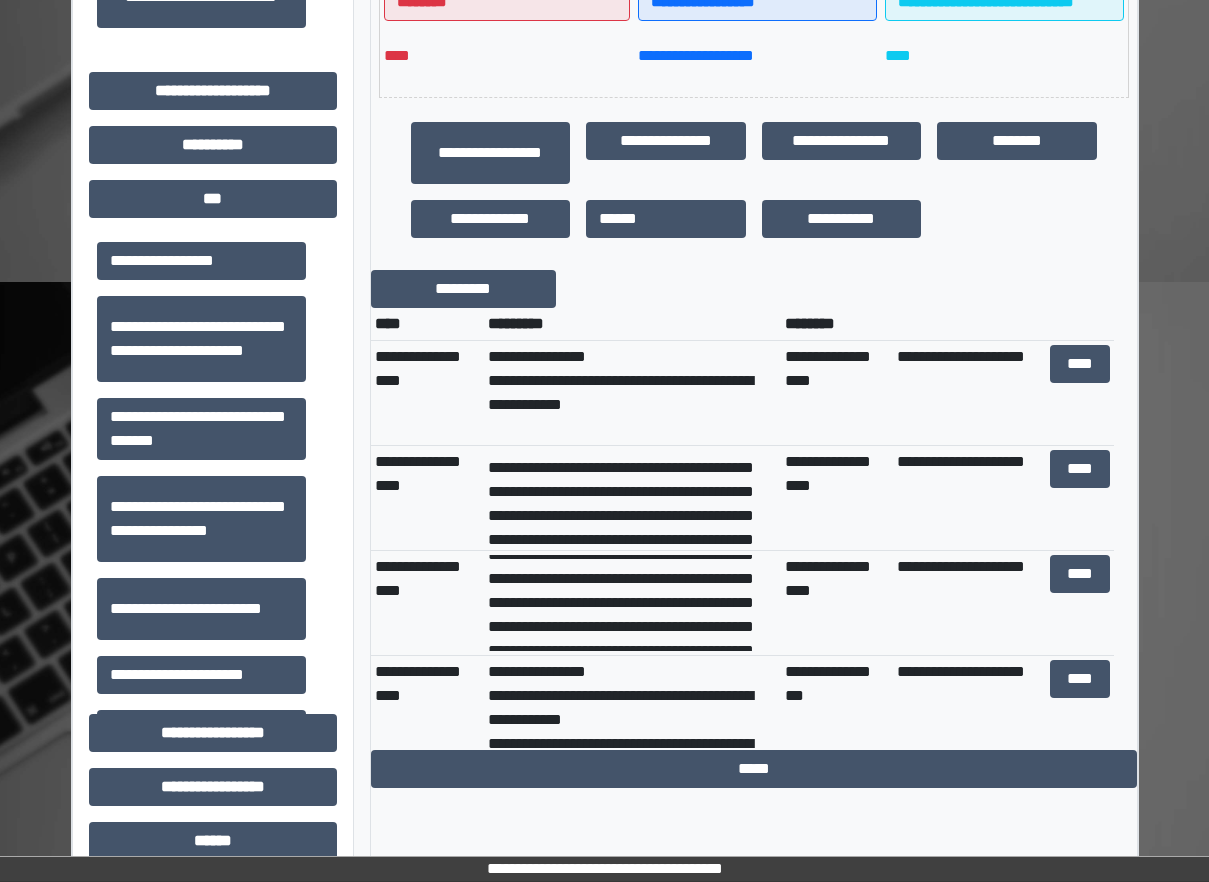 click on "**********" at bounding box center [969, 603] 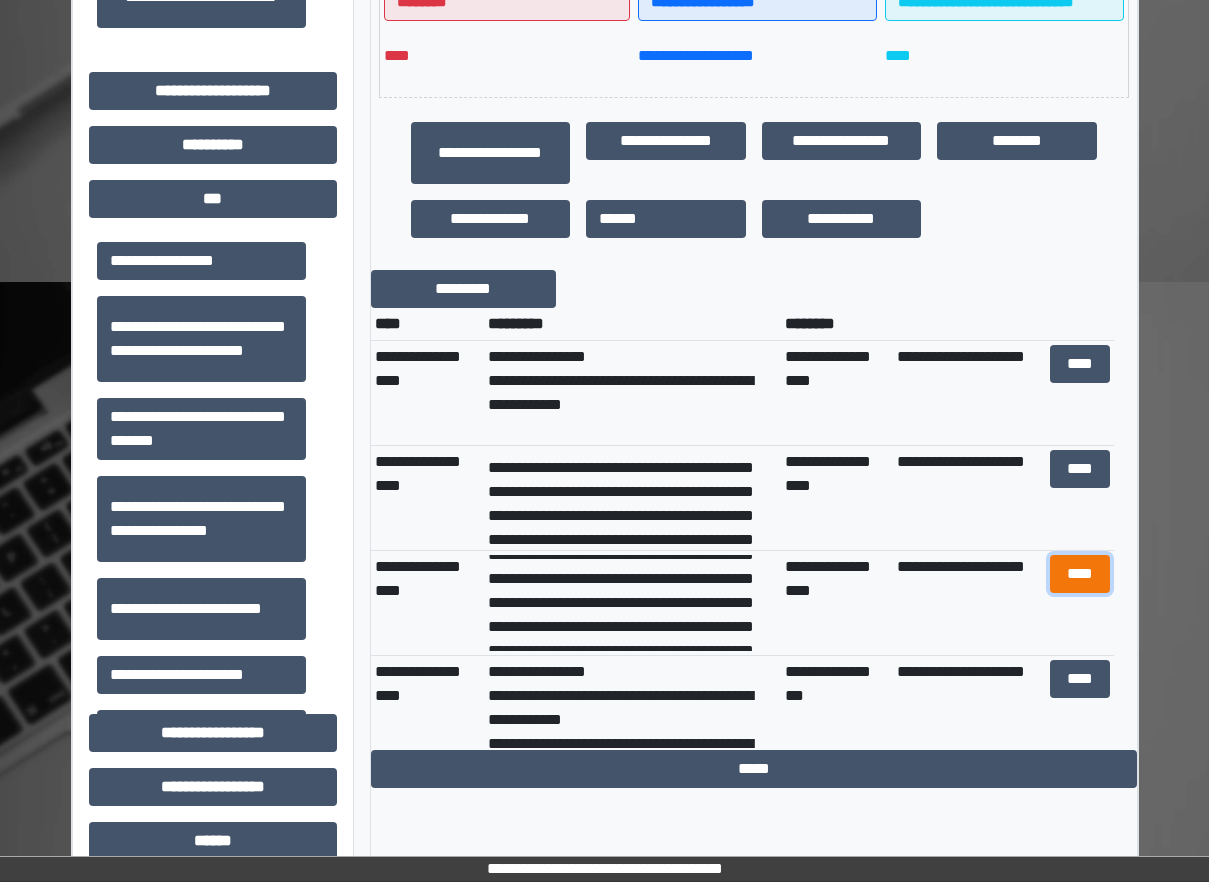 click on "****" at bounding box center (1080, 574) 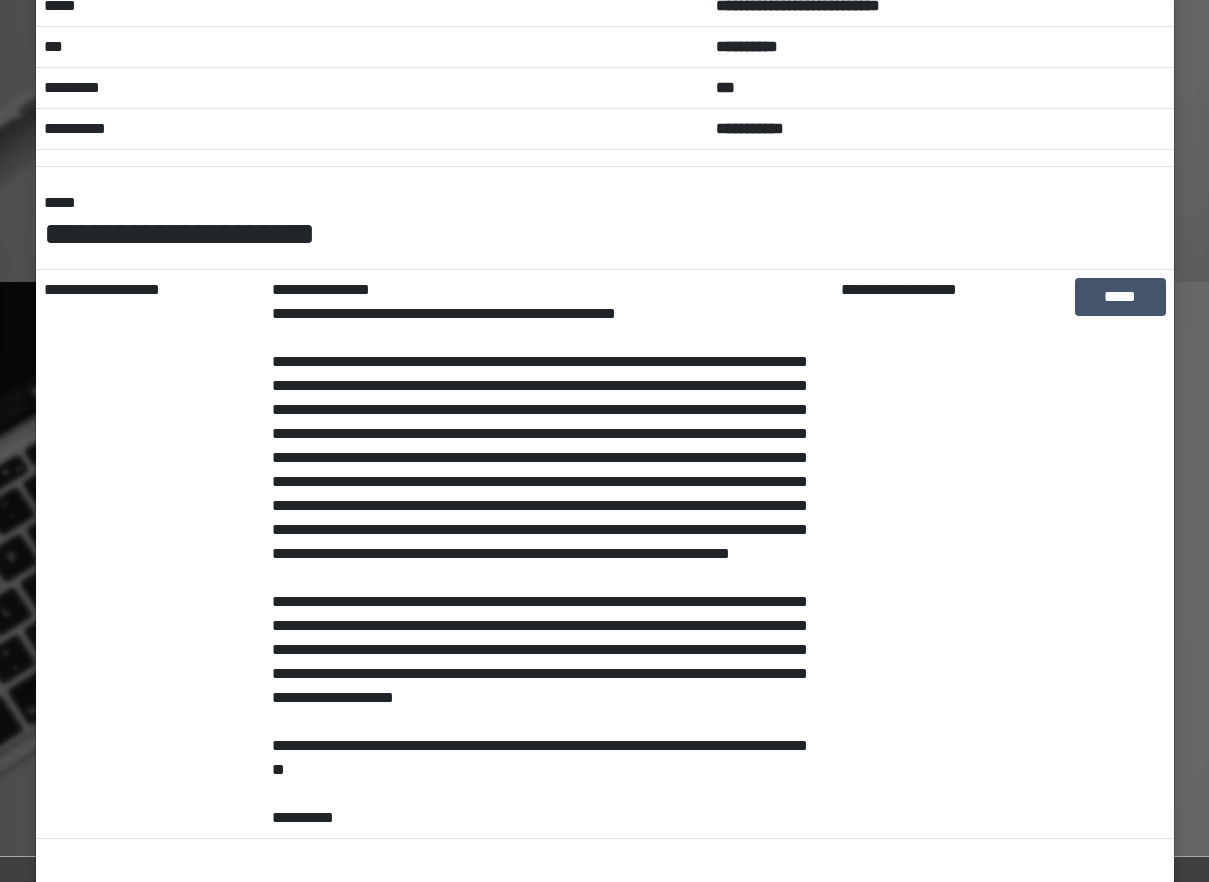 scroll, scrollTop: 289, scrollLeft: 0, axis: vertical 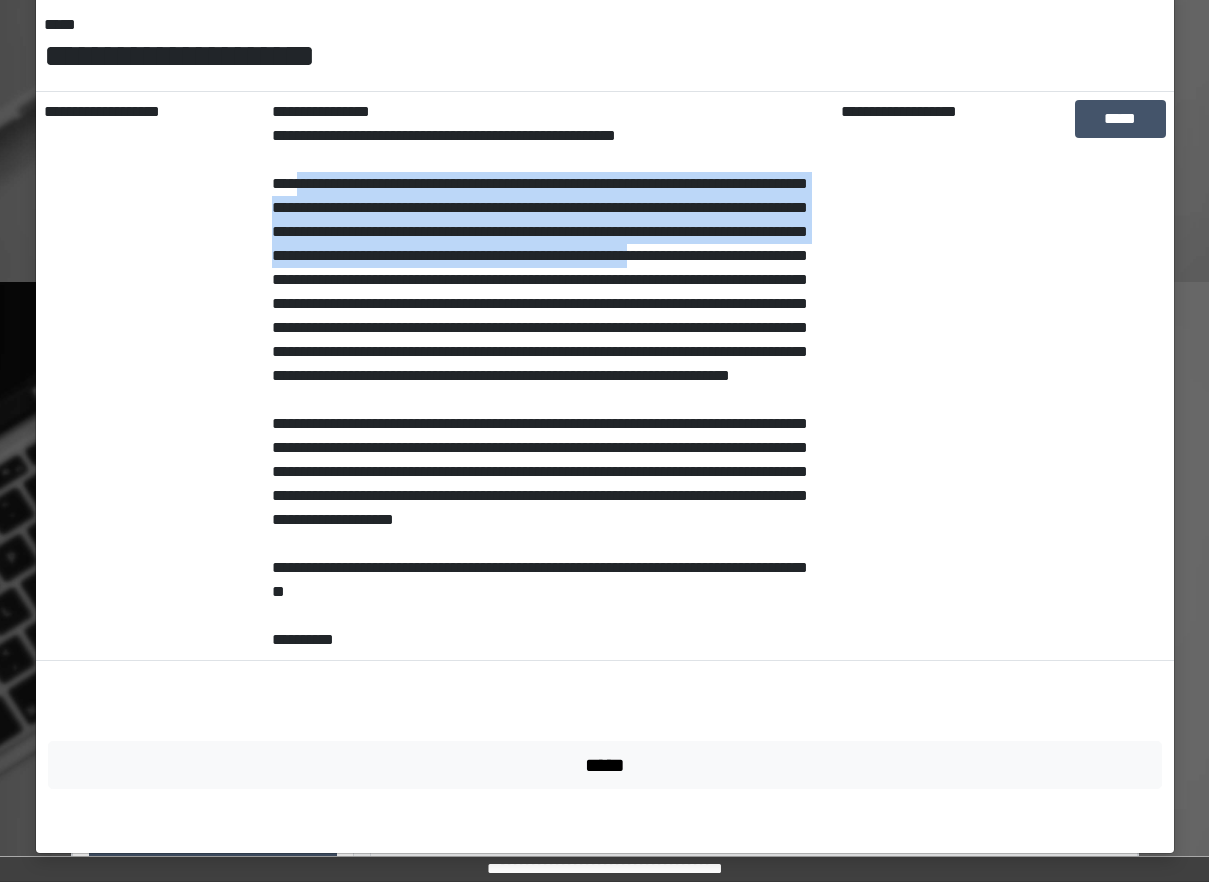drag, startPoint x: 296, startPoint y: 175, endPoint x: 391, endPoint y: 288, distance: 147.62791 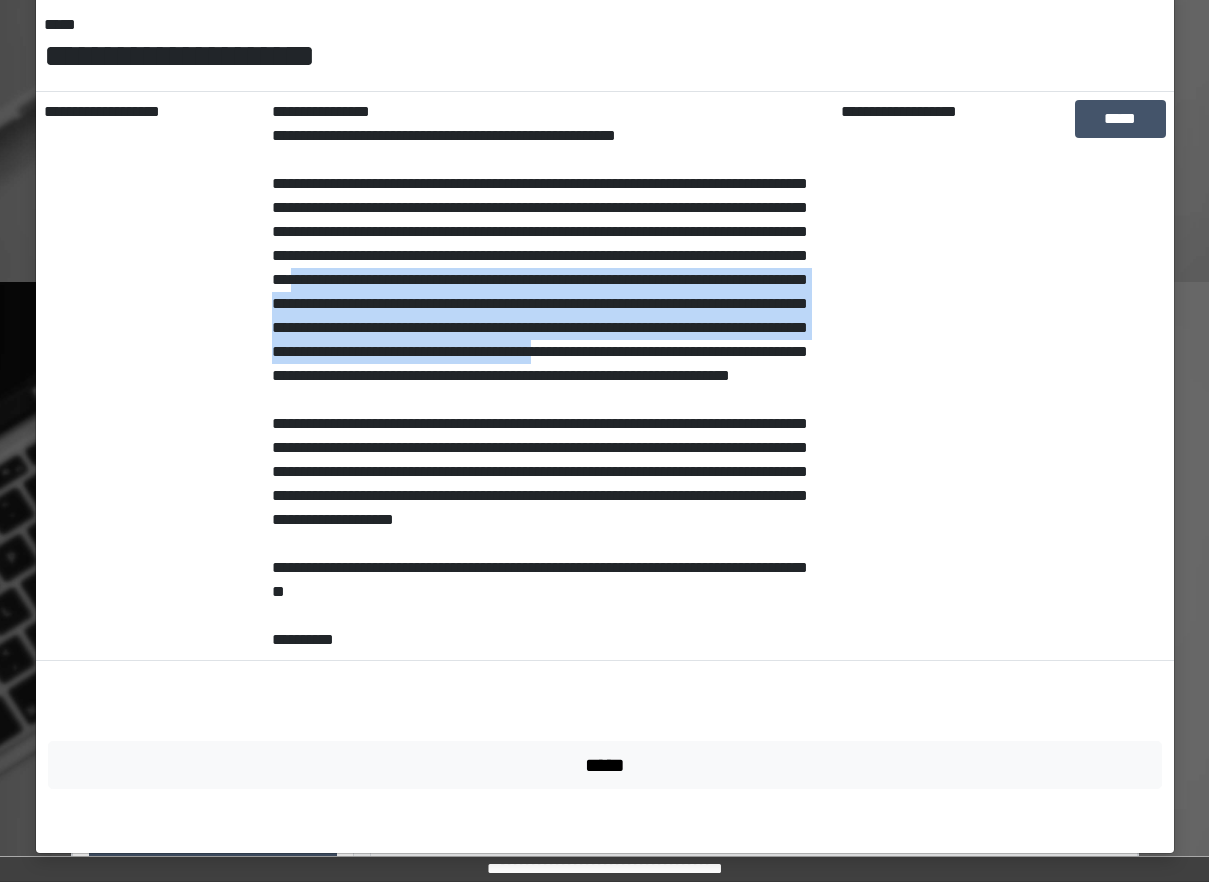 drag, startPoint x: 391, startPoint y: 288, endPoint x: 658, endPoint y: 373, distance: 280.2035 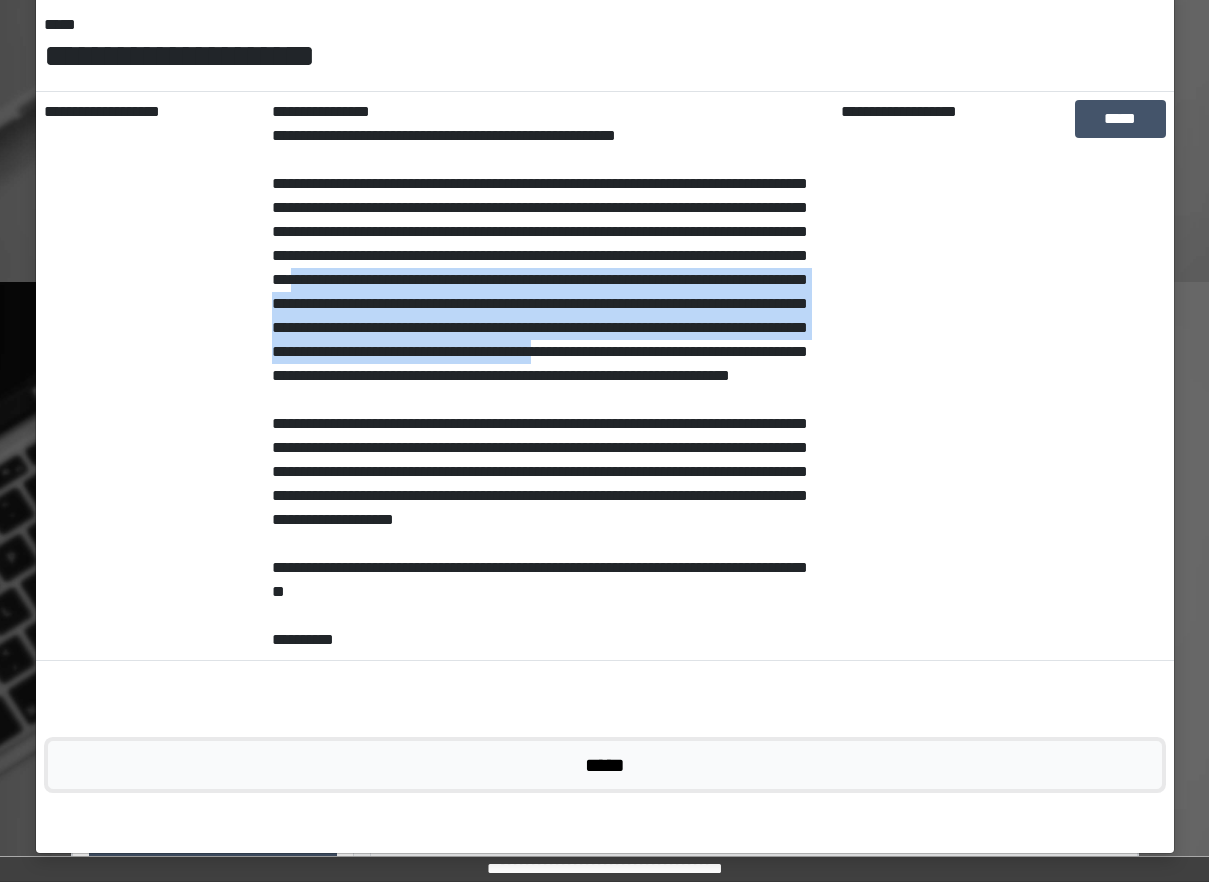 click on "*****" at bounding box center (605, 765) 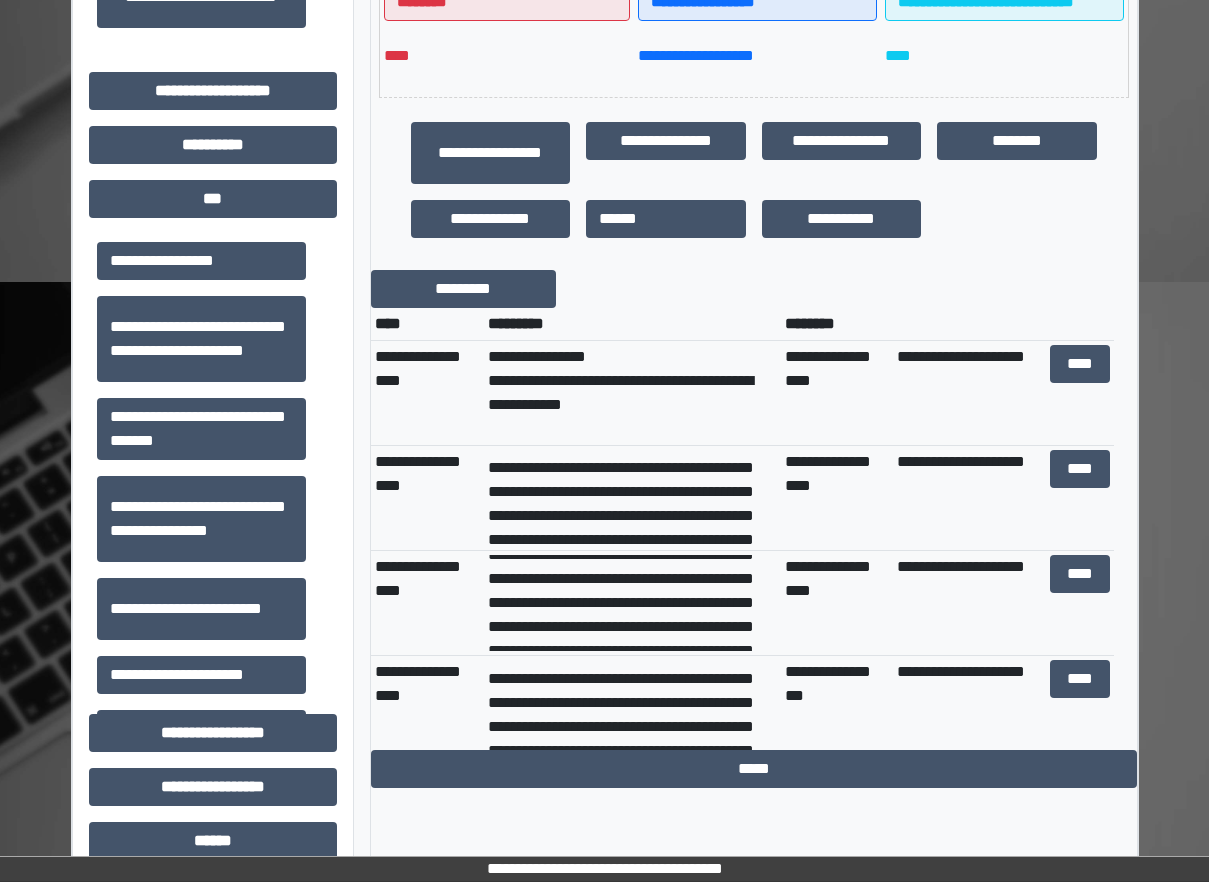 scroll, scrollTop: 150, scrollLeft: 0, axis: vertical 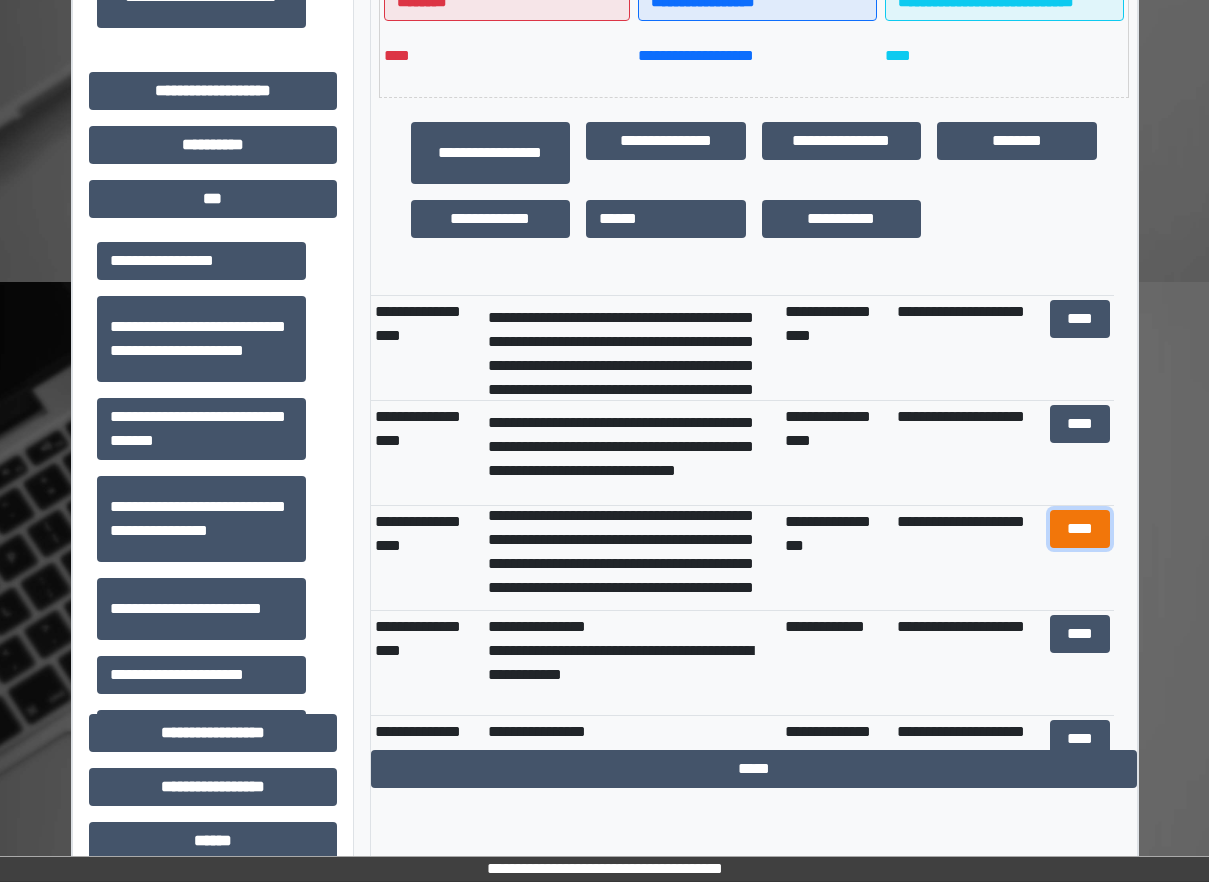 click on "****" at bounding box center [1080, 529] 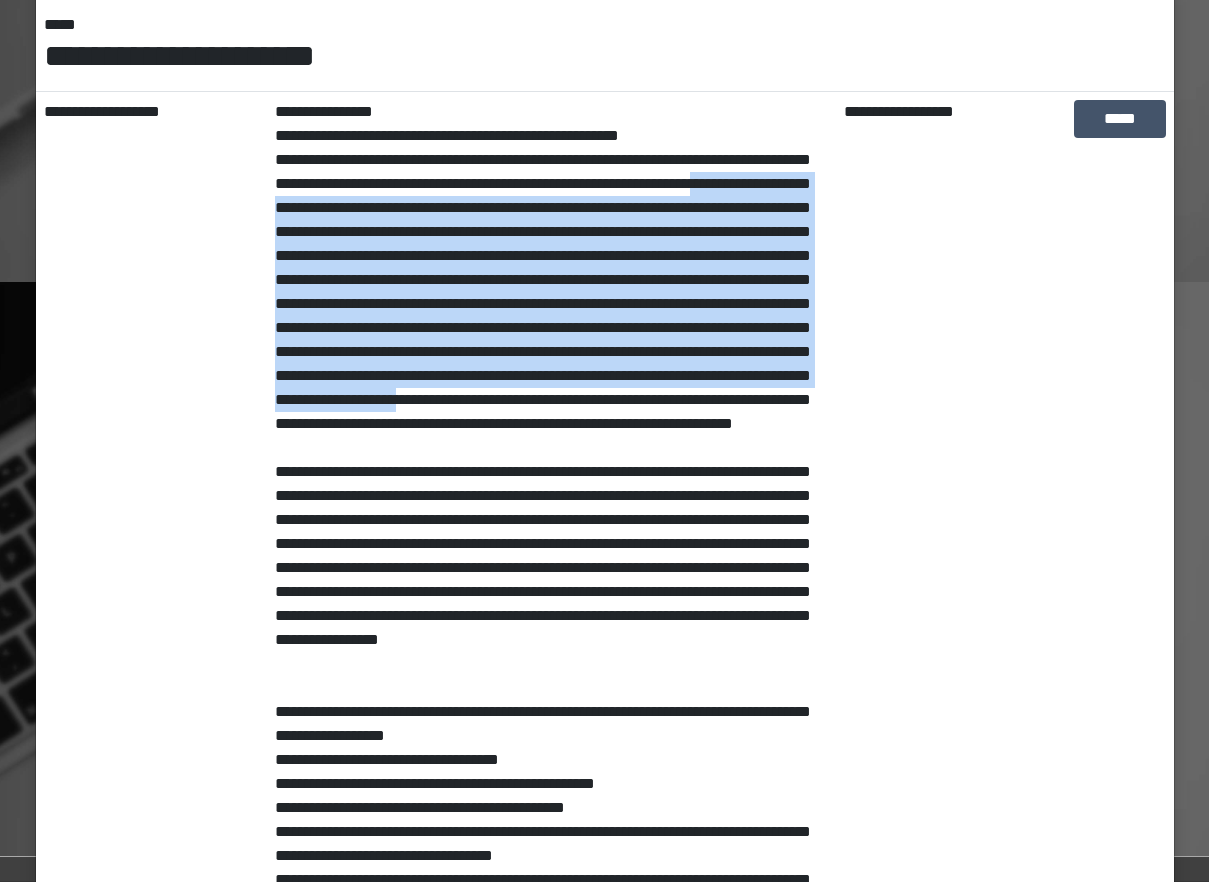 drag, startPoint x: 326, startPoint y: 213, endPoint x: 366, endPoint y: 455, distance: 245.28351 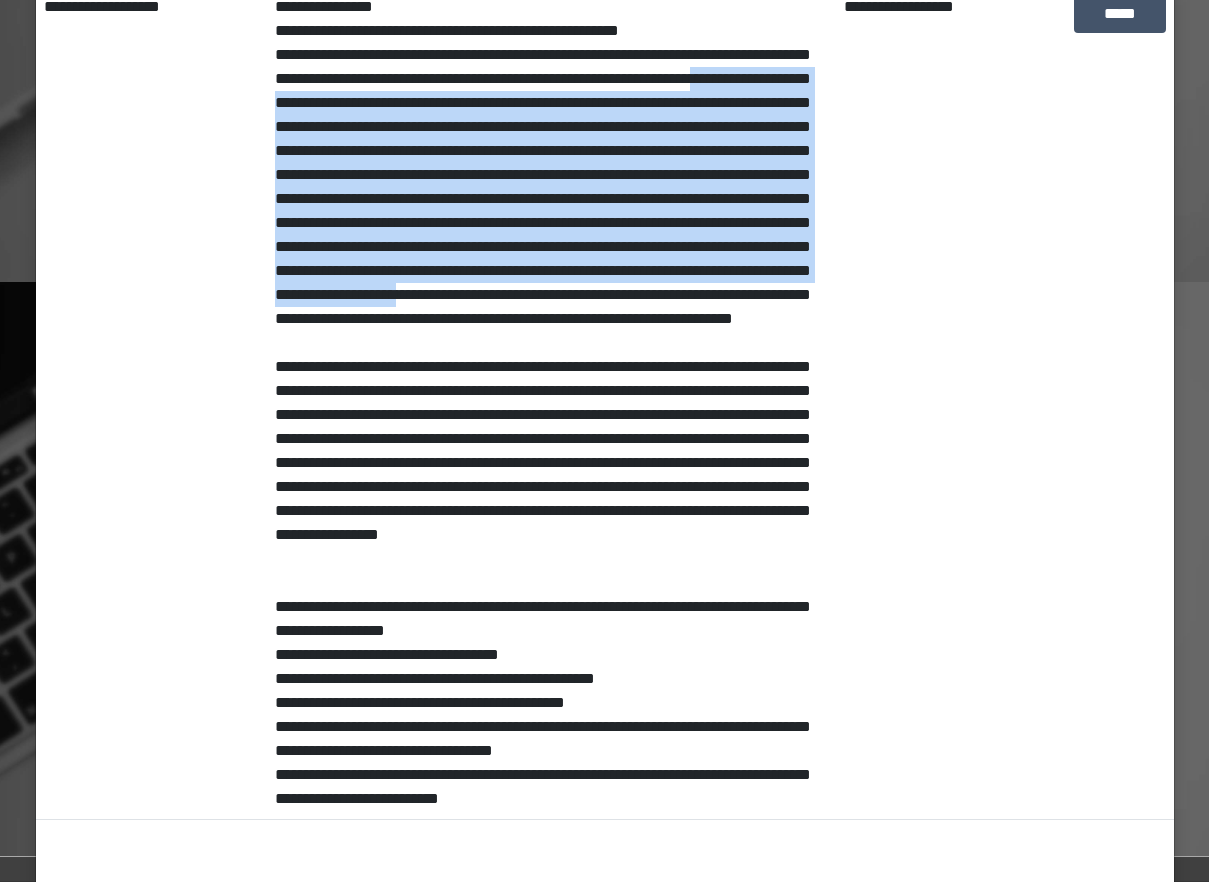 scroll, scrollTop: 439, scrollLeft: 0, axis: vertical 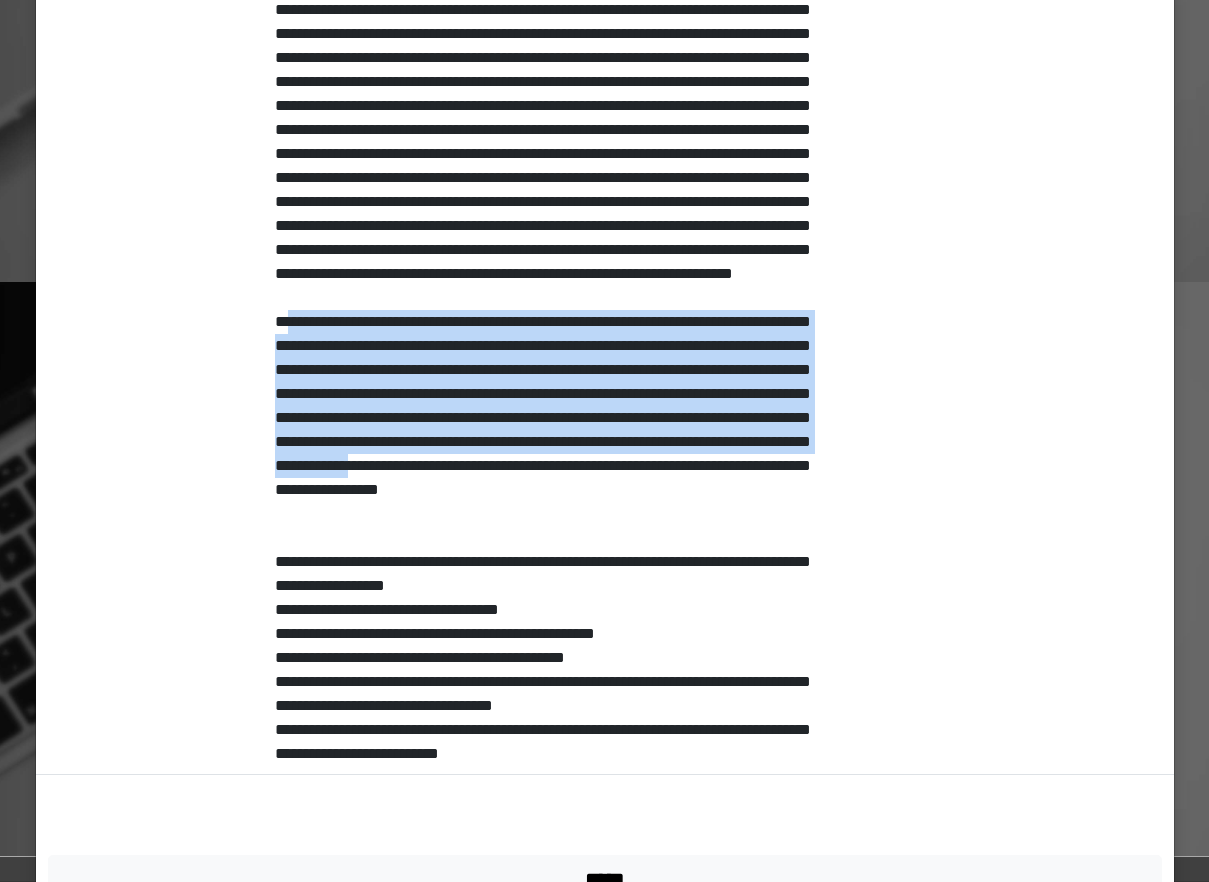 drag, startPoint x: 279, startPoint y: 393, endPoint x: 574, endPoint y: 554, distance: 336.0744 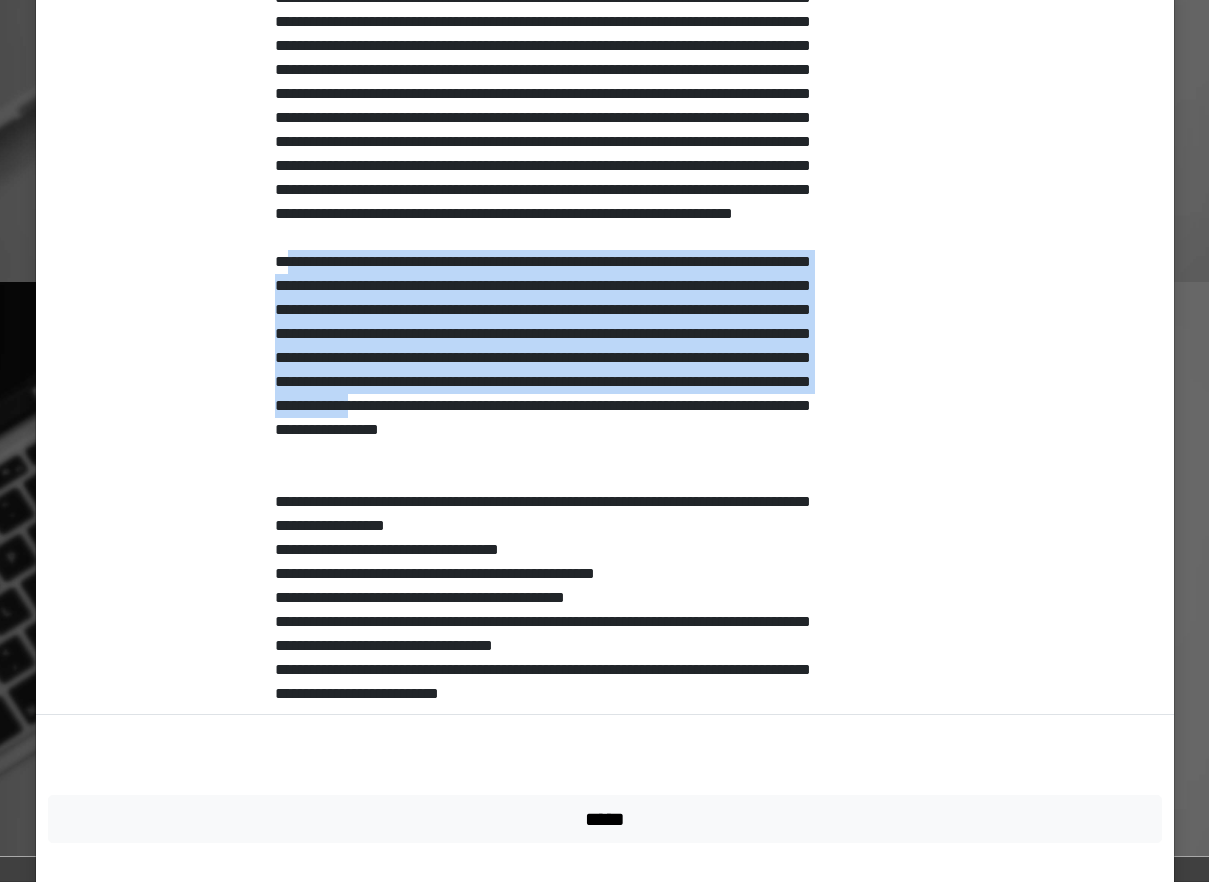 scroll, scrollTop: 589, scrollLeft: 0, axis: vertical 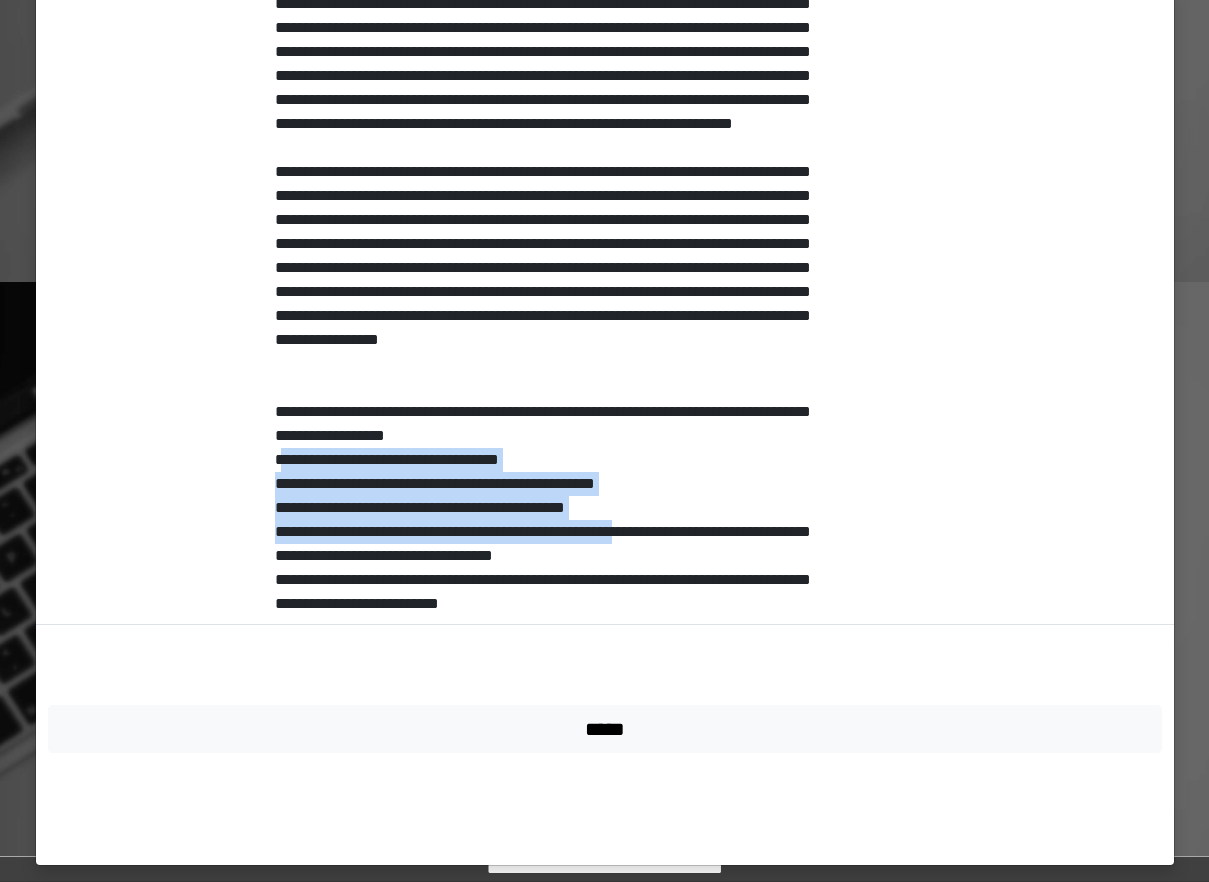 drag, startPoint x: 268, startPoint y: 551, endPoint x: 624, endPoint y: 629, distance: 364.4448 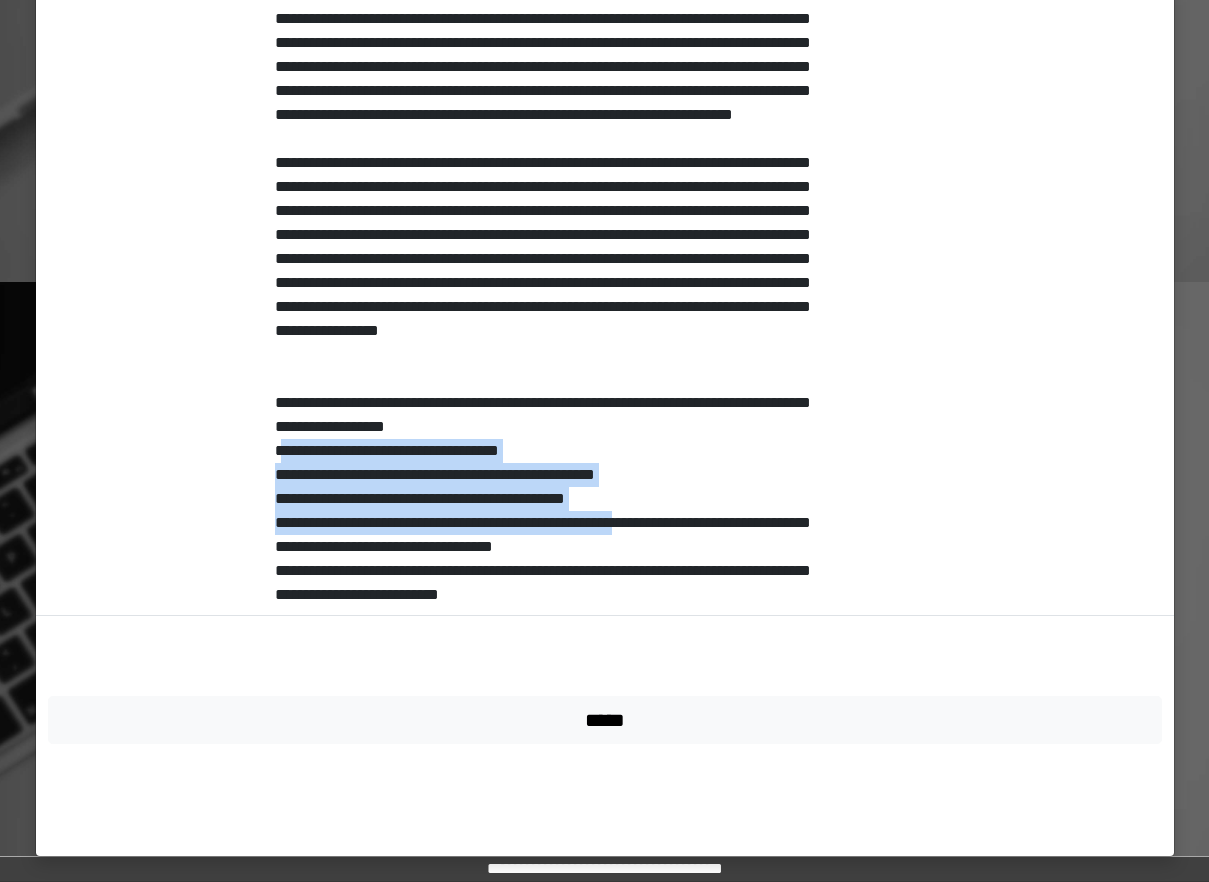 scroll, scrollTop: 601, scrollLeft: 0, axis: vertical 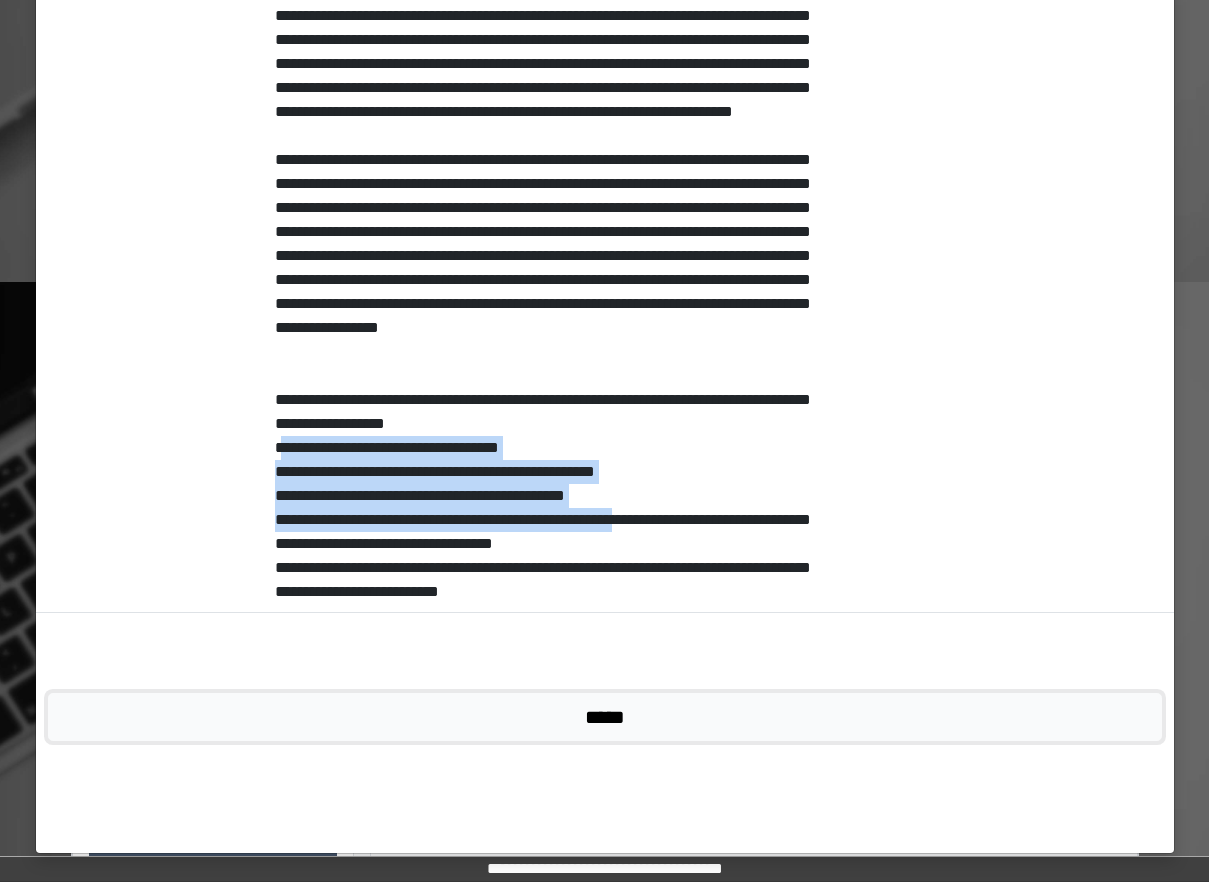 click on "*****" at bounding box center (605, 717) 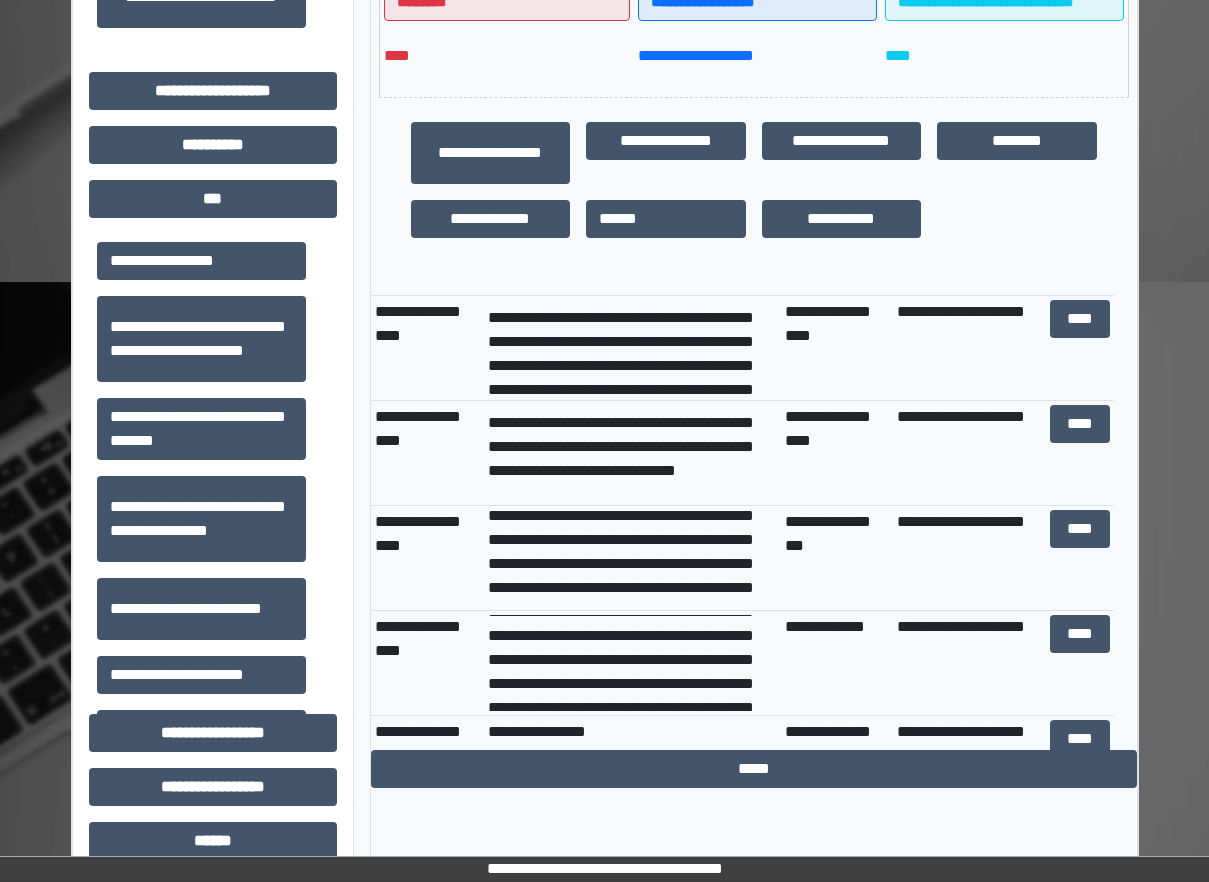 scroll, scrollTop: 450, scrollLeft: 0, axis: vertical 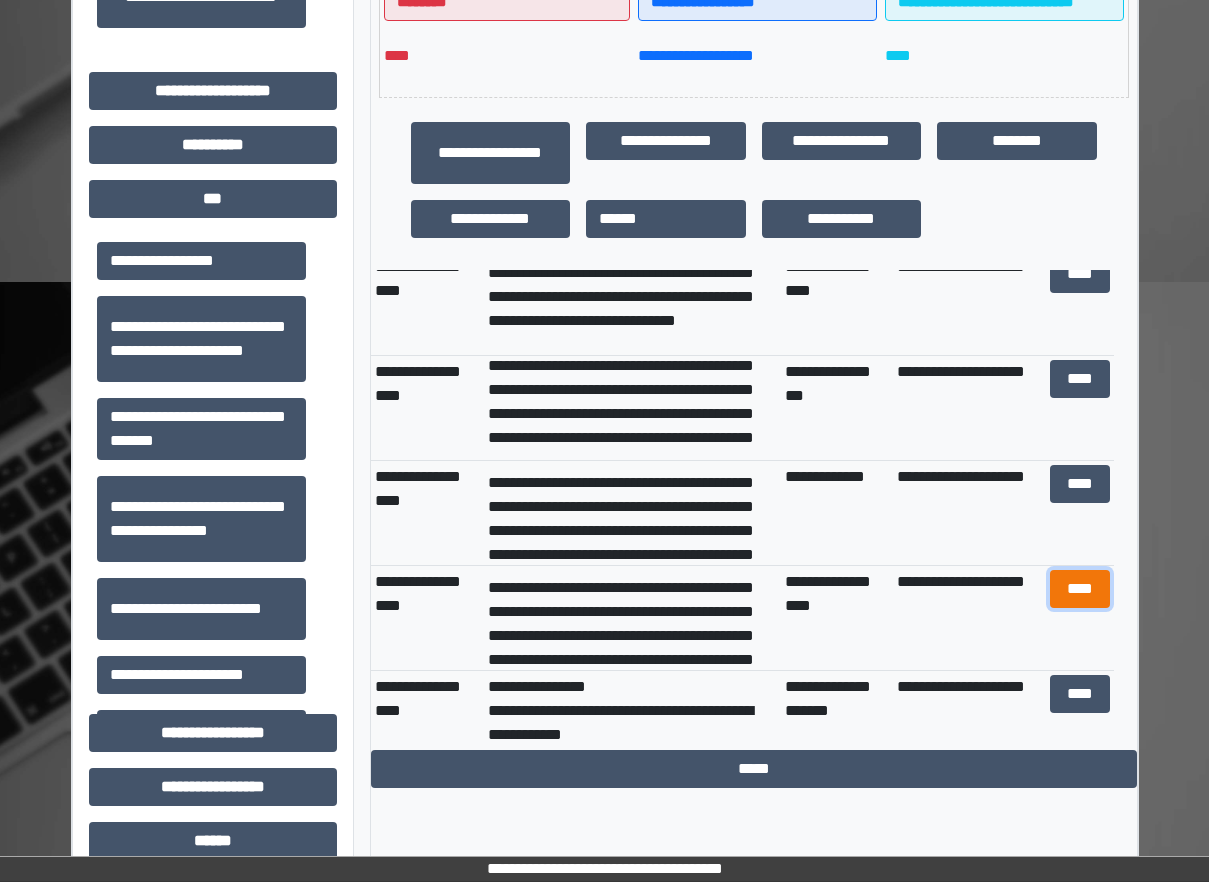 drag, startPoint x: 1059, startPoint y: 589, endPoint x: 1067, endPoint y: 582, distance: 10.630146 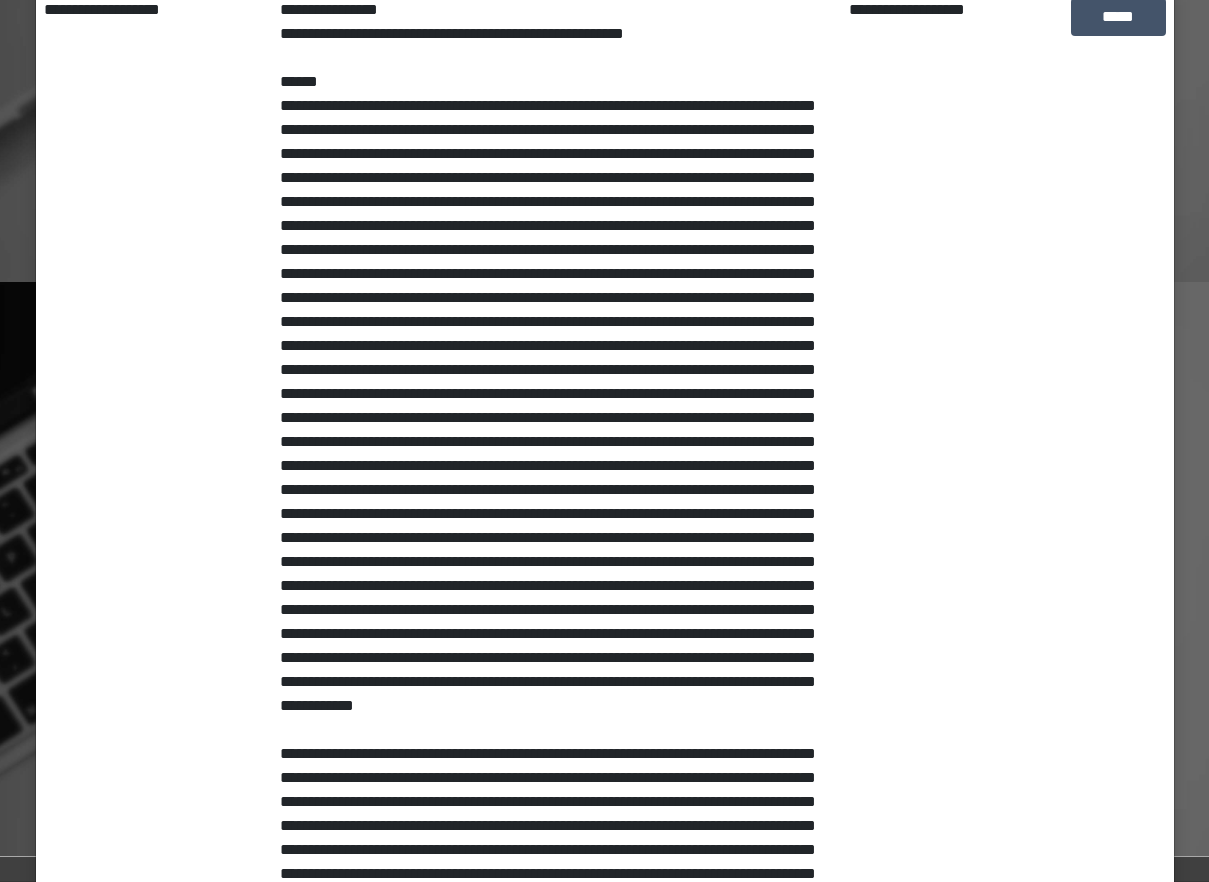 scroll, scrollTop: 301, scrollLeft: 0, axis: vertical 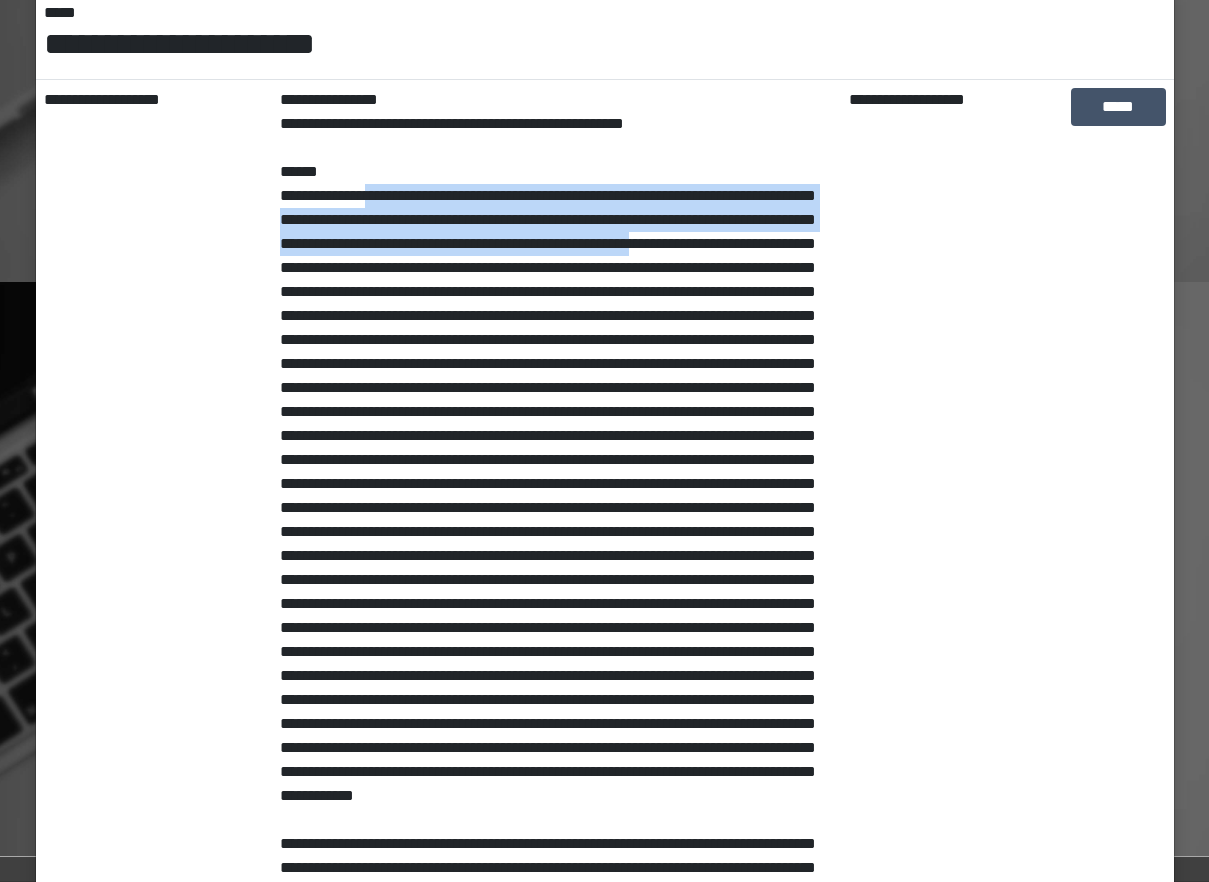 drag, startPoint x: 355, startPoint y: 208, endPoint x: 385, endPoint y: 263, distance: 62.649822 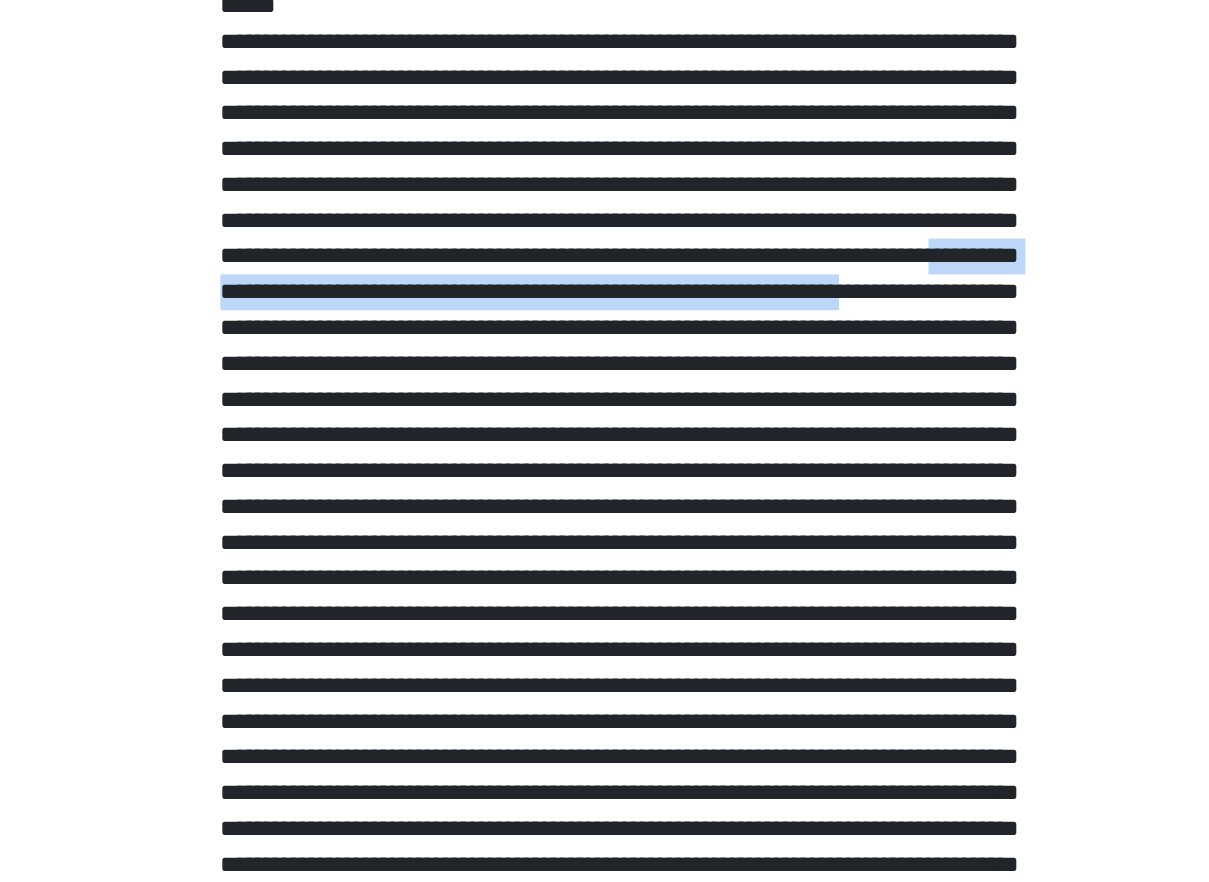 drag, startPoint x: 337, startPoint y: 396, endPoint x: 346, endPoint y: 414, distance: 20.12461 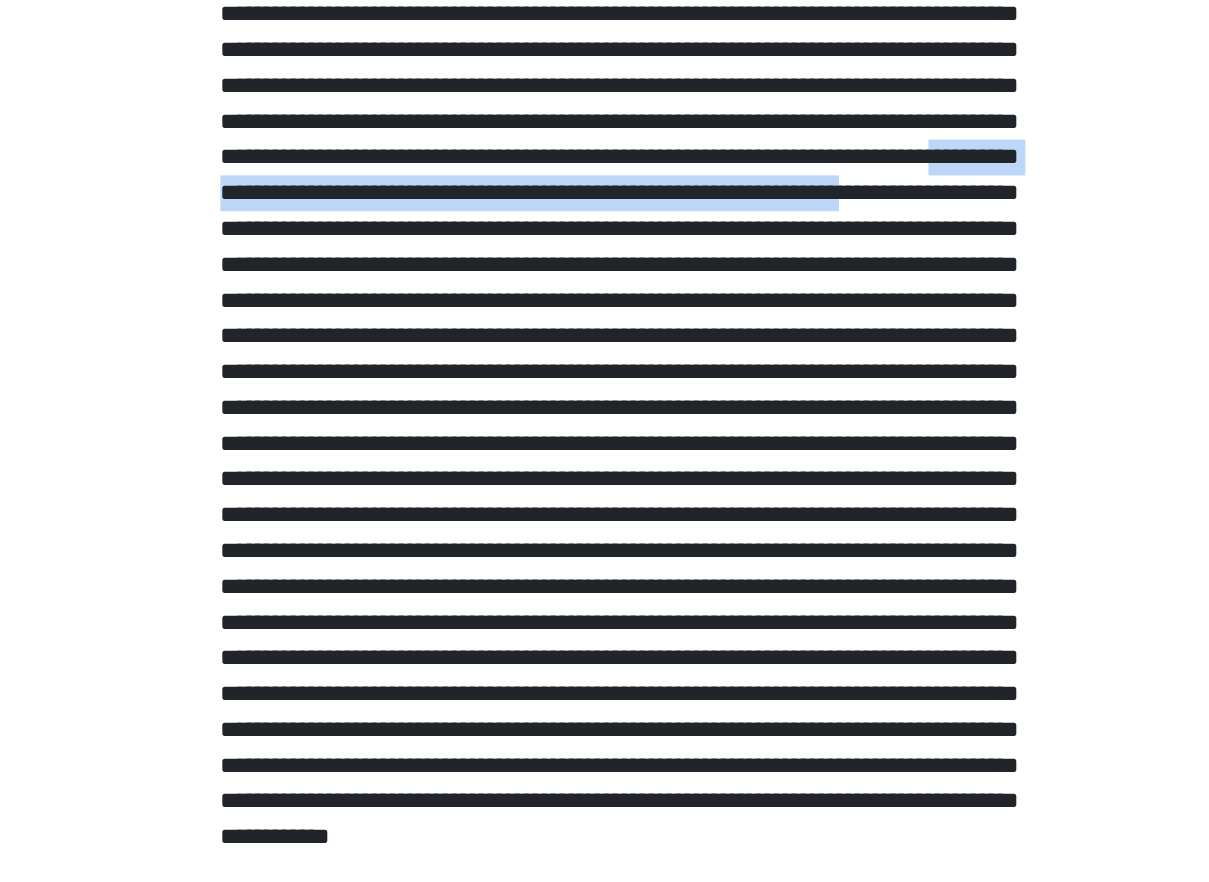 scroll, scrollTop: 402, scrollLeft: 0, axis: vertical 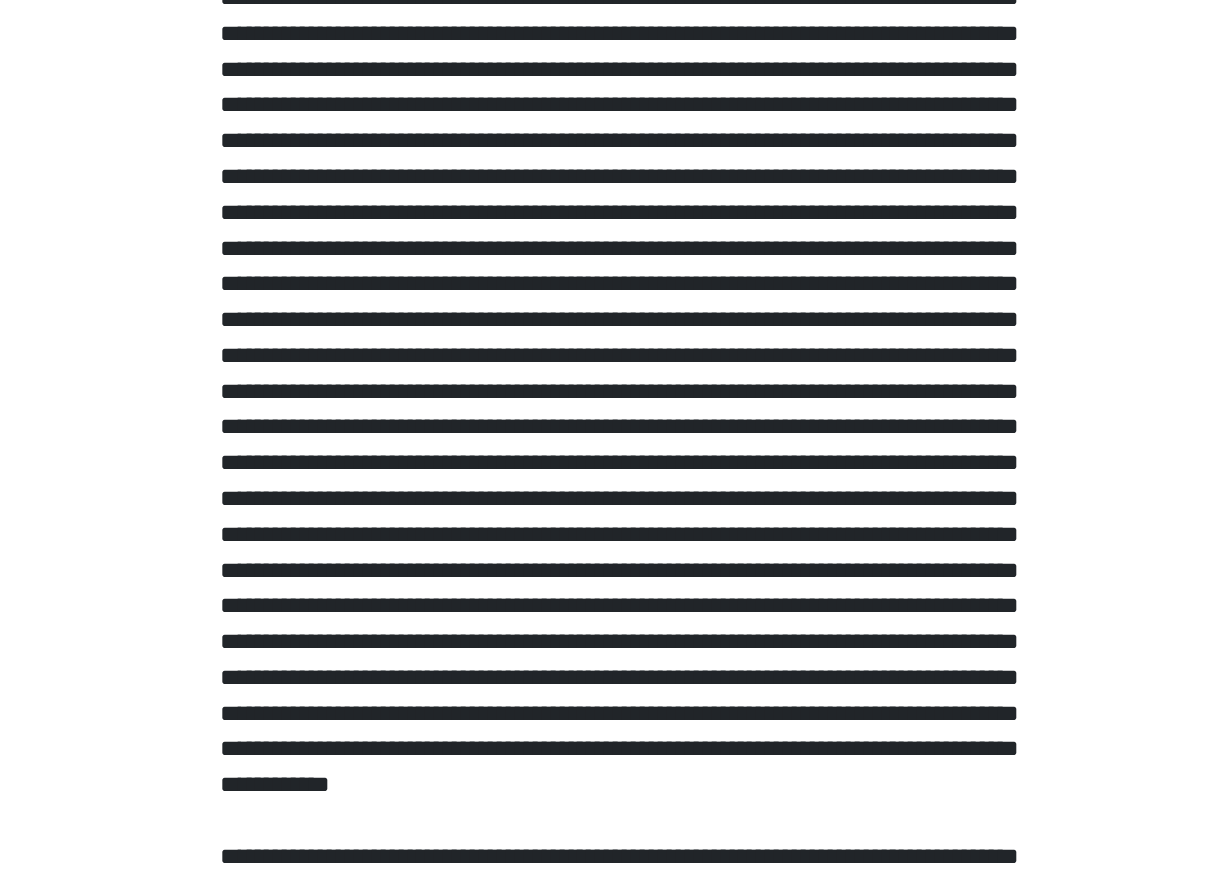 drag, startPoint x: 706, startPoint y: 356, endPoint x: 702, endPoint y: 398, distance: 42.190044 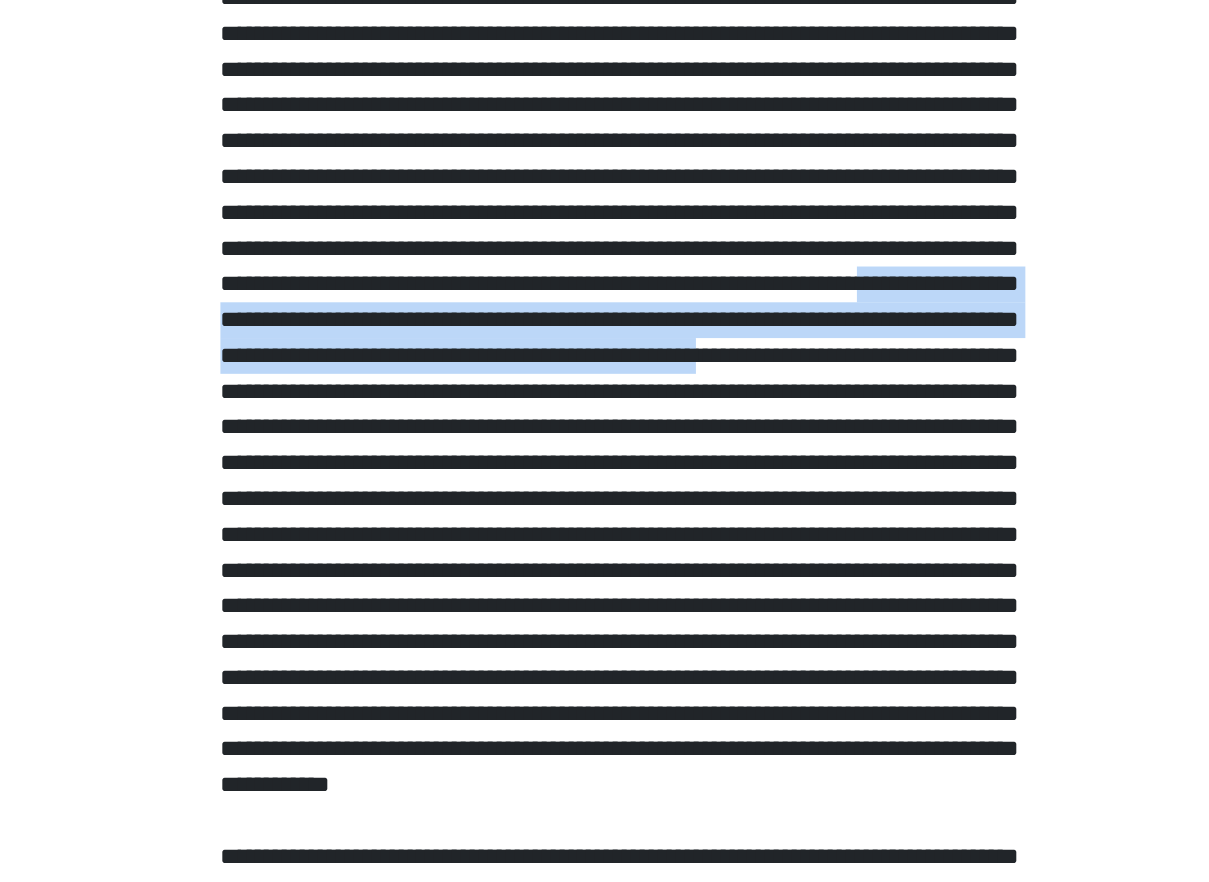 drag, startPoint x: 751, startPoint y: 411, endPoint x: 751, endPoint y: 446, distance: 35 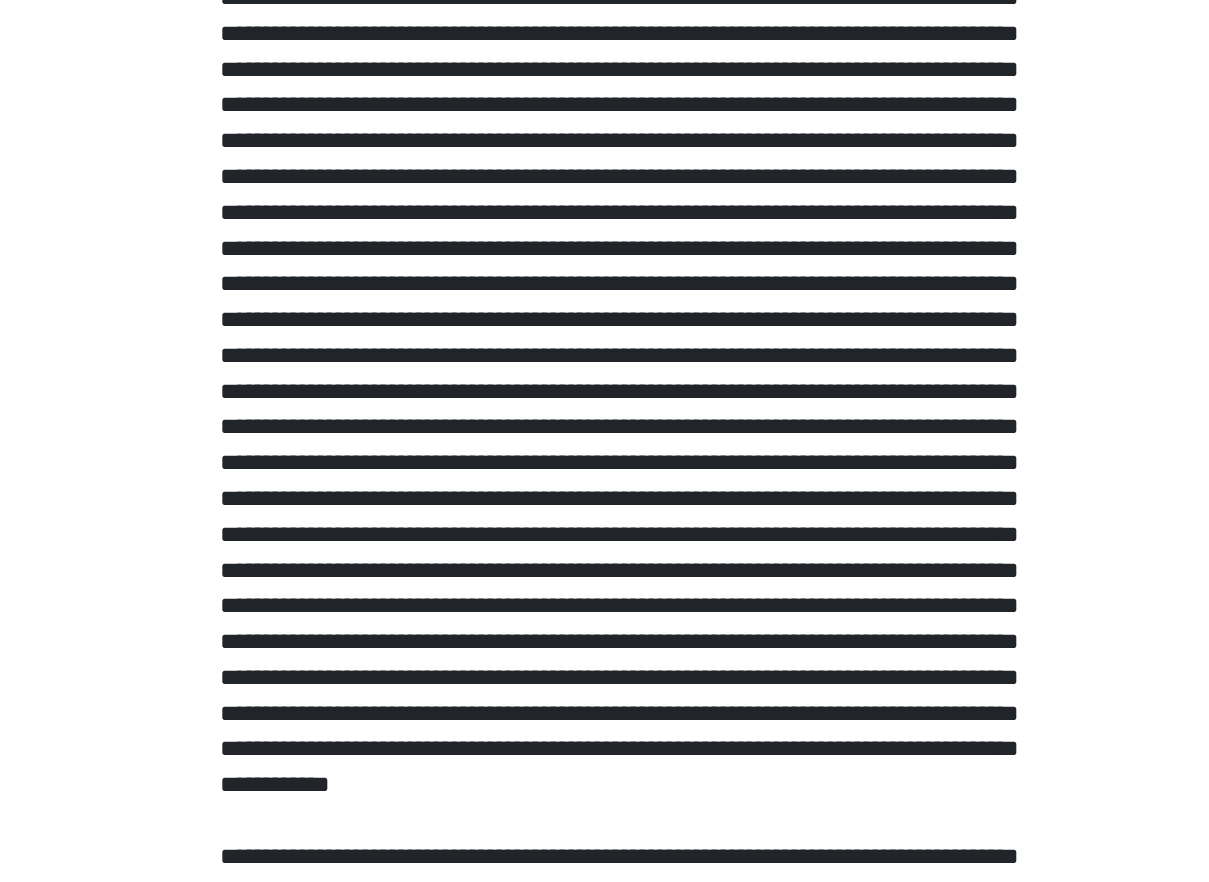 drag, startPoint x: 751, startPoint y: 446, endPoint x: 526, endPoint y: 517, distance: 235.93643 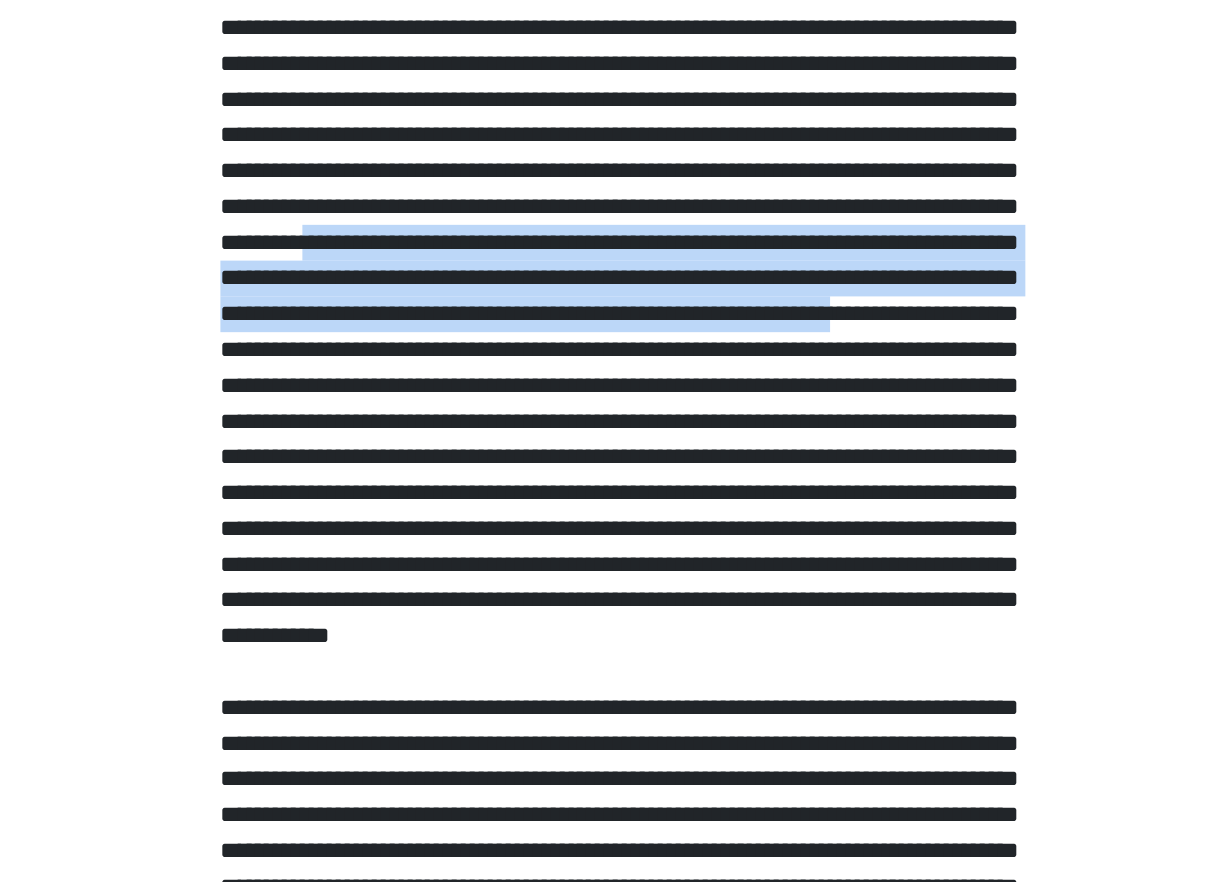 drag, startPoint x: 506, startPoint y: 382, endPoint x: 523, endPoint y: 453, distance: 73.00685 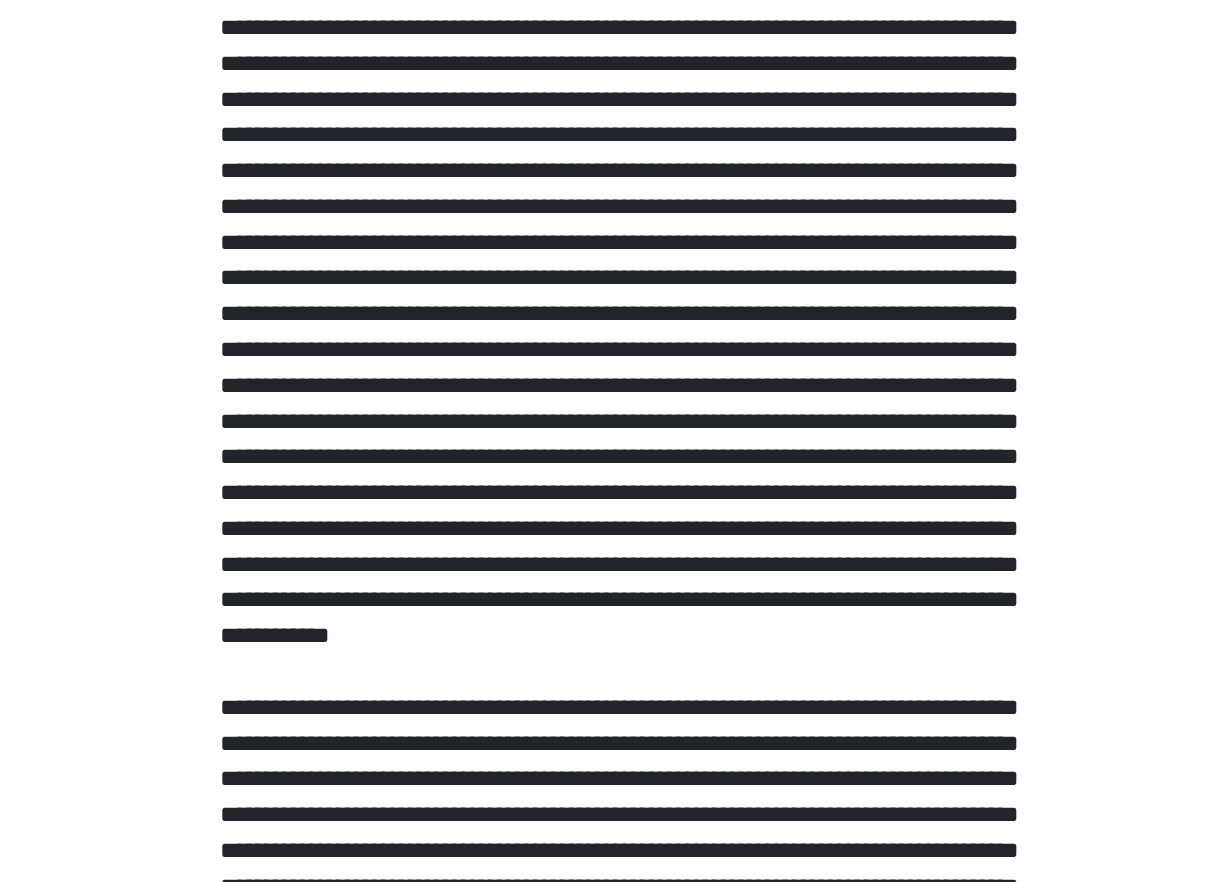 drag, startPoint x: 523, startPoint y: 453, endPoint x: 562, endPoint y: 594, distance: 146.29422 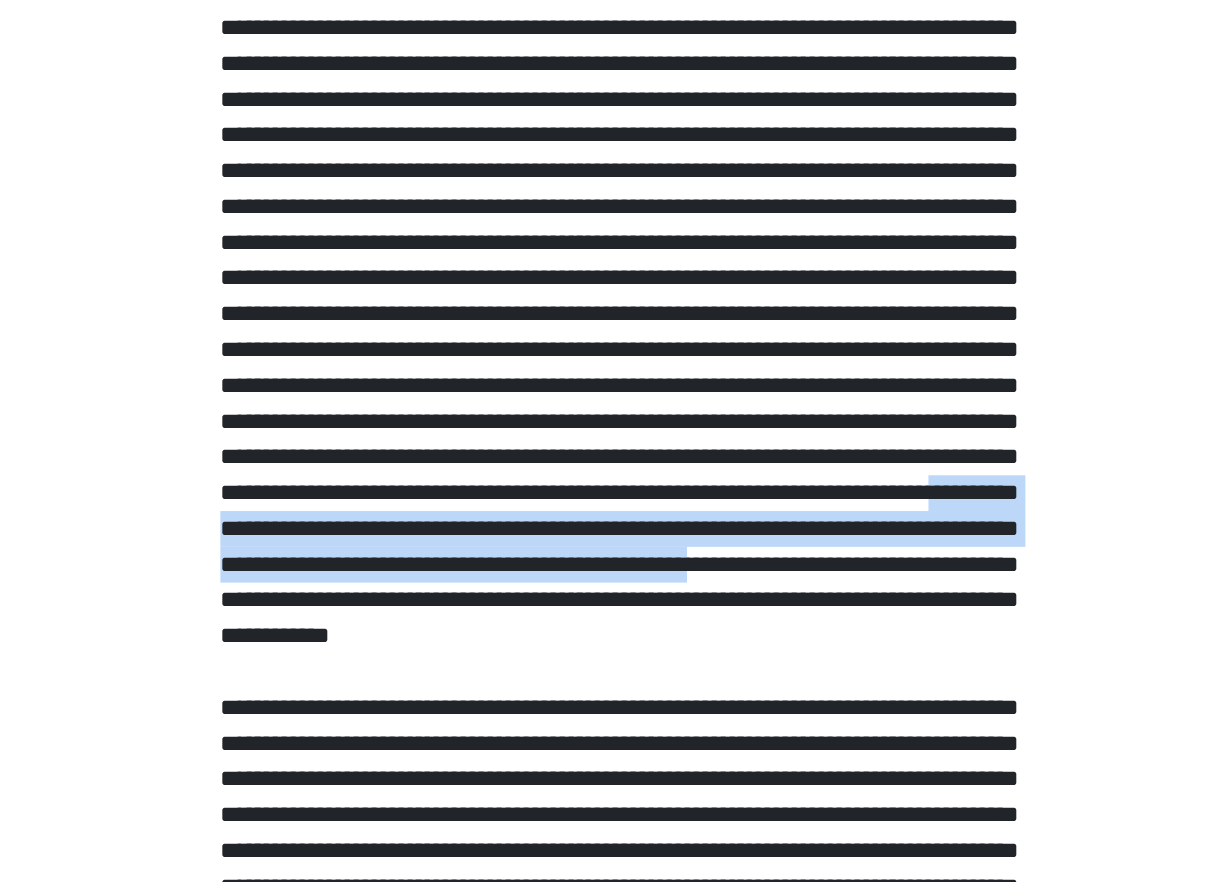 drag, startPoint x: 549, startPoint y: 587, endPoint x: 535, endPoint y: 647, distance: 61.611687 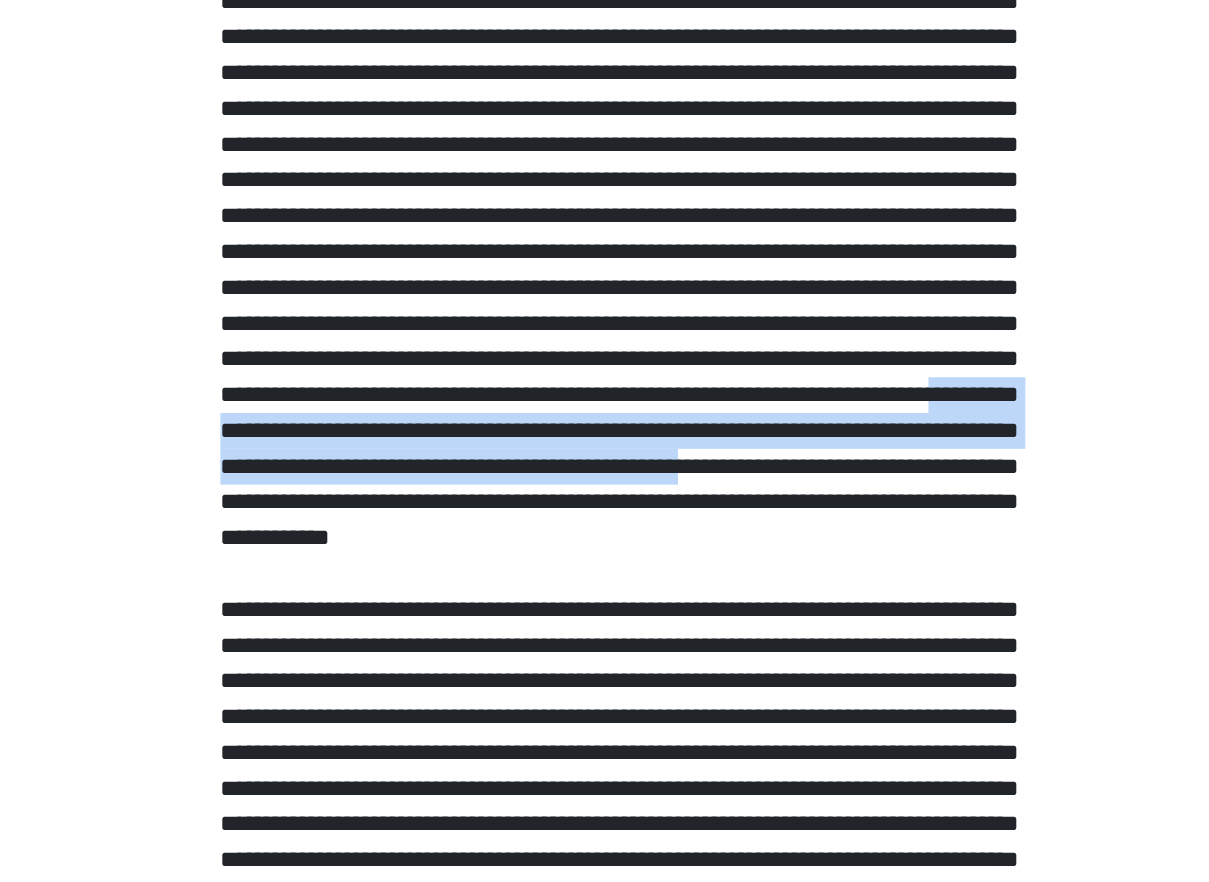 scroll, scrollTop: 603, scrollLeft: 0, axis: vertical 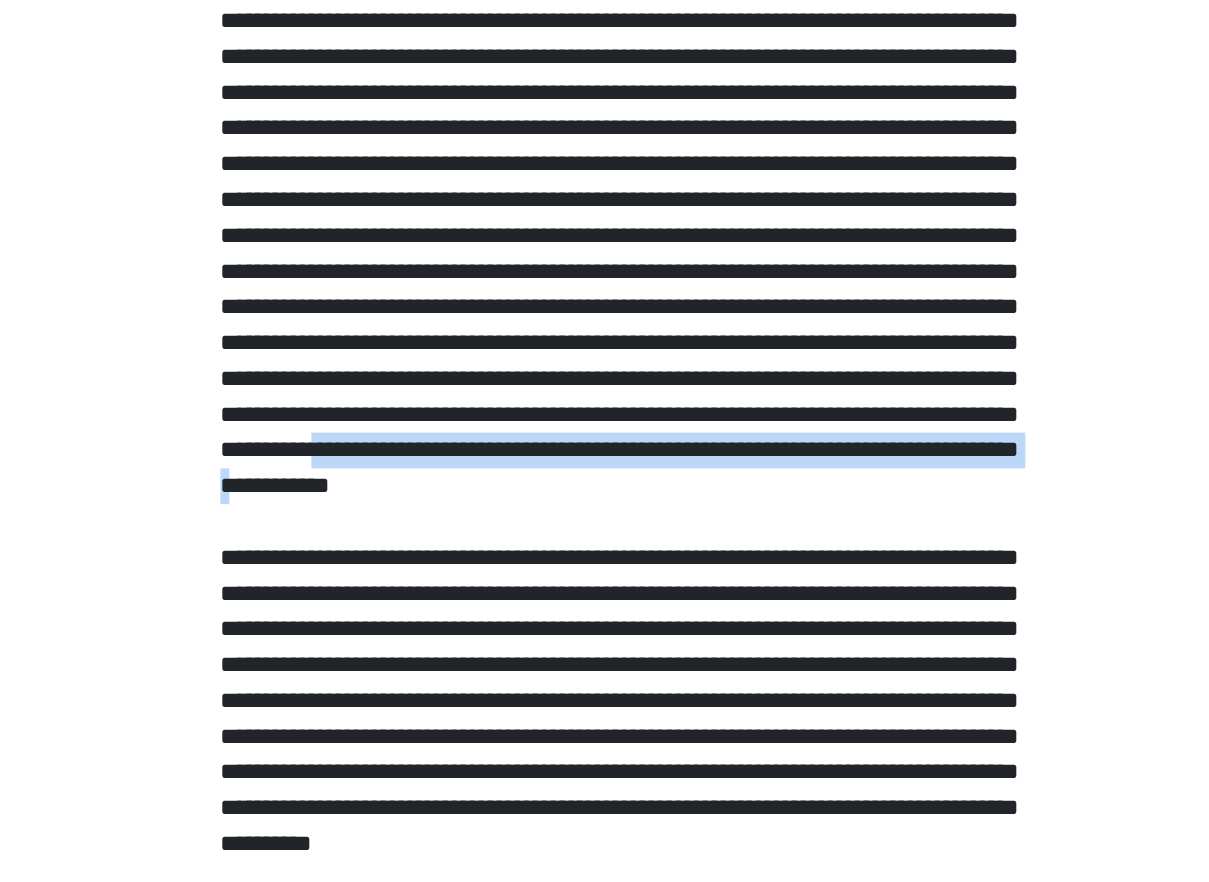 drag, startPoint x: 360, startPoint y: 570, endPoint x: 370, endPoint y: 590, distance: 22.36068 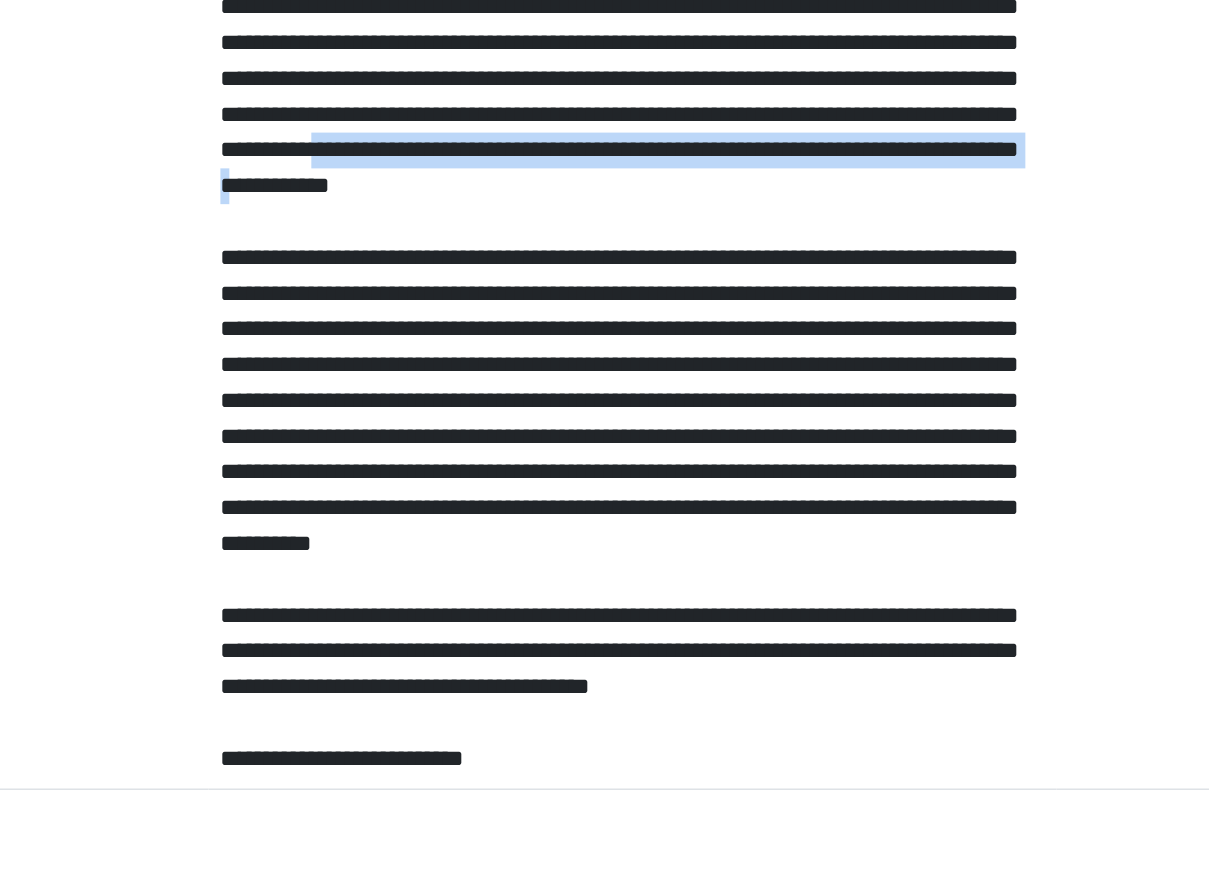 scroll, scrollTop: 905, scrollLeft: 0, axis: vertical 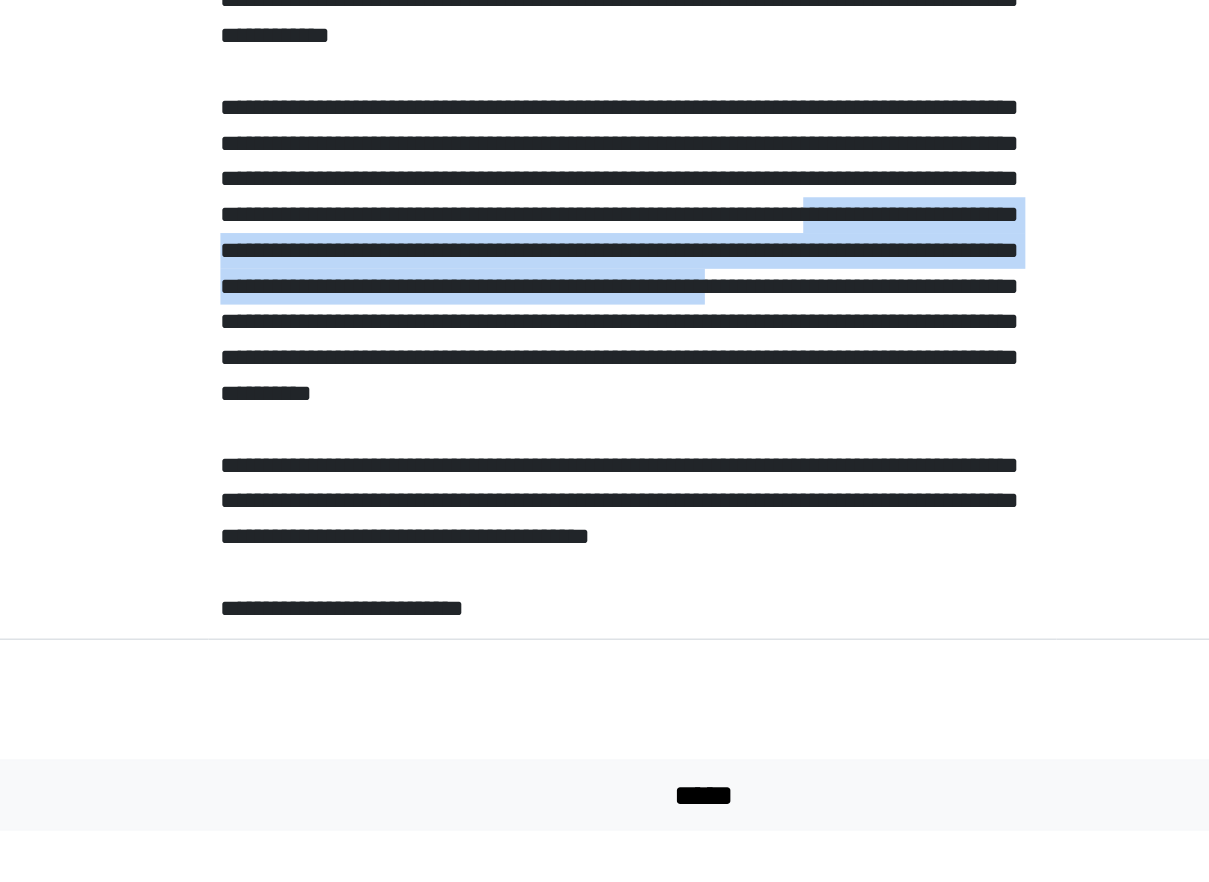drag, startPoint x: 432, startPoint y: 444, endPoint x: 523, endPoint y: 486, distance: 100.22475 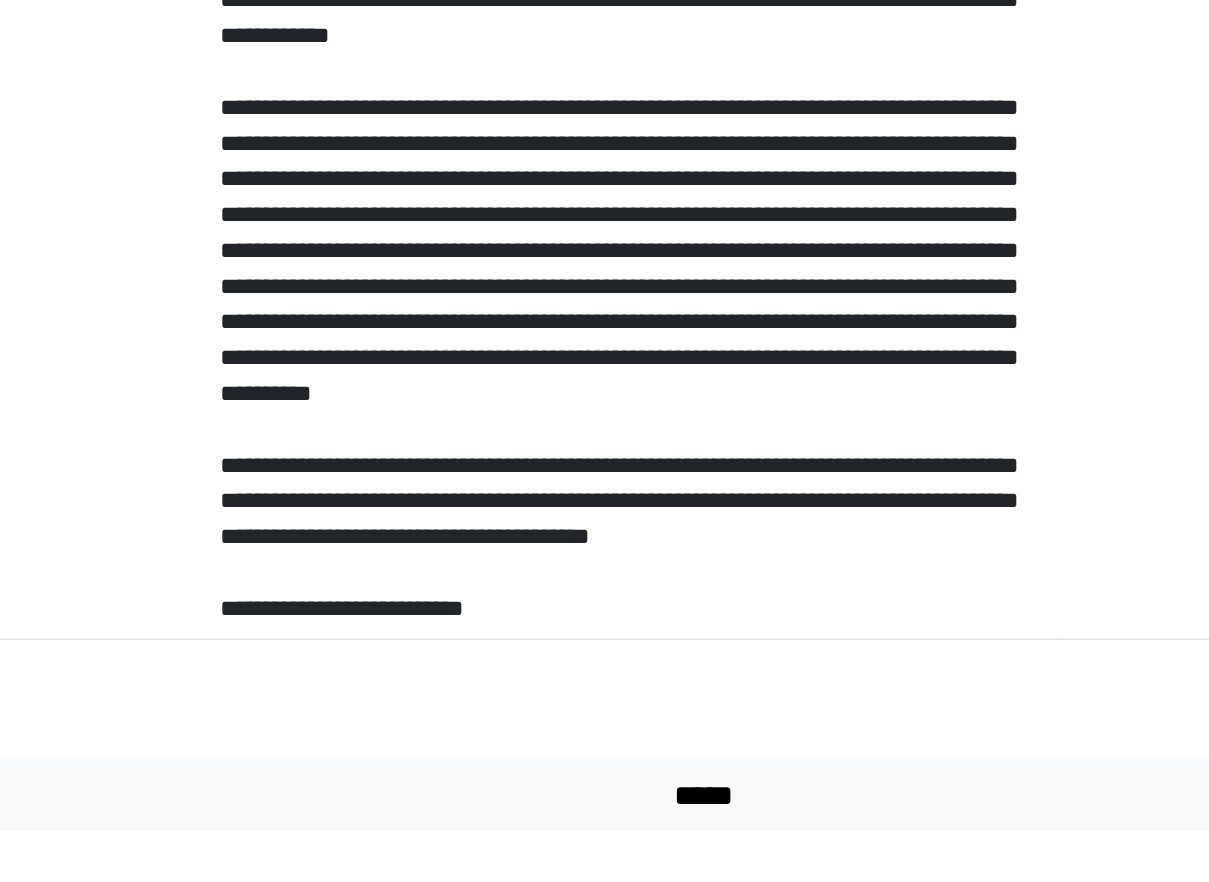 click on "**********" at bounding box center (556, 36) 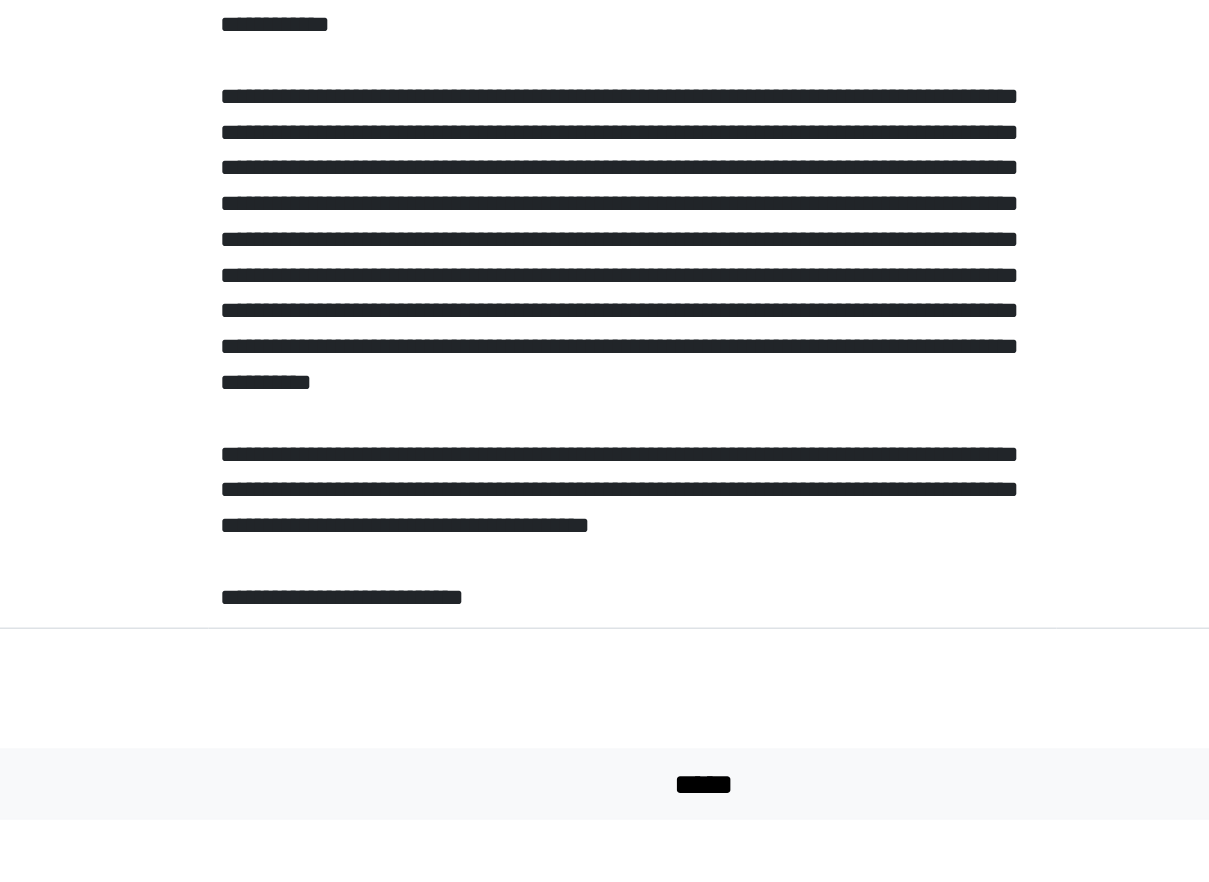scroll, scrollTop: 913, scrollLeft: 0, axis: vertical 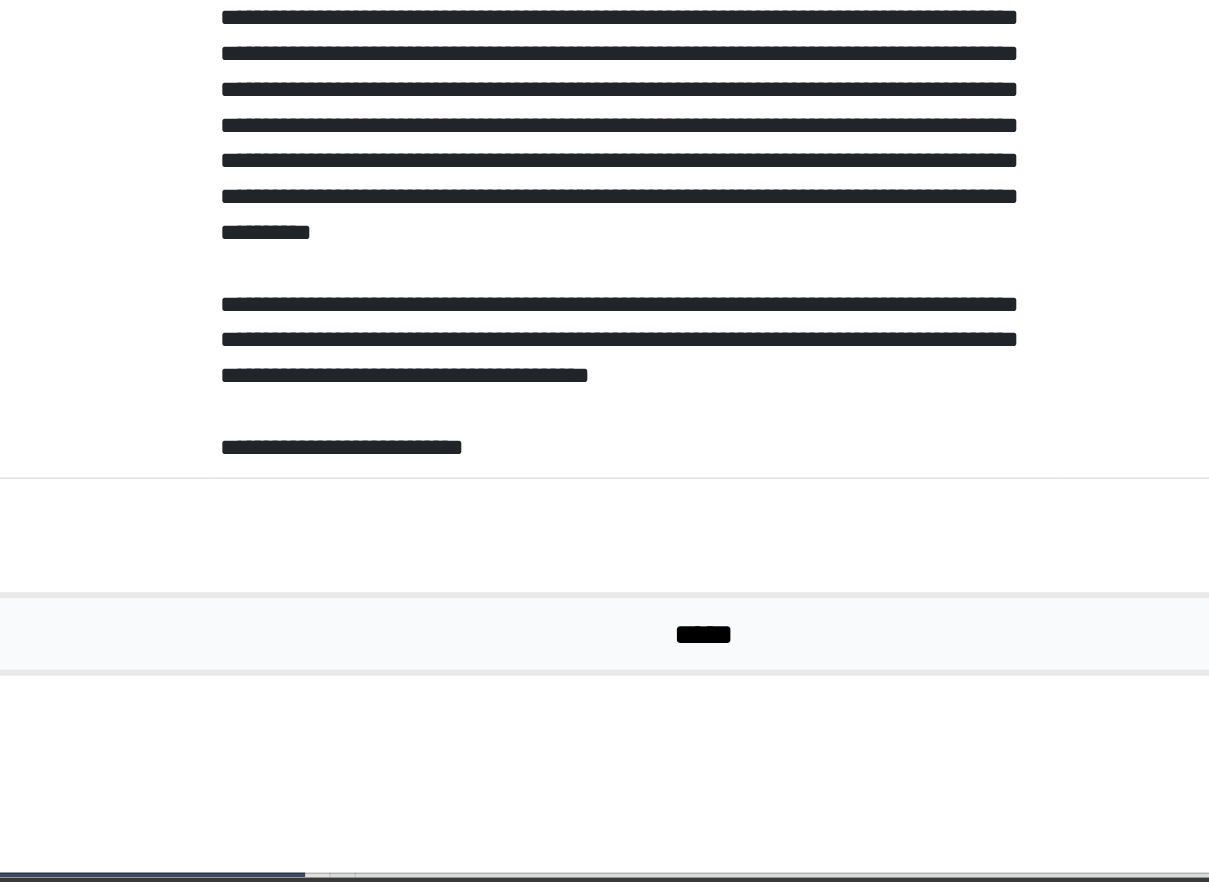 click on "*****" at bounding box center [605, 693] 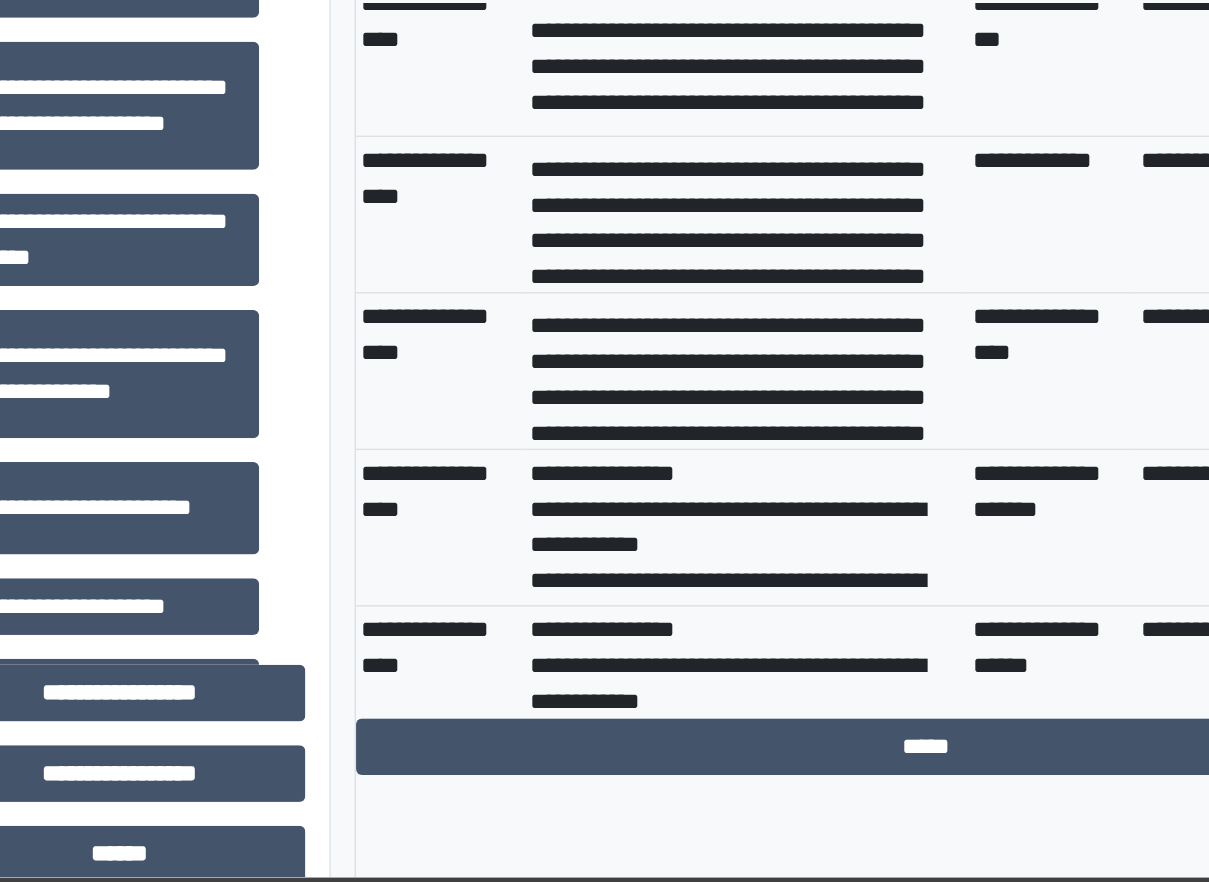 scroll, scrollTop: 501, scrollLeft: 0, axis: vertical 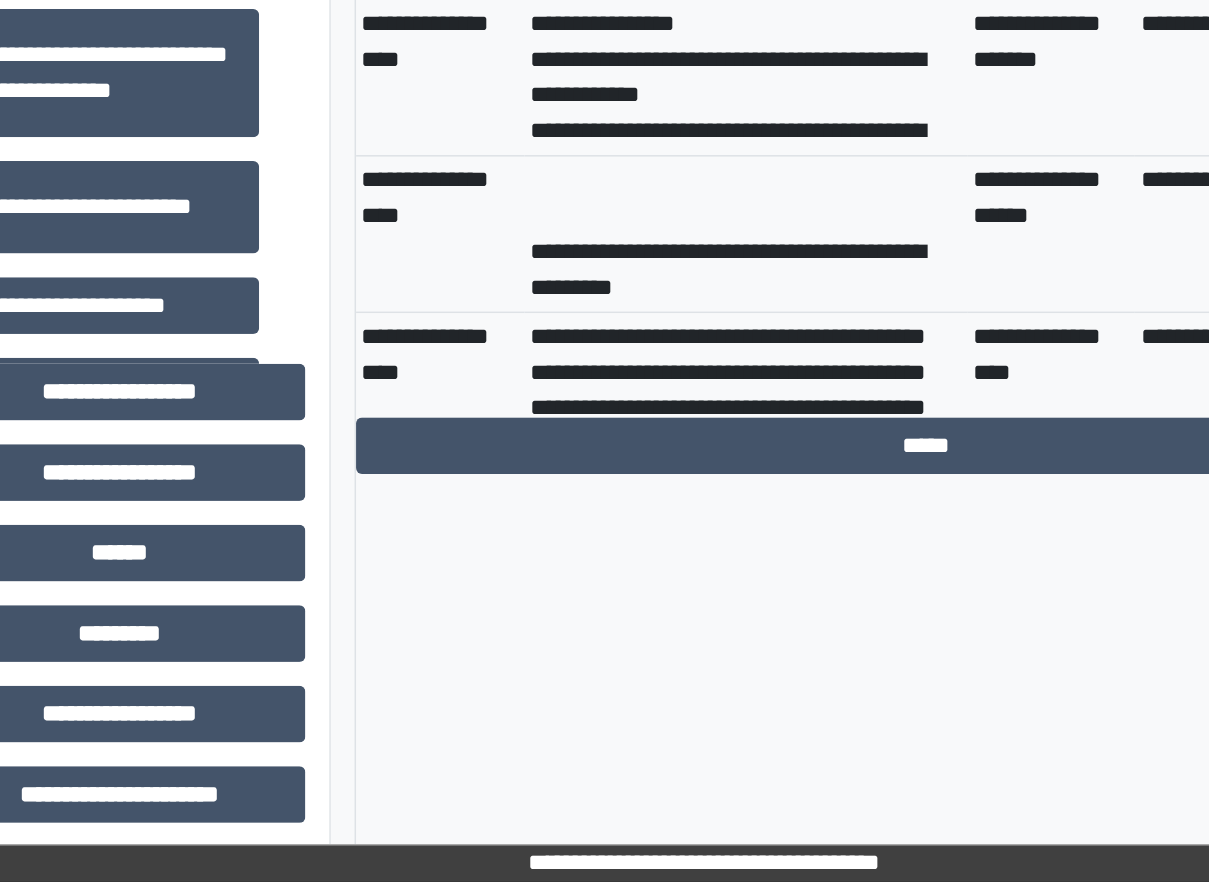 click on "**********" at bounding box center [632, 552] 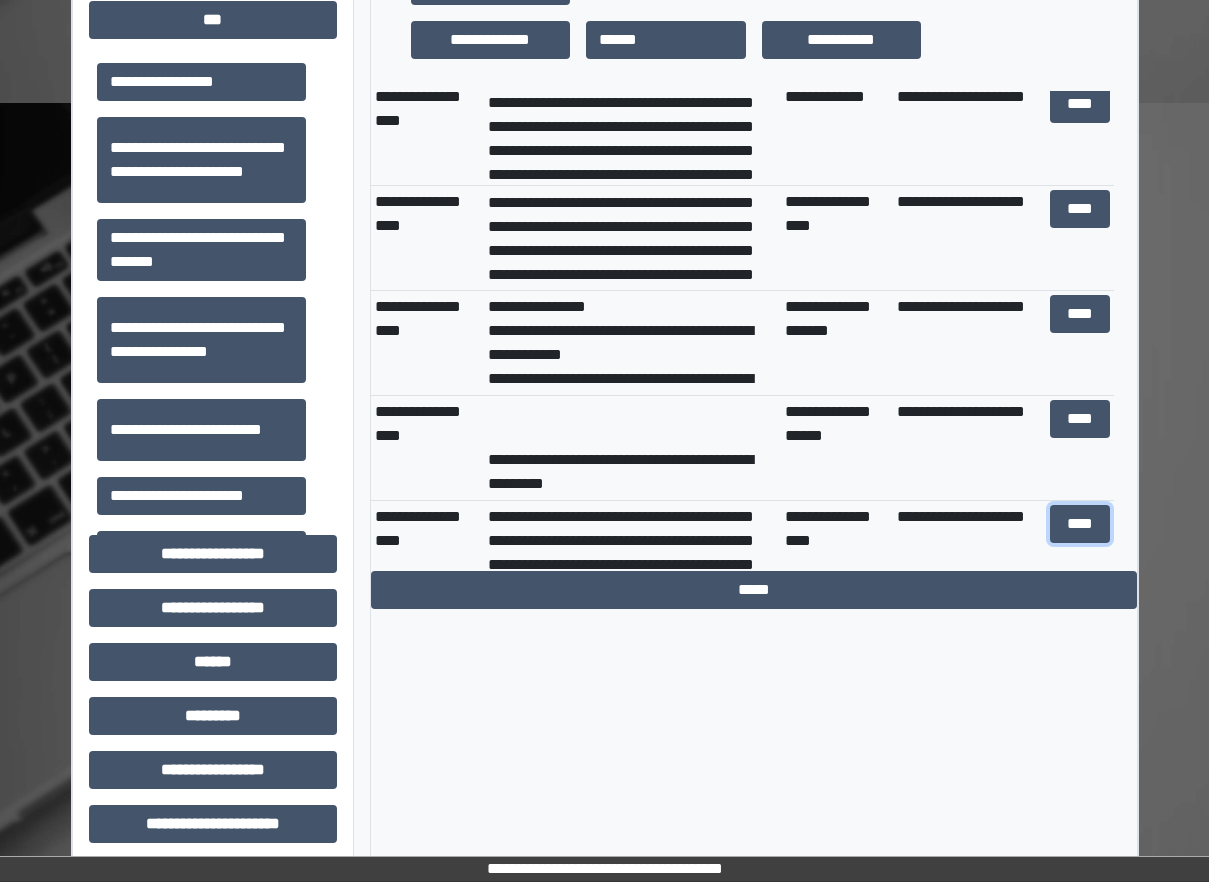 click on "****" at bounding box center [1080, 524] 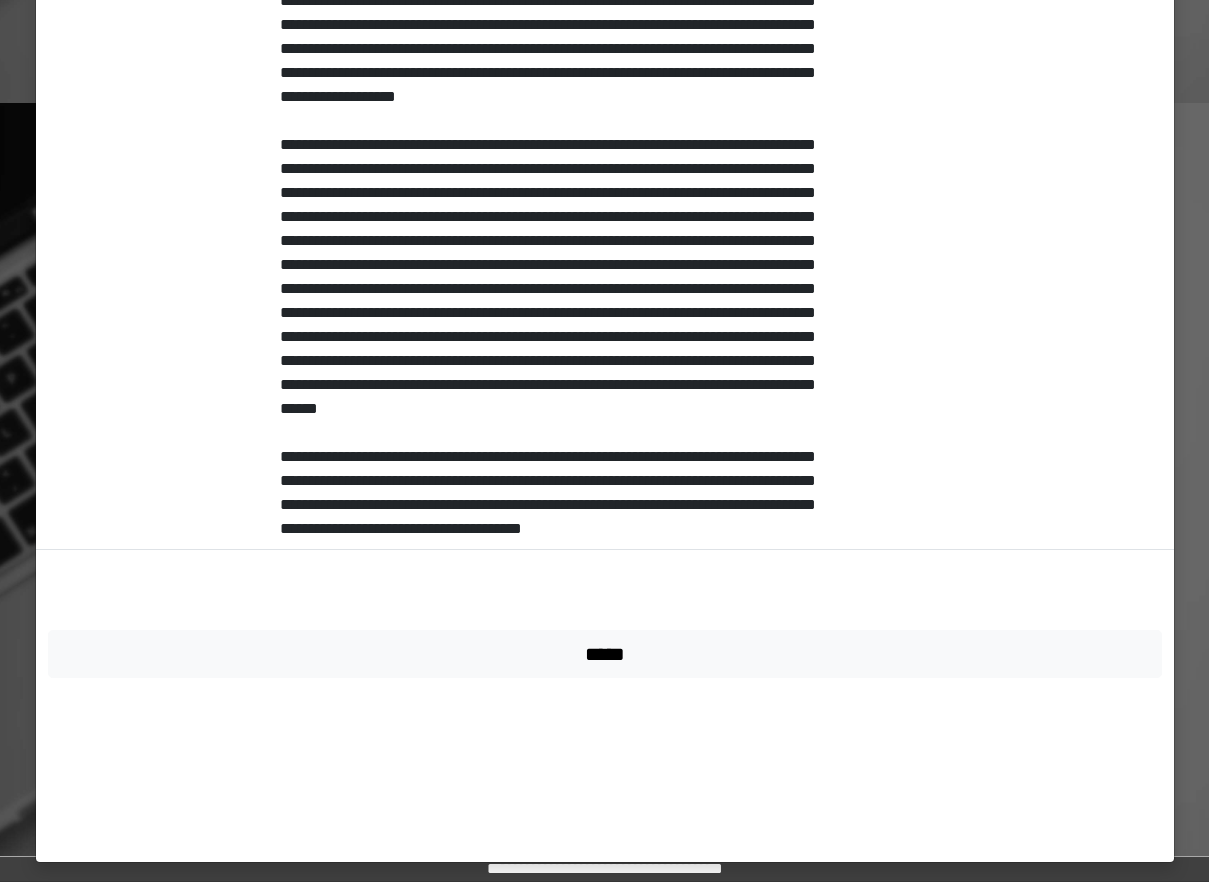 scroll, scrollTop: 1249, scrollLeft: 0, axis: vertical 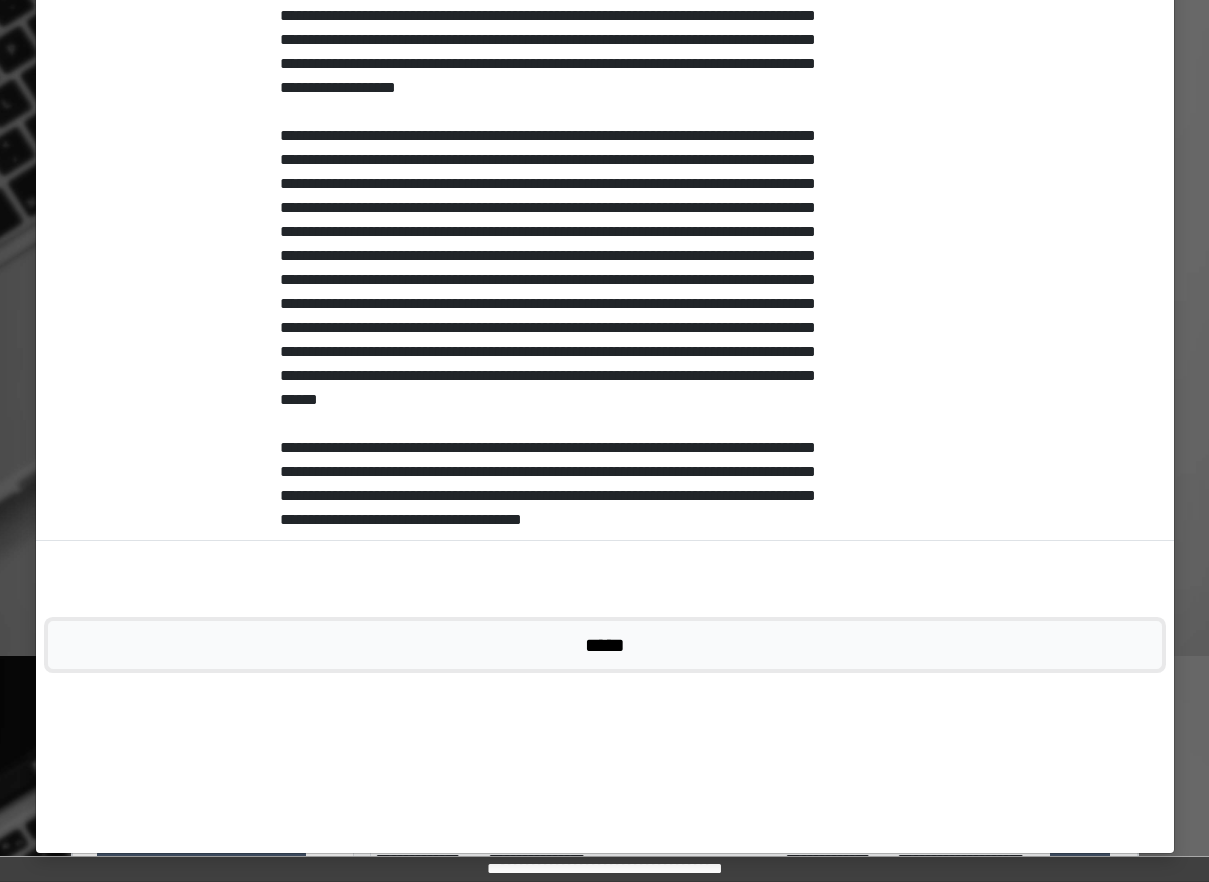 drag, startPoint x: 591, startPoint y: 823, endPoint x: 585, endPoint y: 813, distance: 11.661903 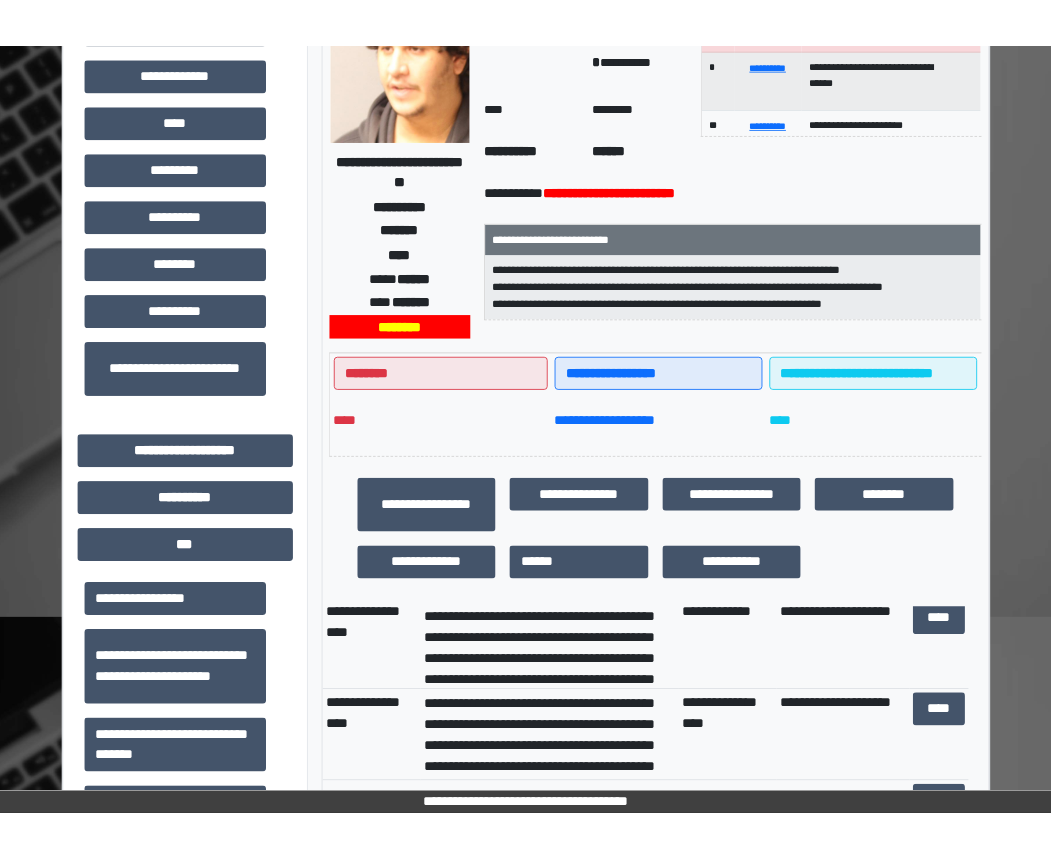 scroll, scrollTop: 0, scrollLeft: 0, axis: both 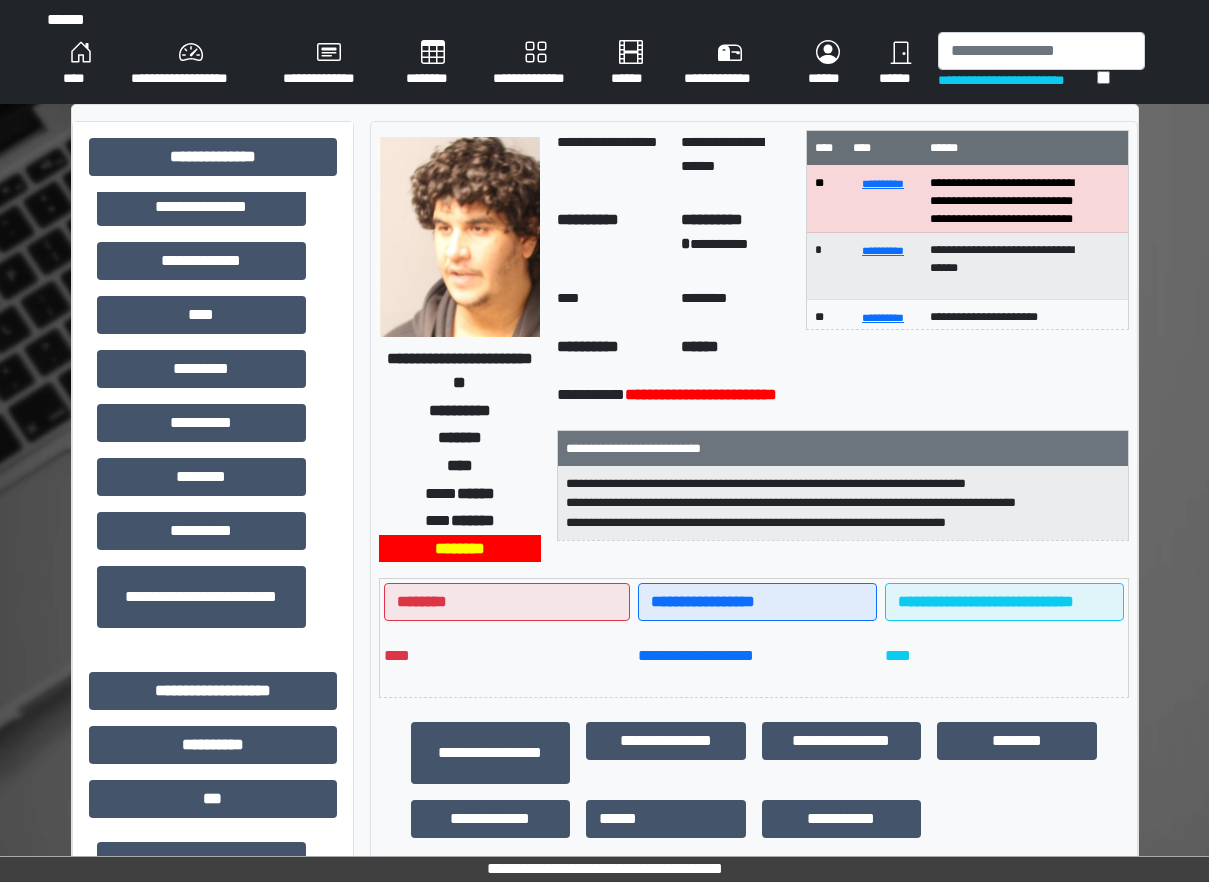 click on "**********" at bounding box center (1017, 80) 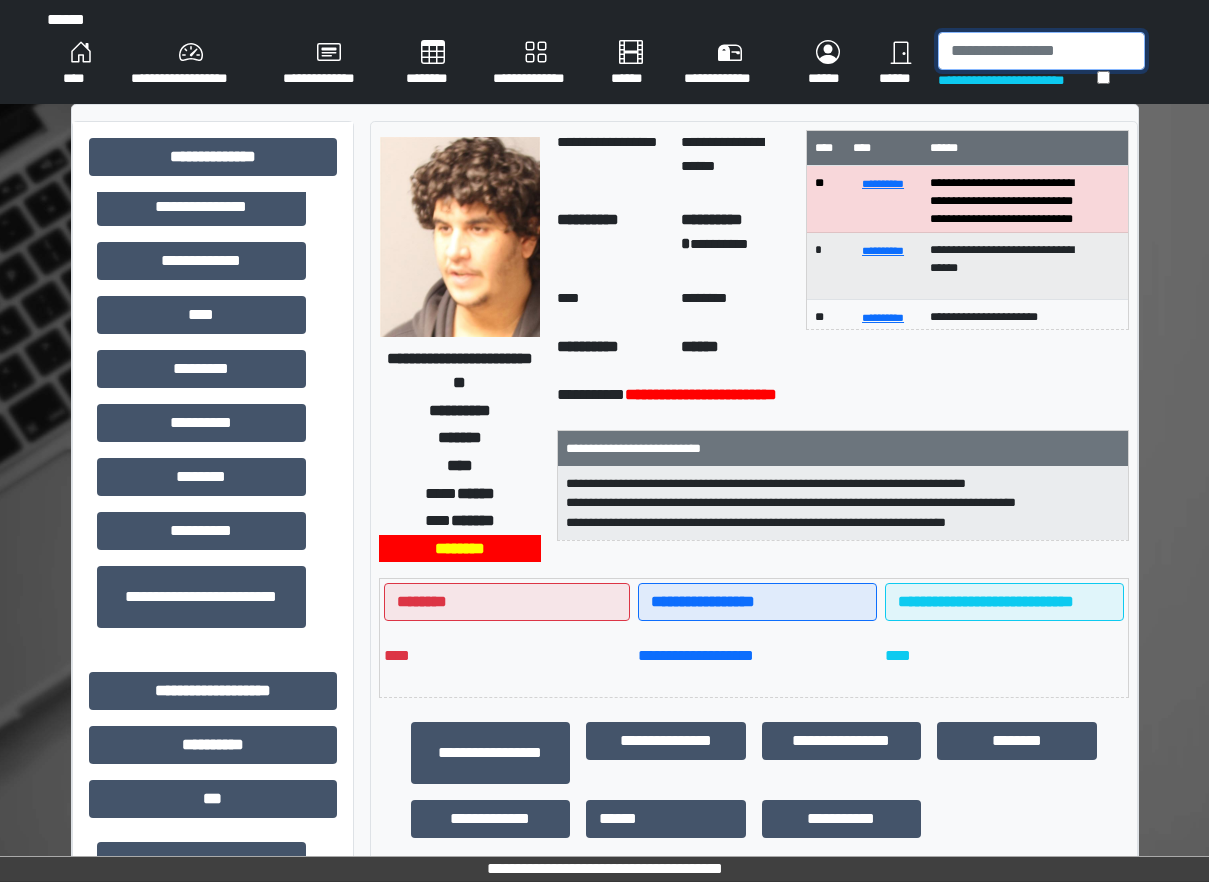 click at bounding box center [1041, 51] 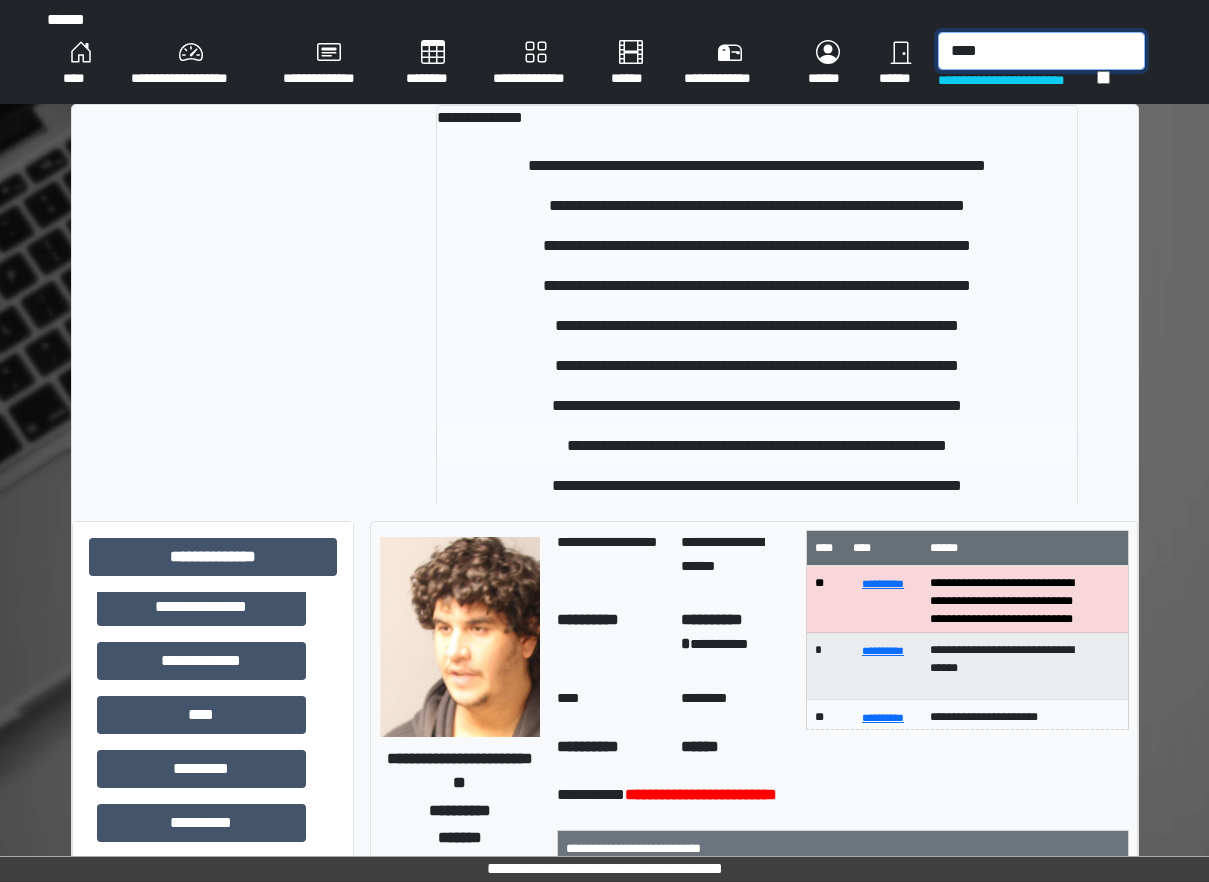 type on "****" 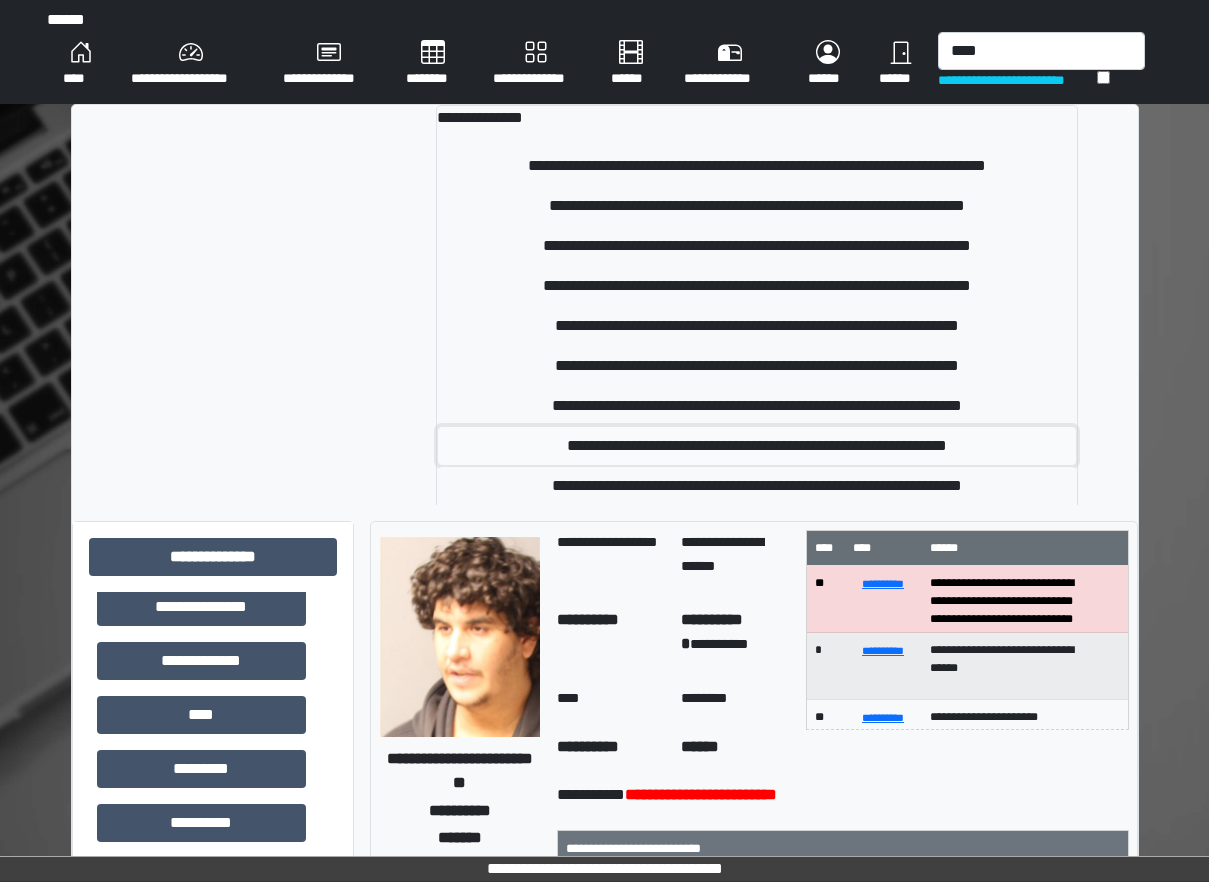 click on "**********" at bounding box center [757, 446] 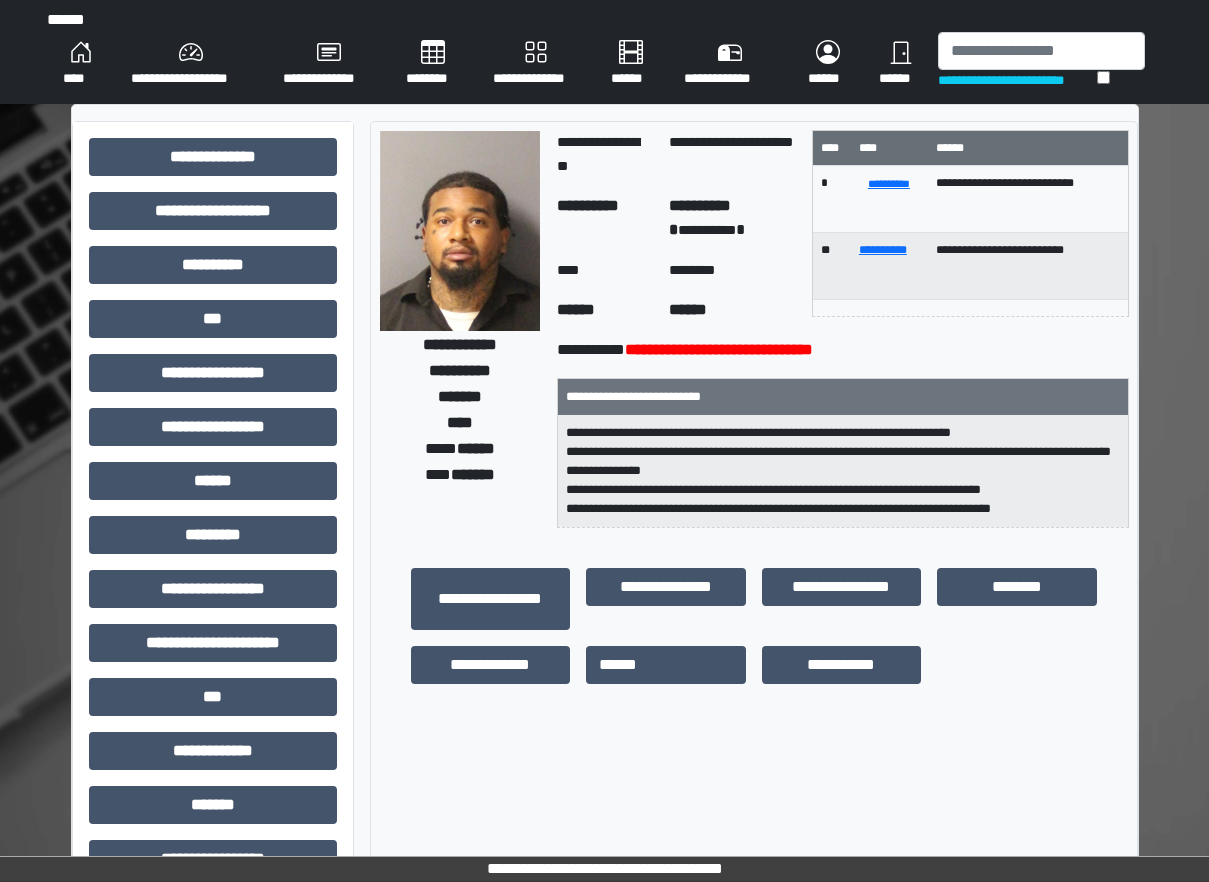click on "****" at bounding box center (81, 64) 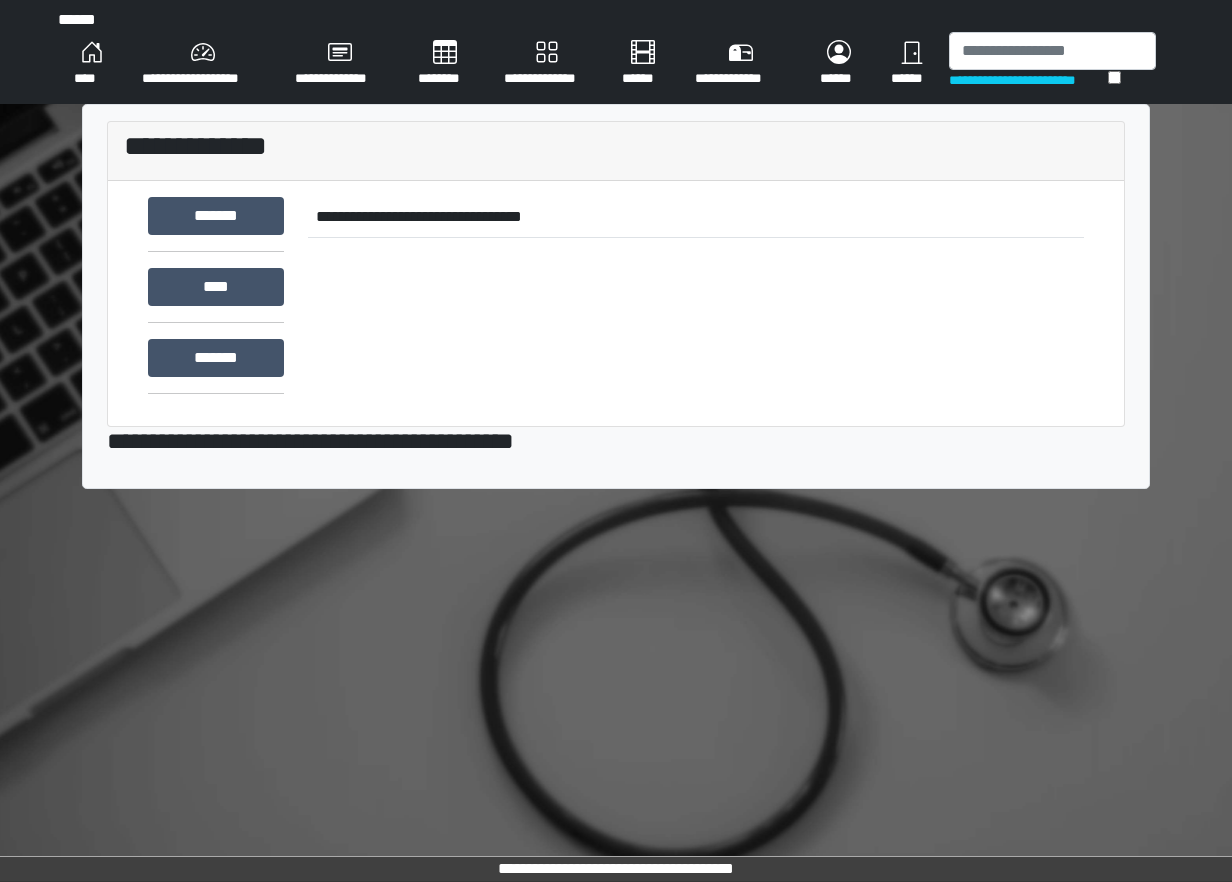 drag, startPoint x: 567, startPoint y: 308, endPoint x: 589, endPoint y: 300, distance: 23.409399 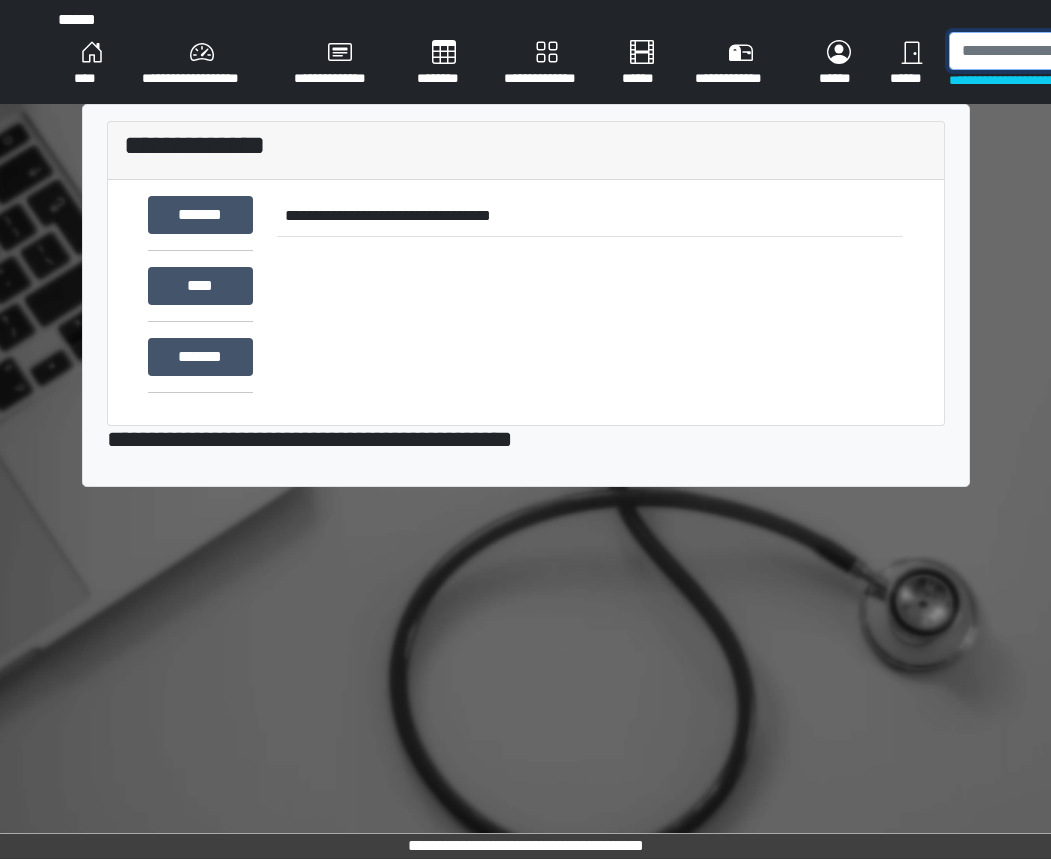 click at bounding box center (1052, 51) 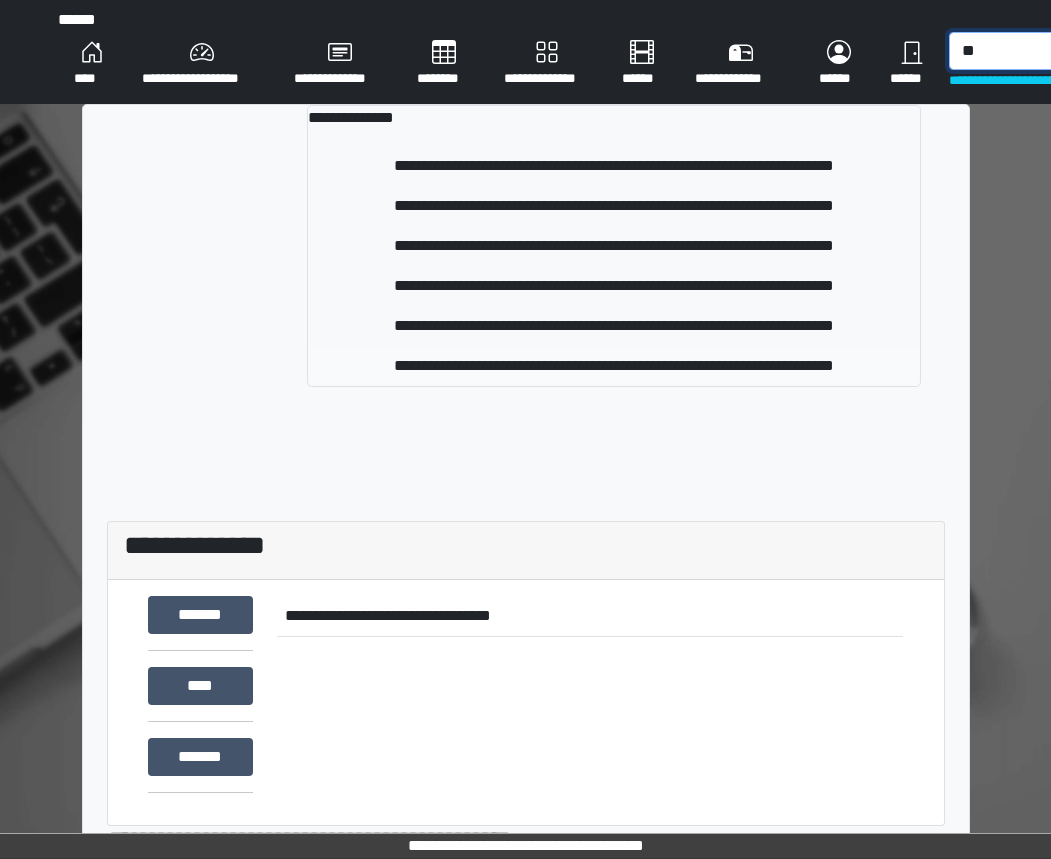 type on "*" 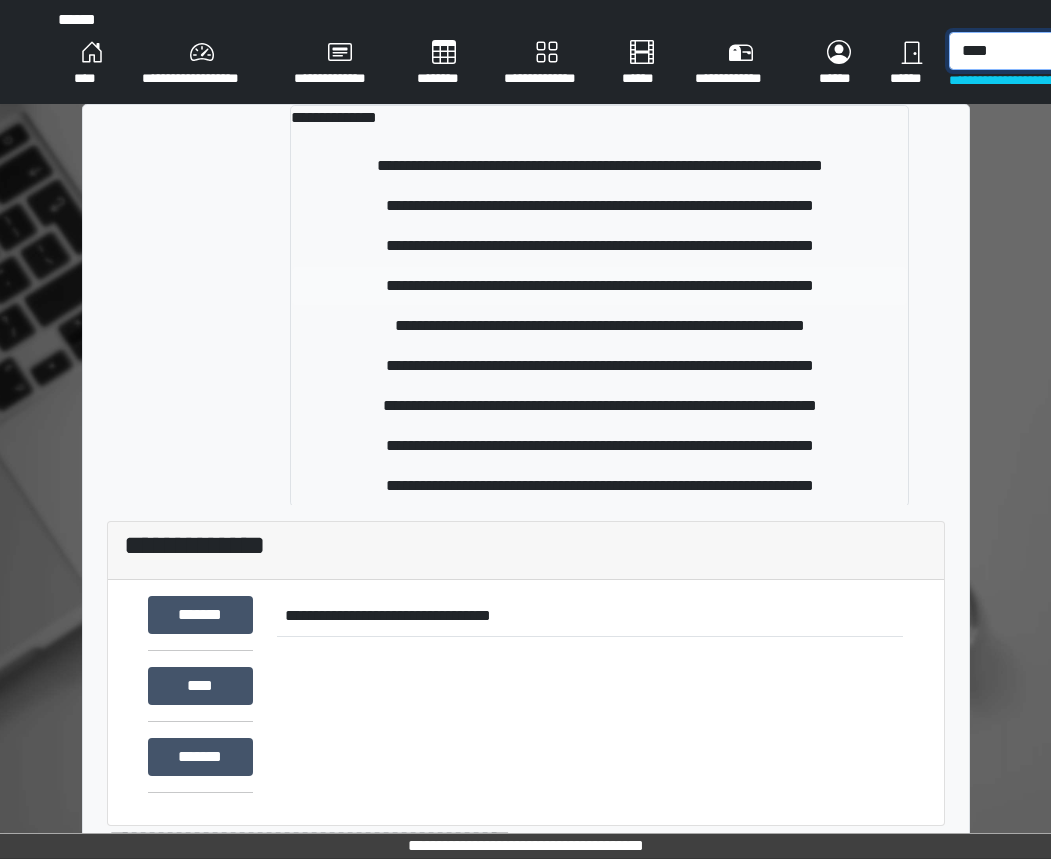 type on "****" 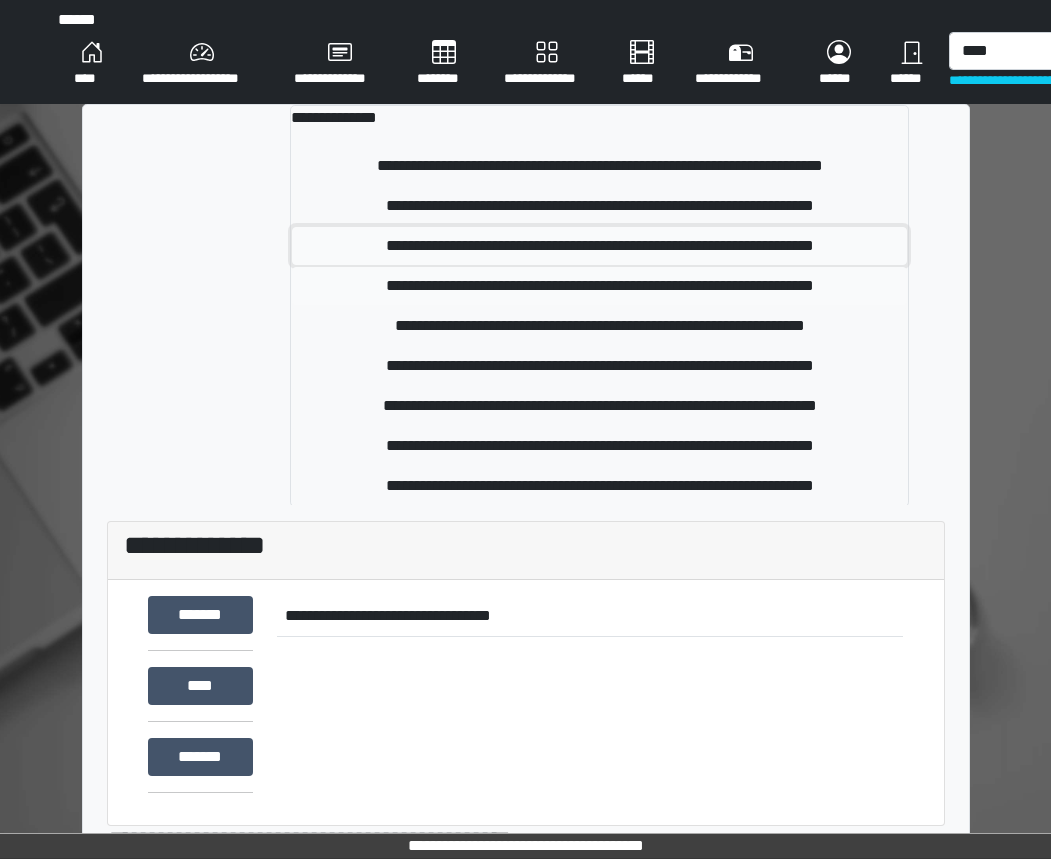 click on "**********" at bounding box center (599, 326) 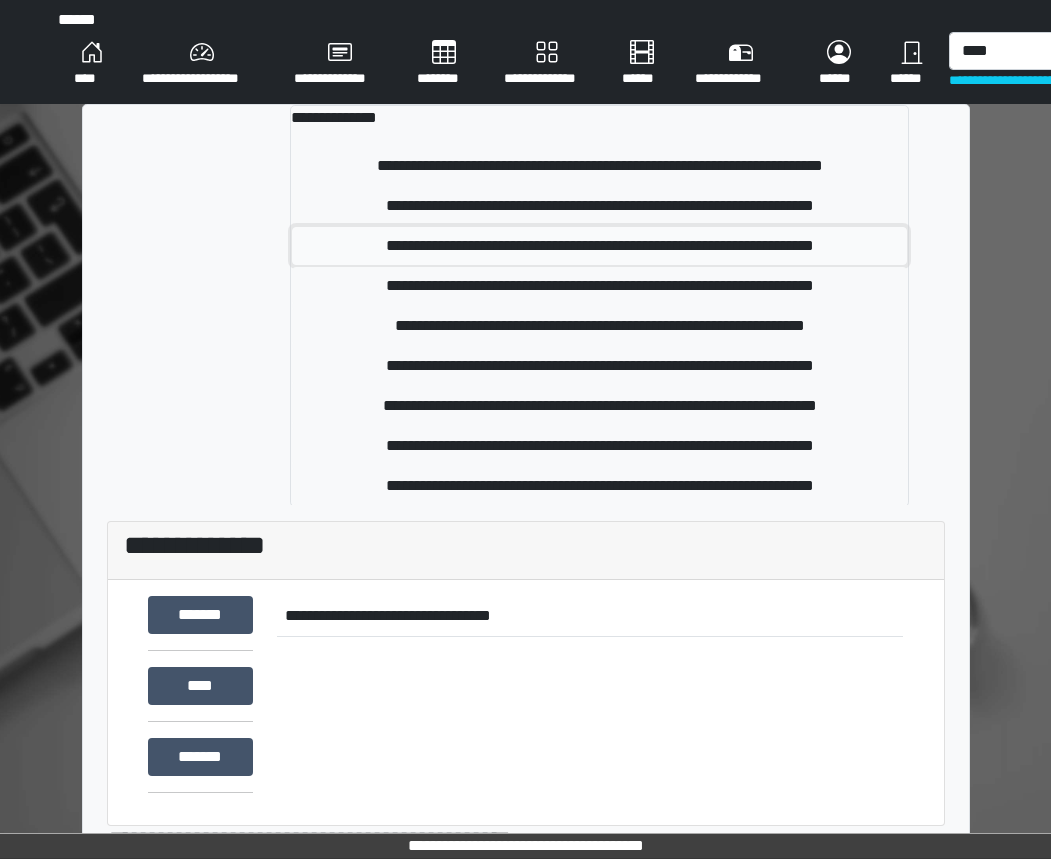 click on "**********" at bounding box center (599, 246) 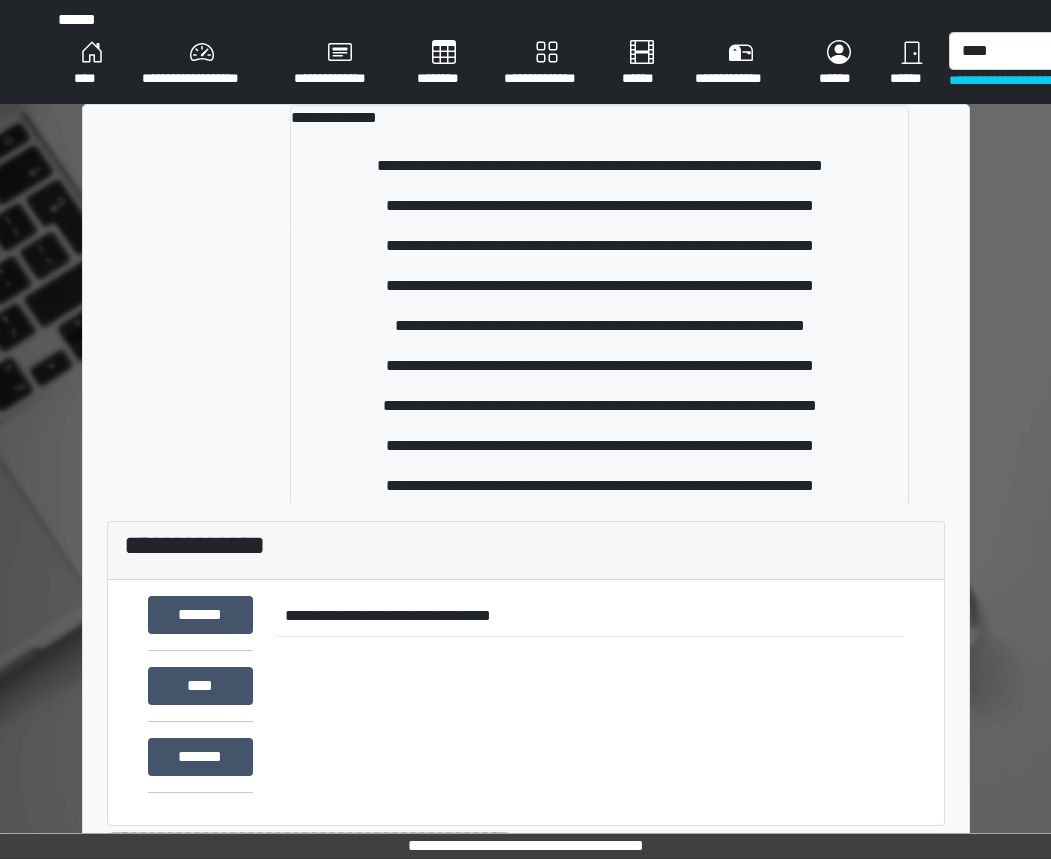 type 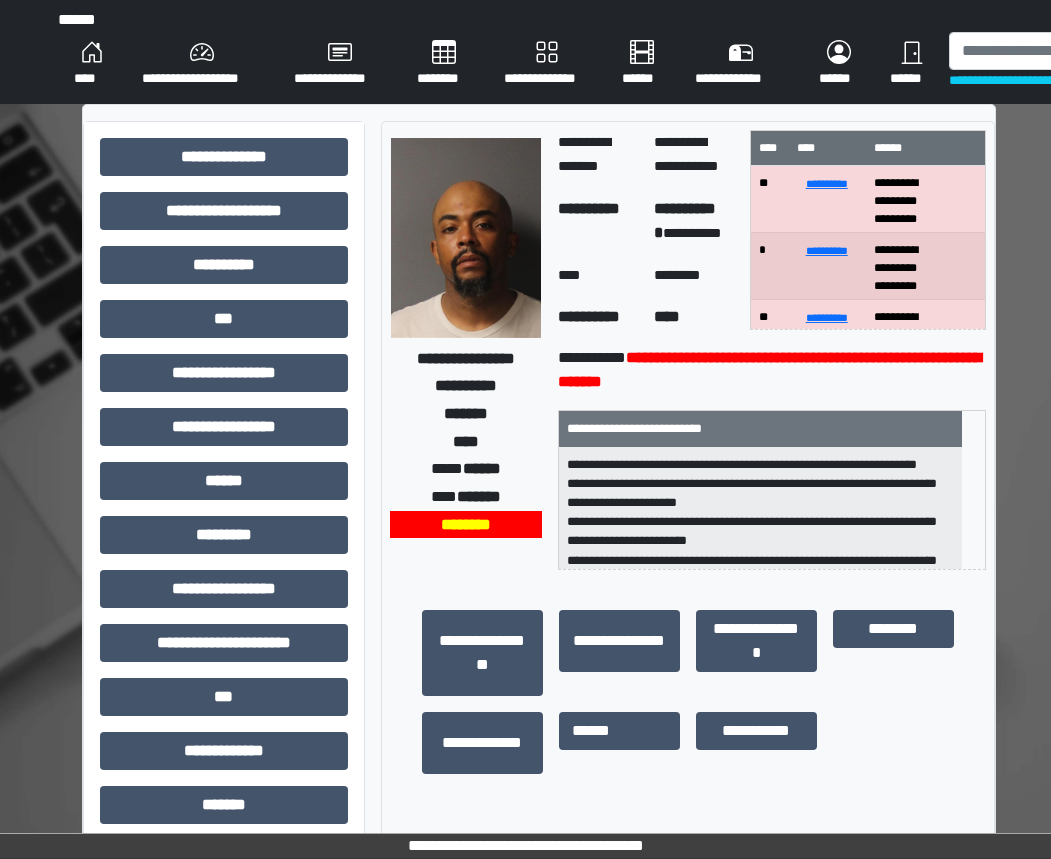 click on "**********" at bounding box center (466, 358) 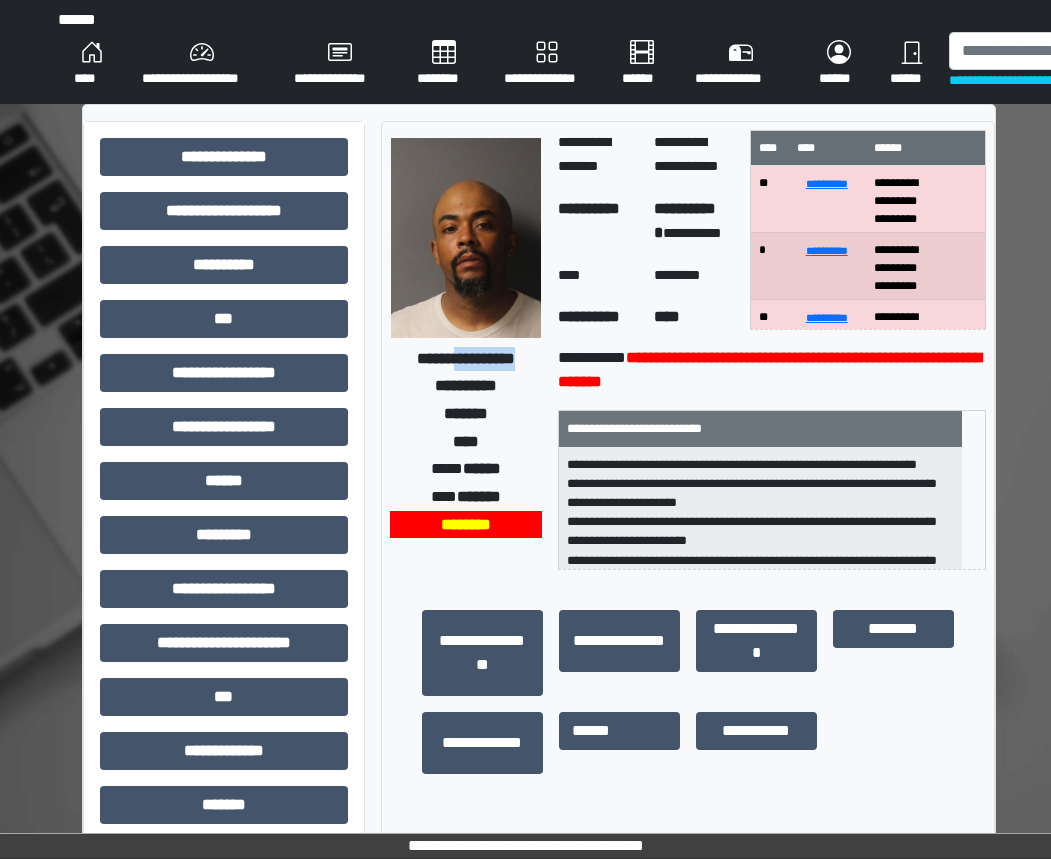 click on "**********" at bounding box center [466, 358] 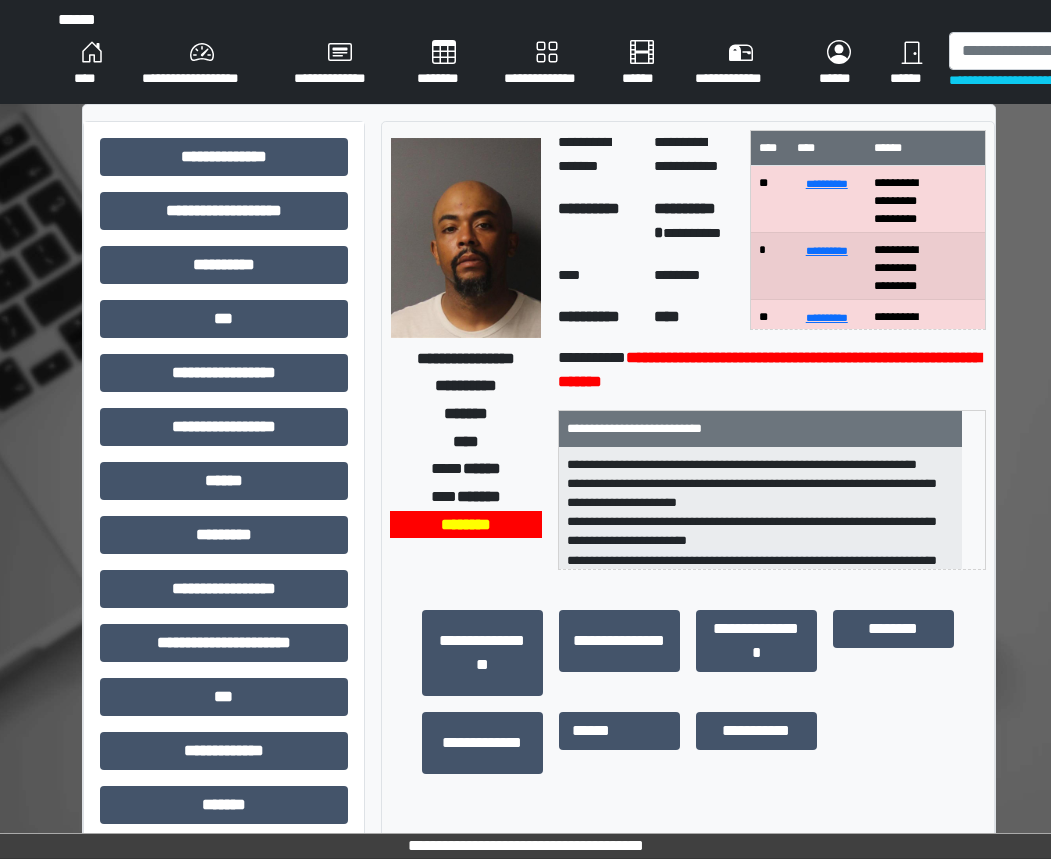 click on "**********" at bounding box center (772, 370) 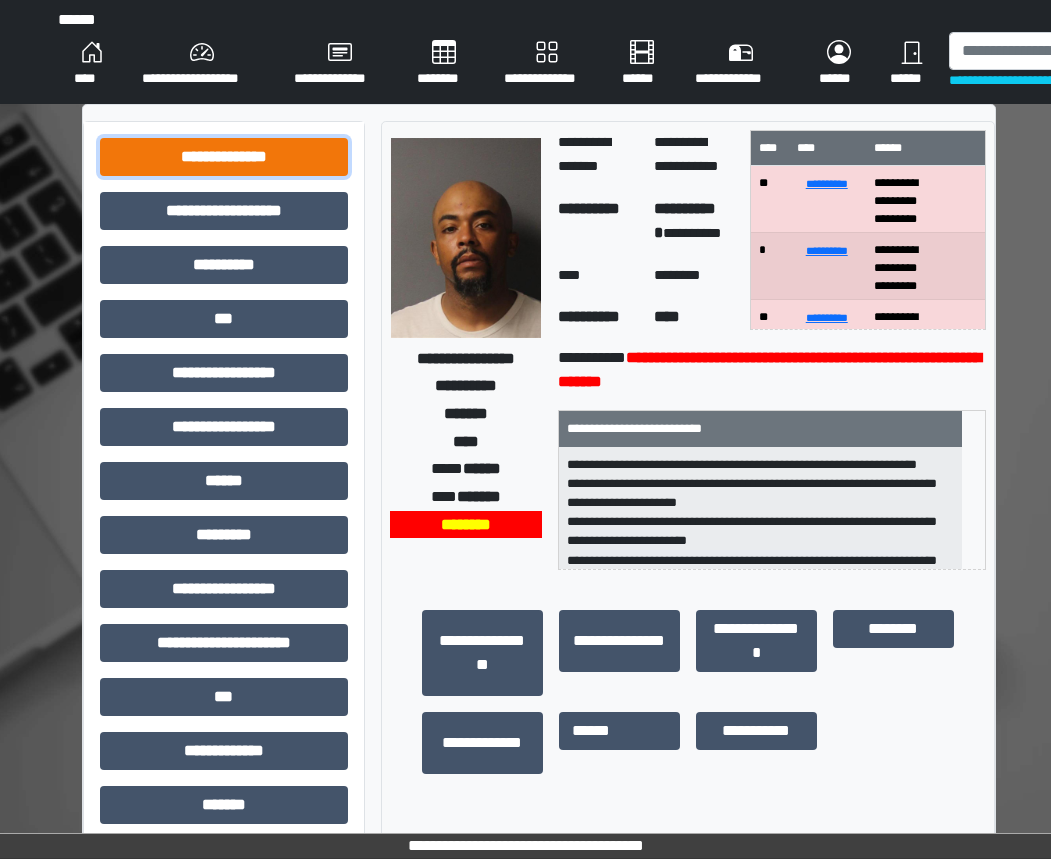 click on "**********" at bounding box center [224, 157] 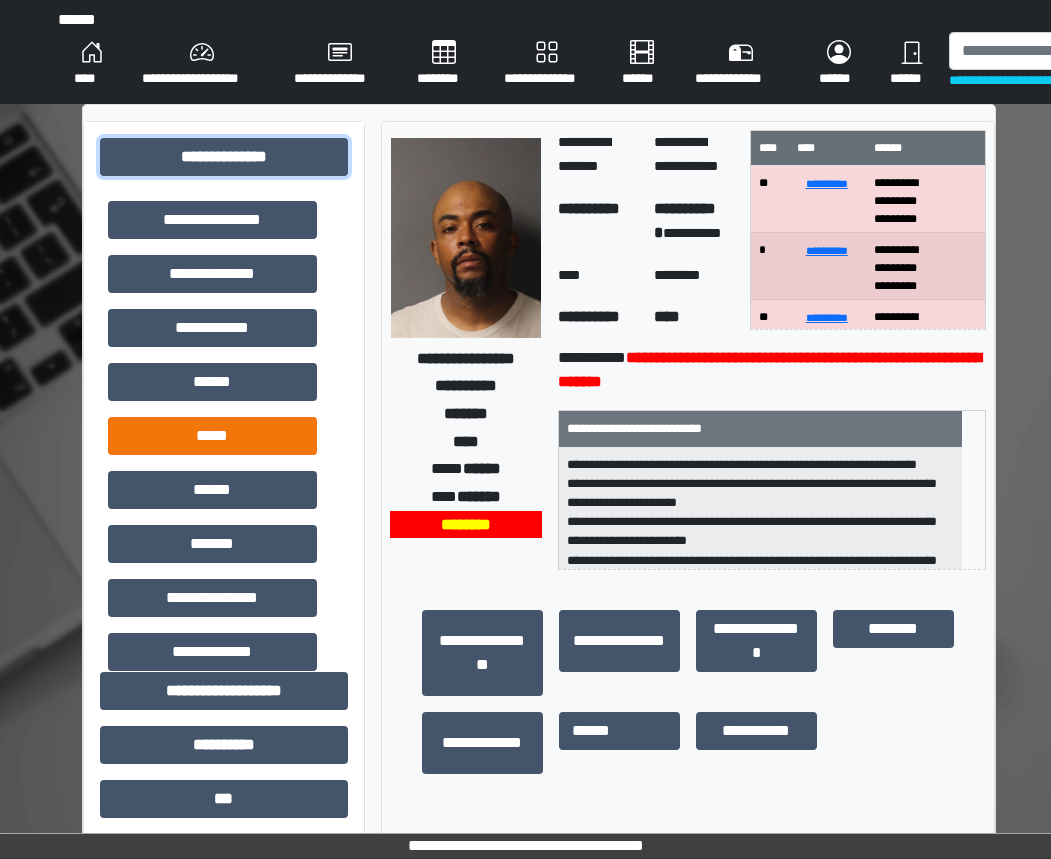 scroll, scrollTop: 304, scrollLeft: 0, axis: vertical 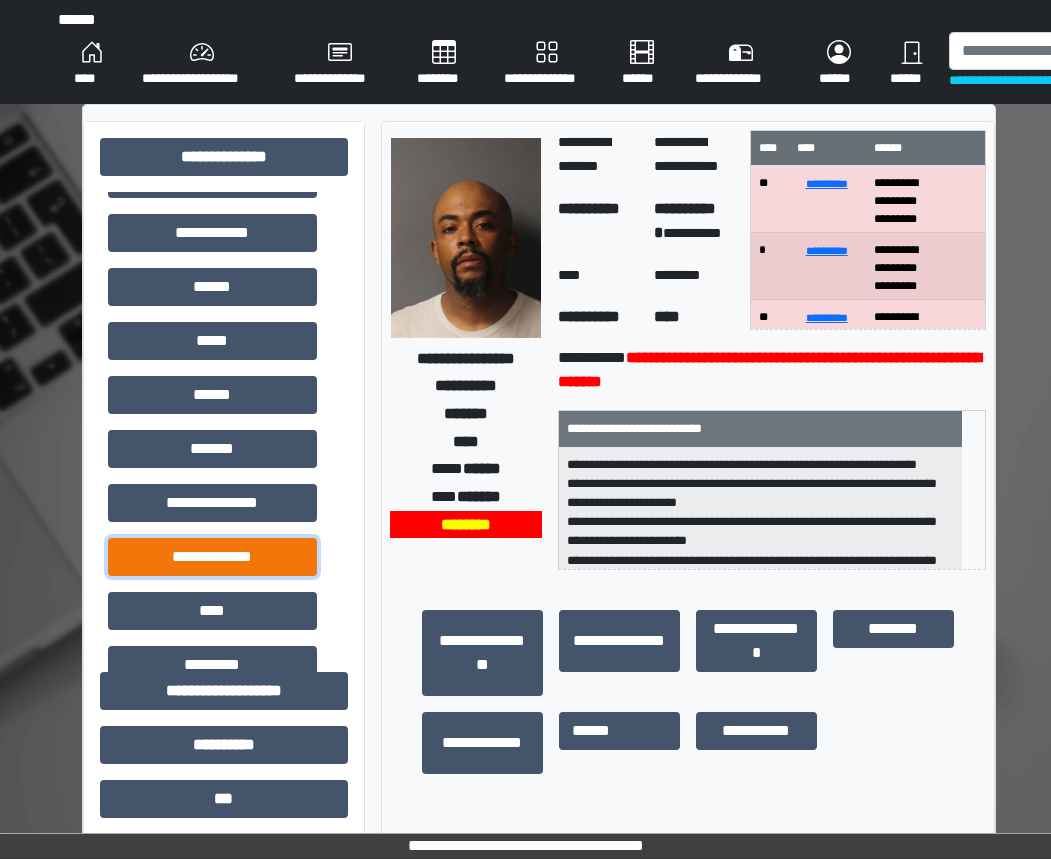 click on "**********" at bounding box center (212, 557) 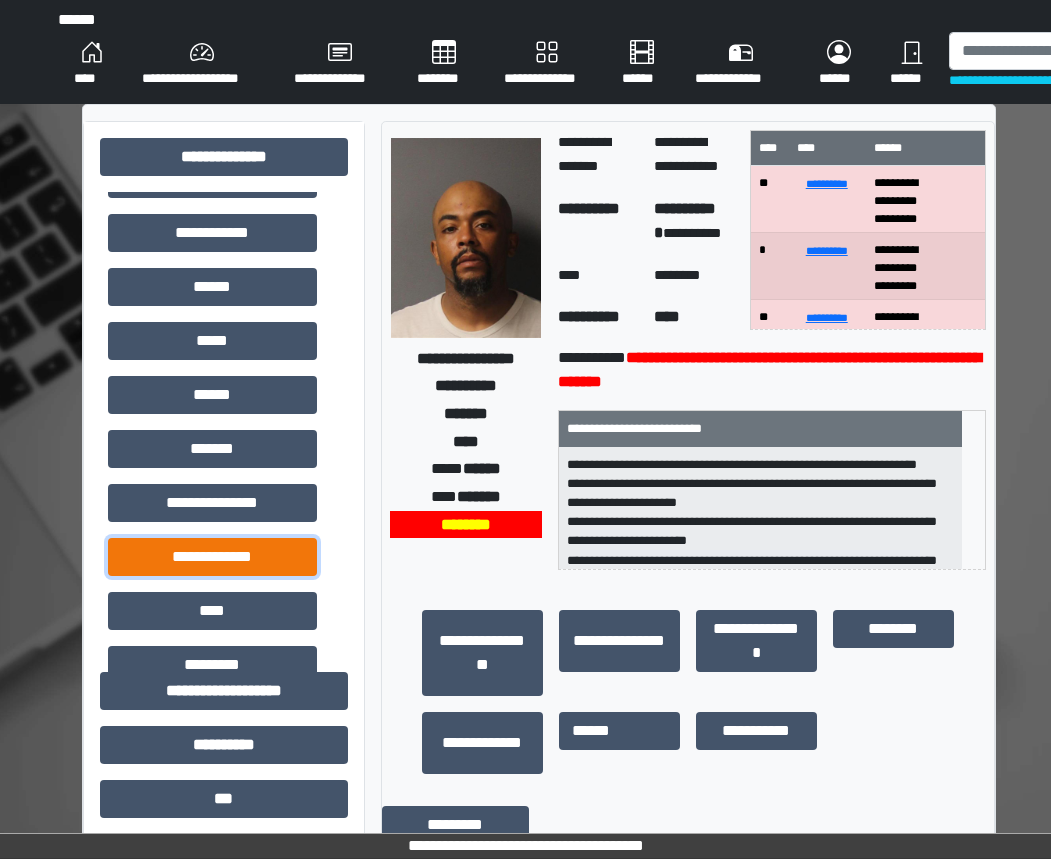 click on "**********" at bounding box center (212, 557) 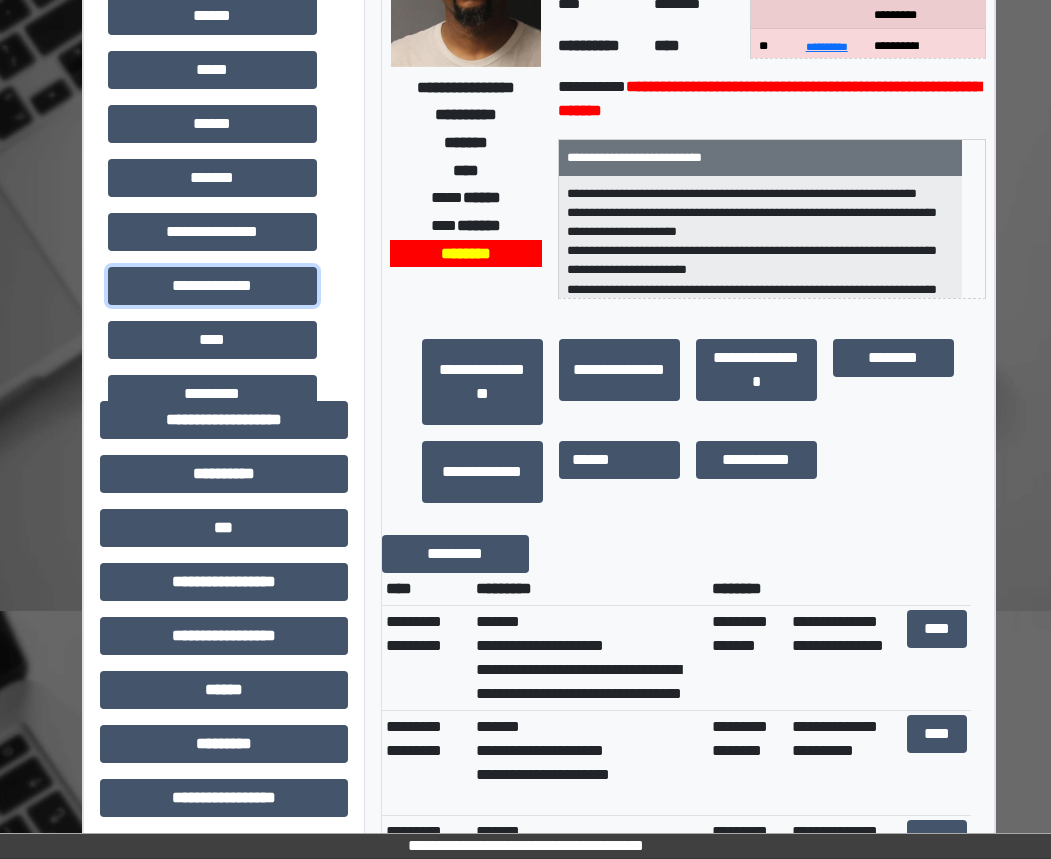 scroll, scrollTop: 300, scrollLeft: 0, axis: vertical 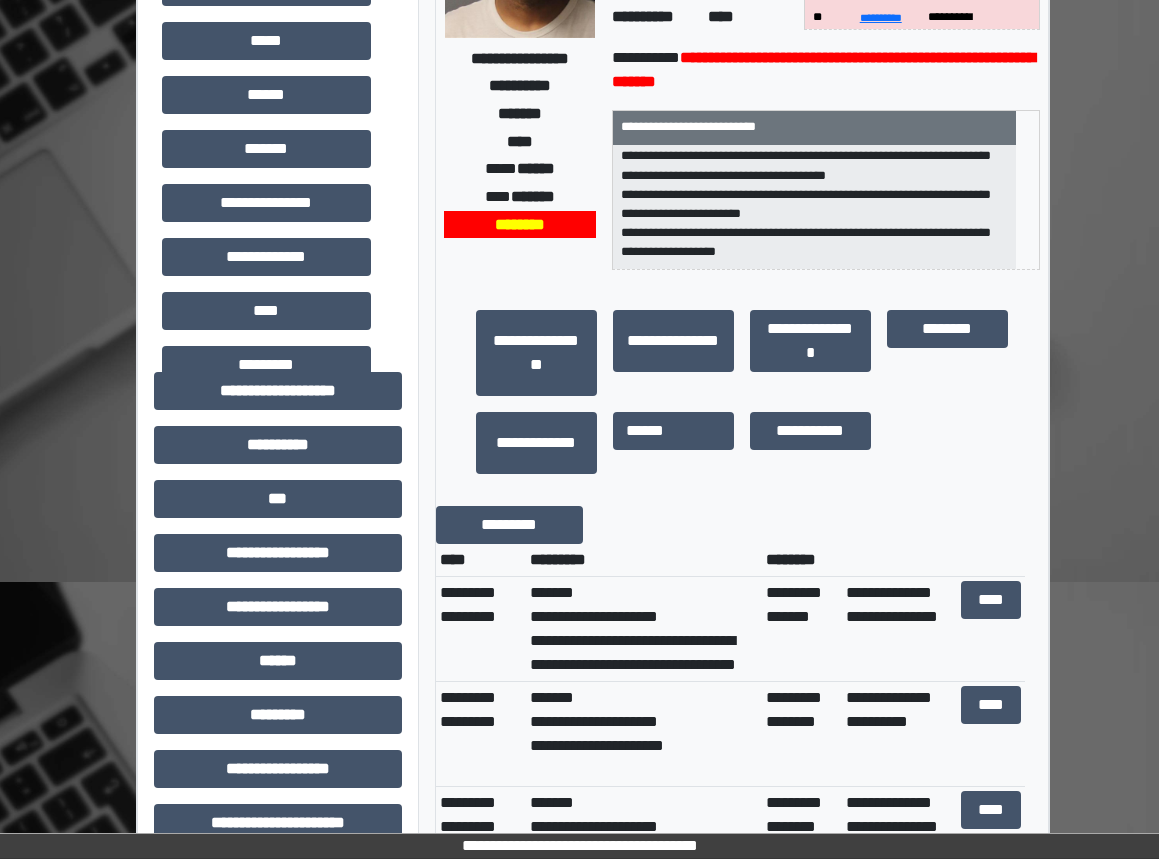 click on "****" at bounding box center [991, 629] 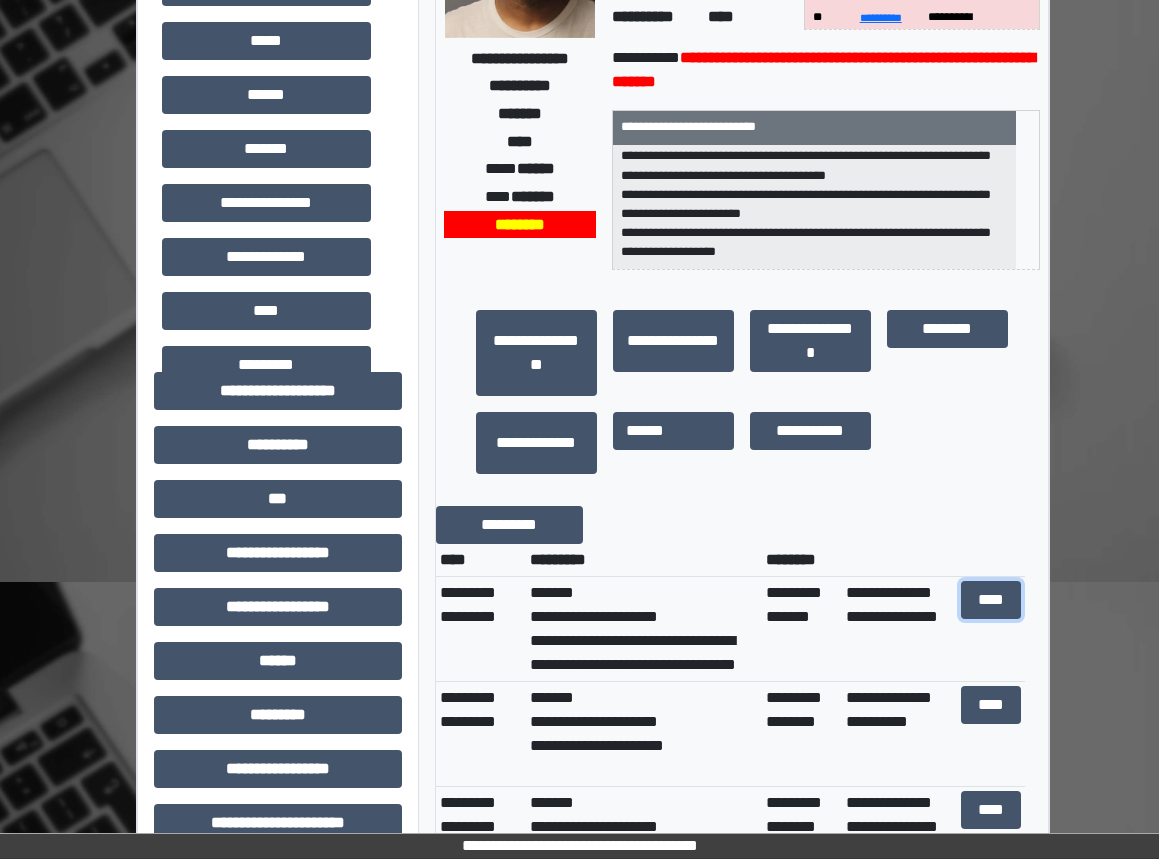 click on "****" at bounding box center (991, 600) 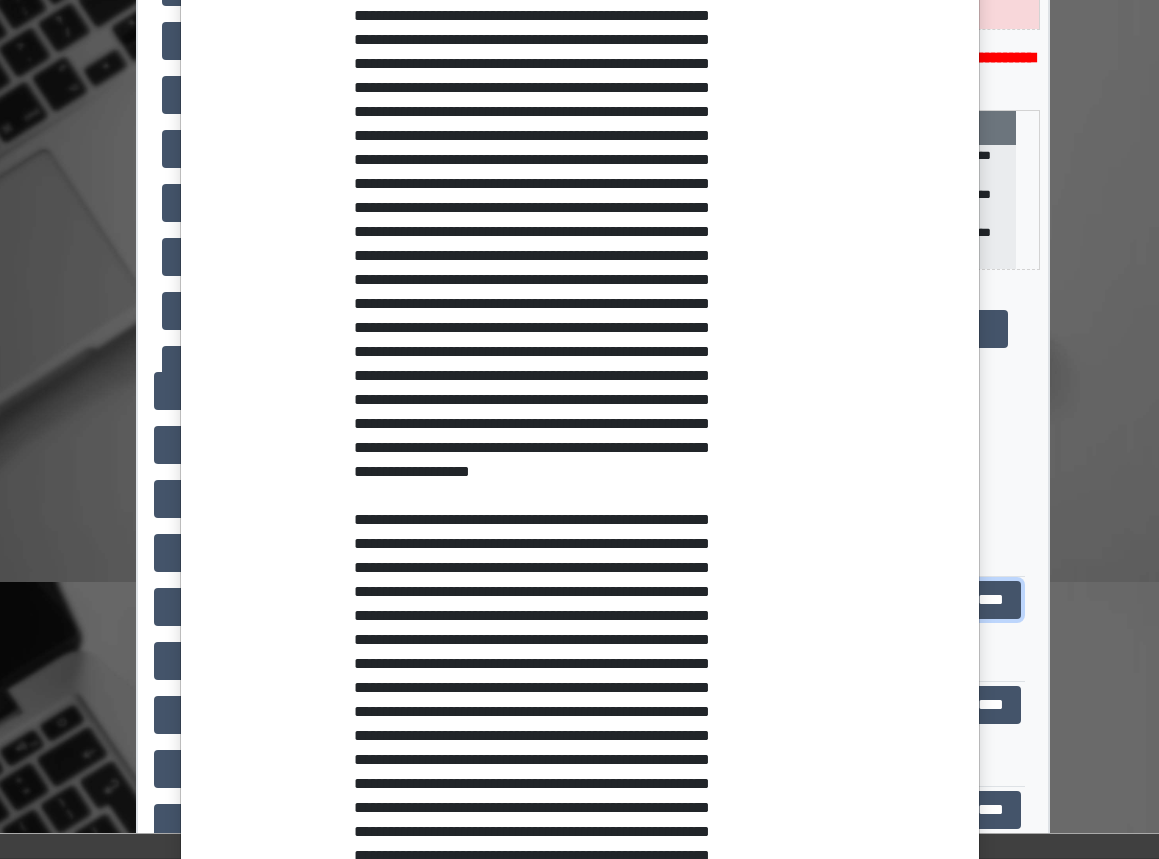 scroll, scrollTop: 0, scrollLeft: 0, axis: both 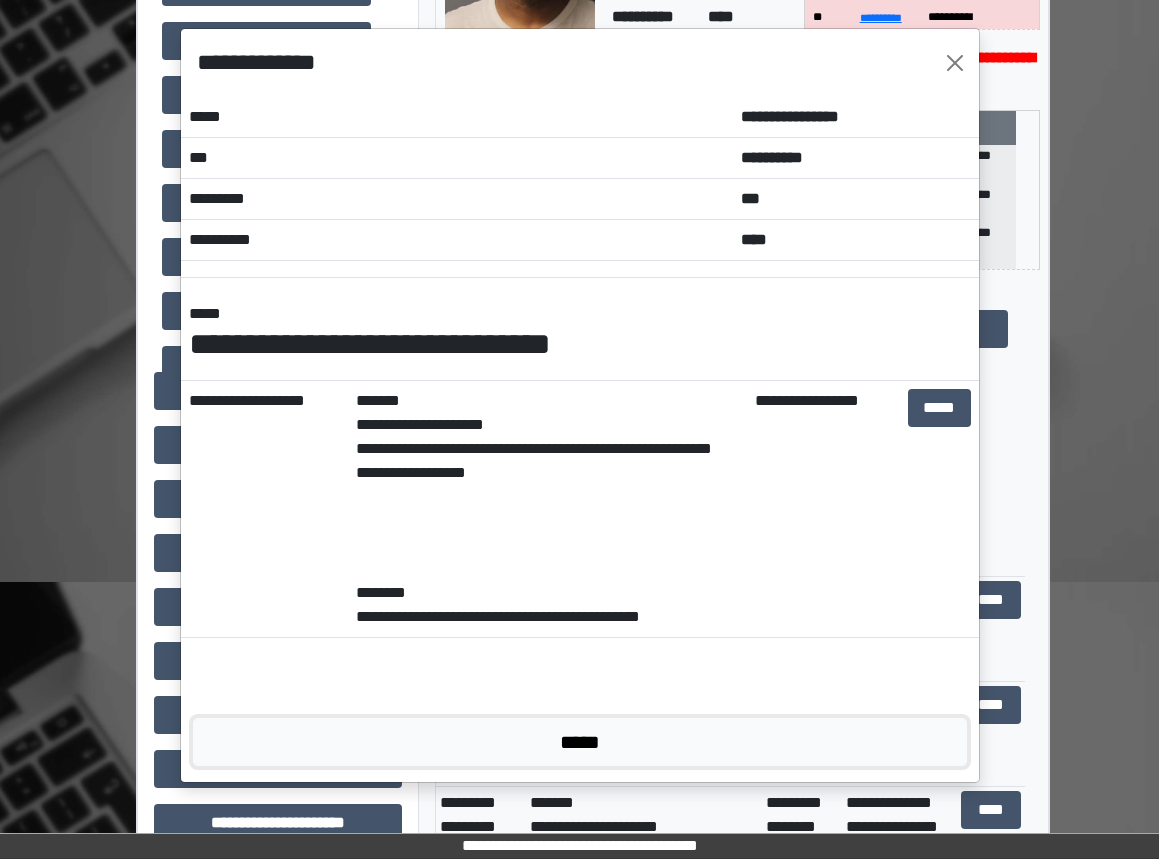 click on "*****" at bounding box center (580, 742) 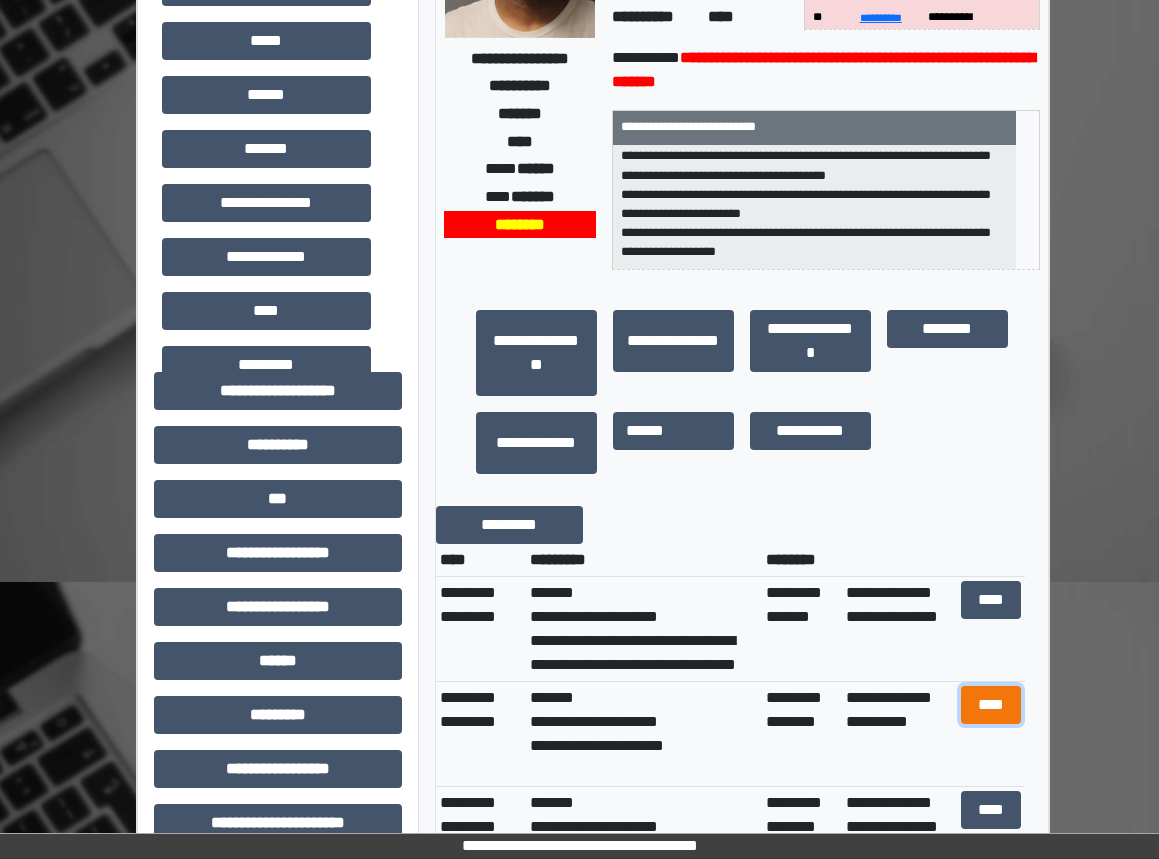click on "****" at bounding box center (991, 705) 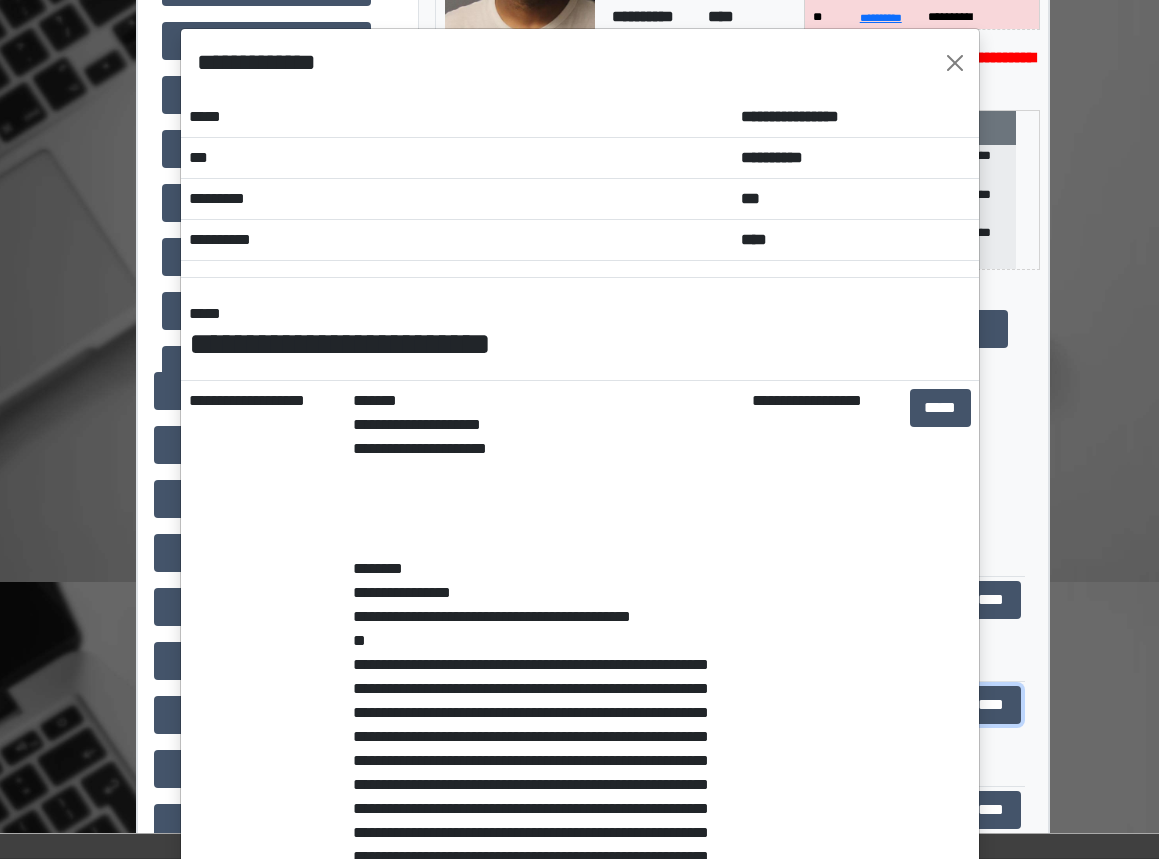 scroll, scrollTop: 300, scrollLeft: 0, axis: vertical 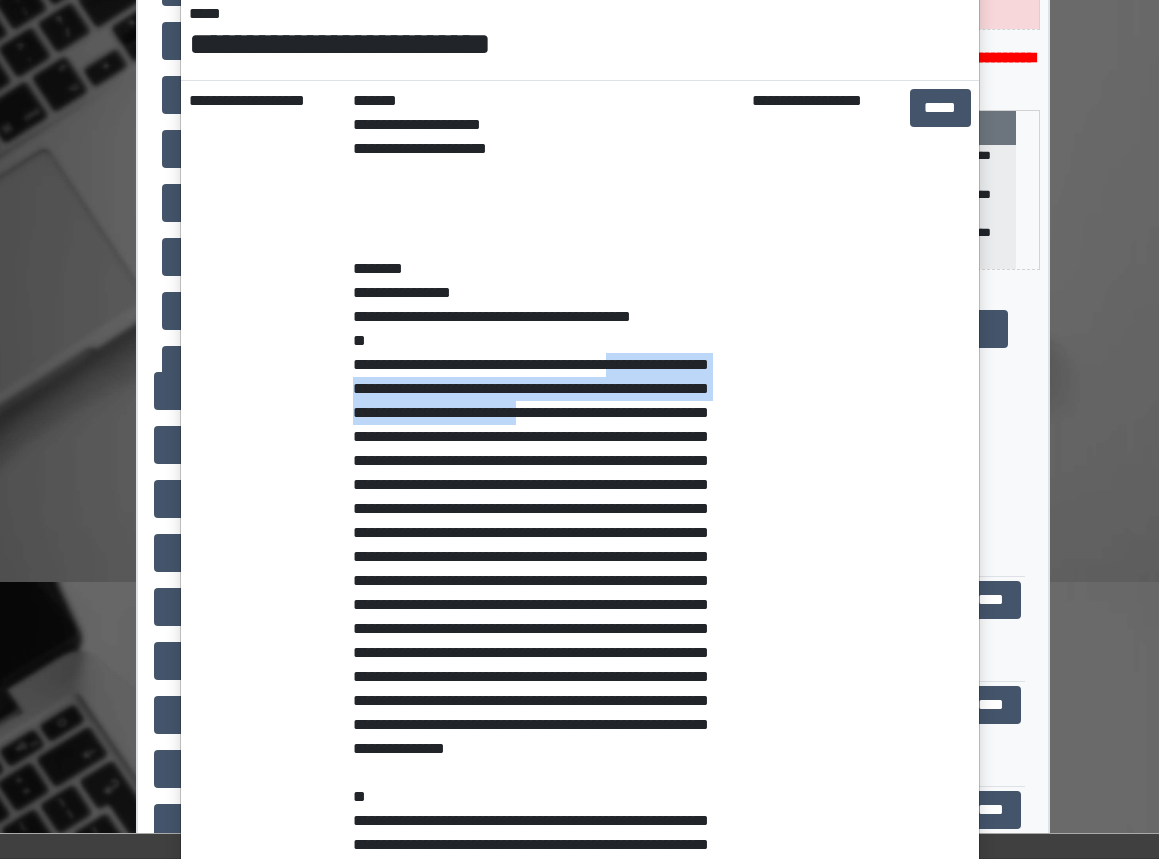 drag, startPoint x: 642, startPoint y: 367, endPoint x: 619, endPoint y: 401, distance: 41.04875 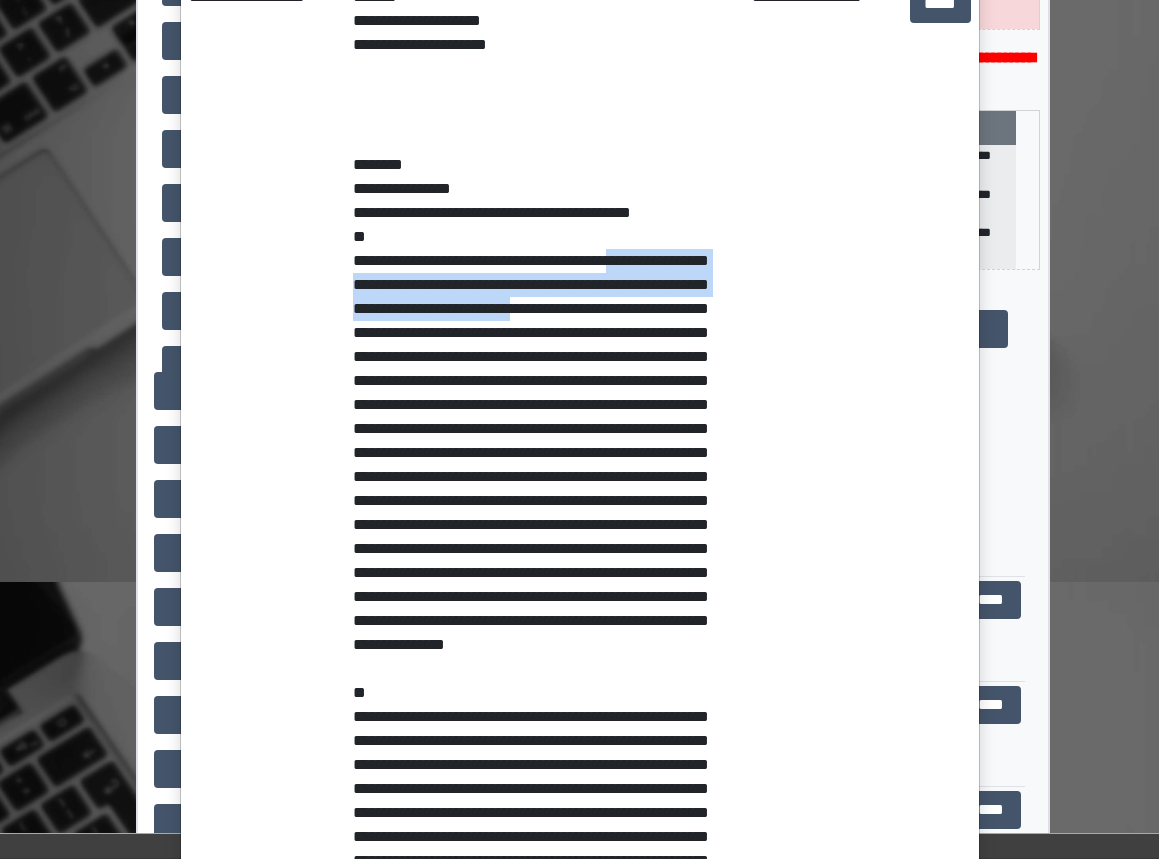 scroll, scrollTop: 450, scrollLeft: 0, axis: vertical 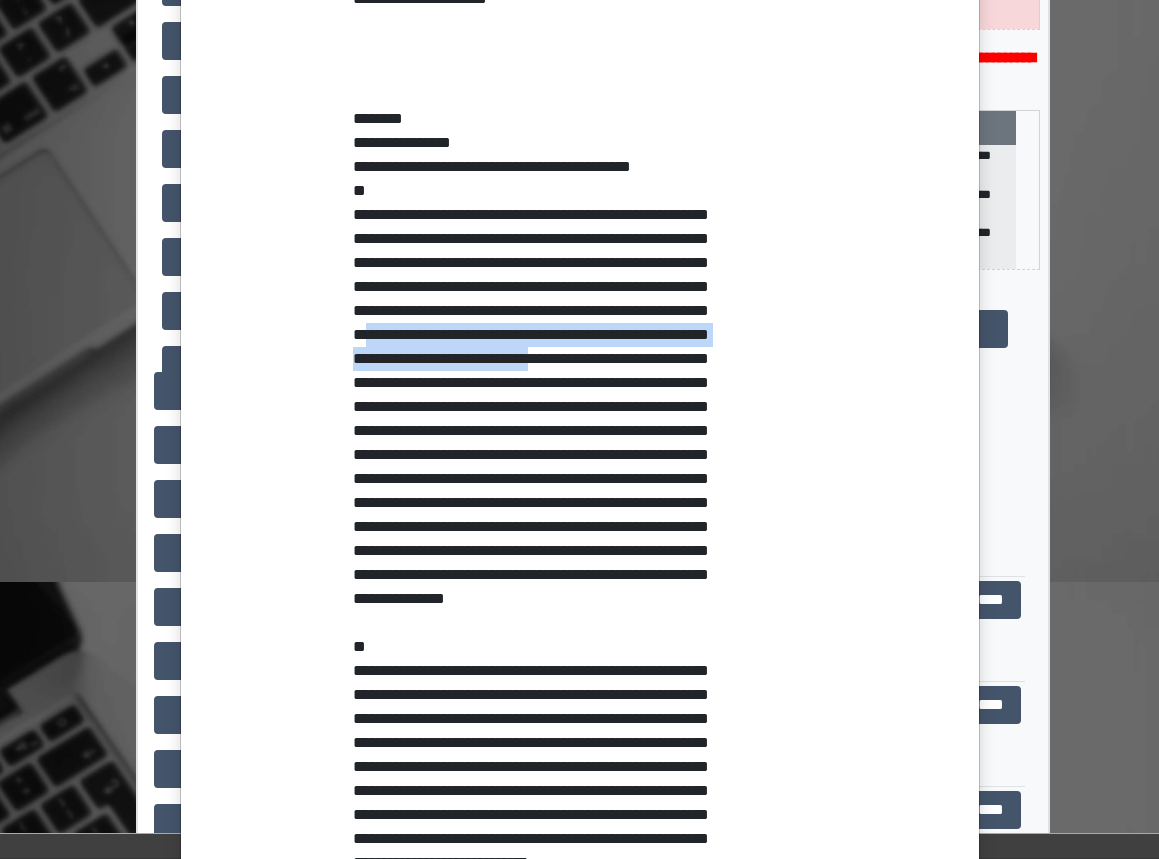 drag, startPoint x: 650, startPoint y: 341, endPoint x: 626, endPoint y: 383, distance: 48.373547 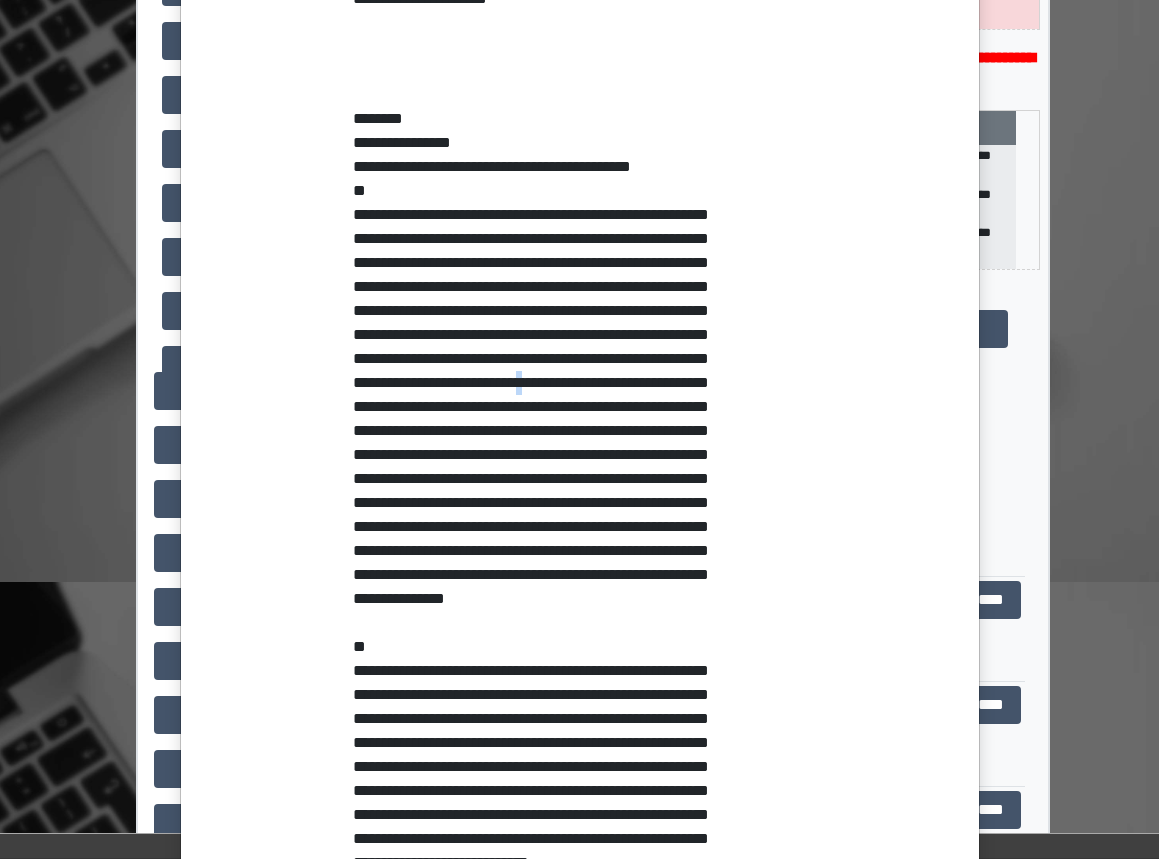 drag, startPoint x: 626, startPoint y: 383, endPoint x: 633, endPoint y: 397, distance: 15.652476 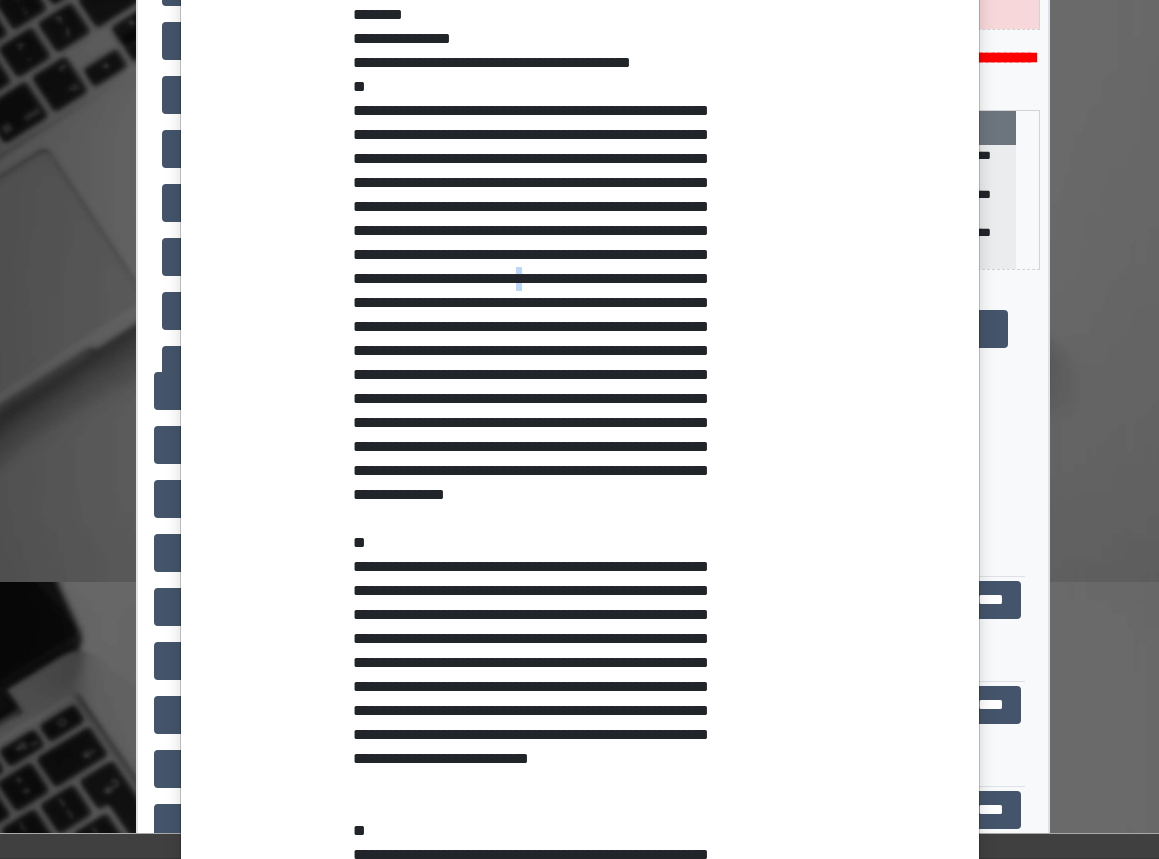 scroll, scrollTop: 600, scrollLeft: 0, axis: vertical 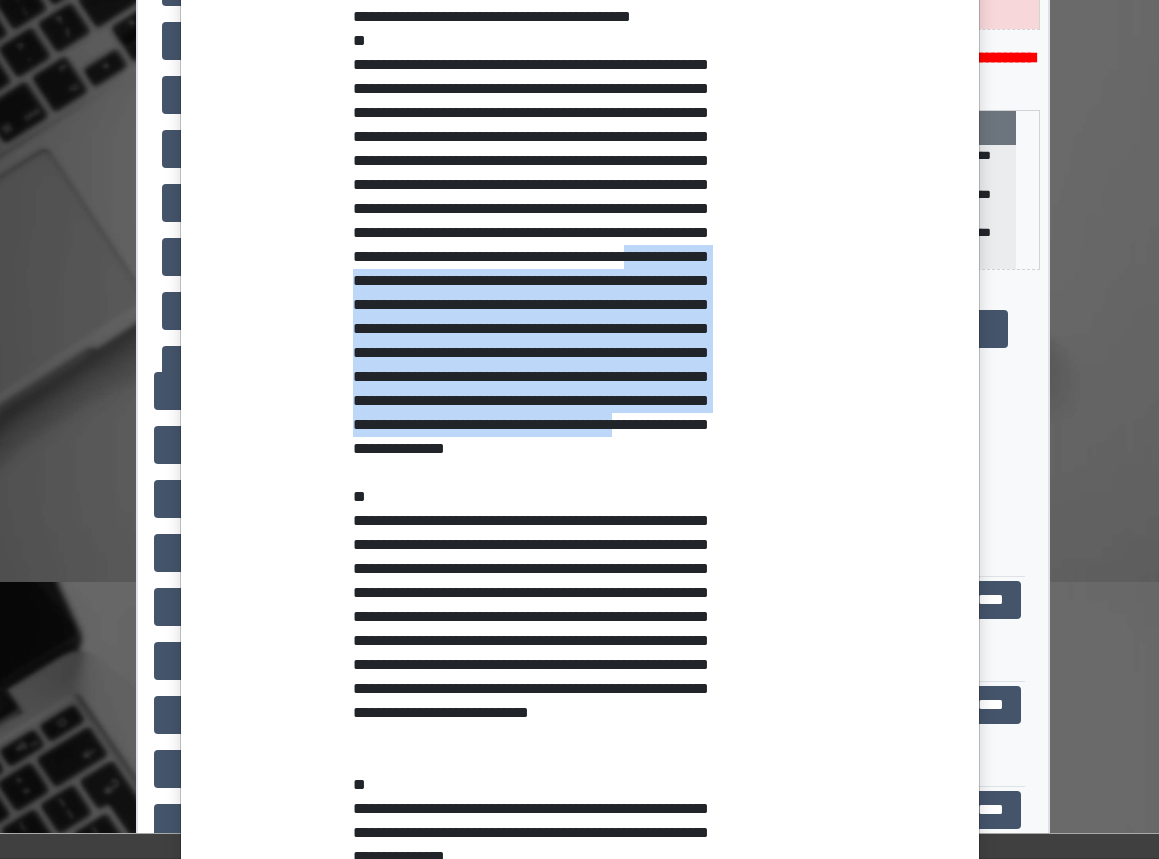 drag, startPoint x: 437, startPoint y: 309, endPoint x: 491, endPoint y: 489, distance: 187.92552 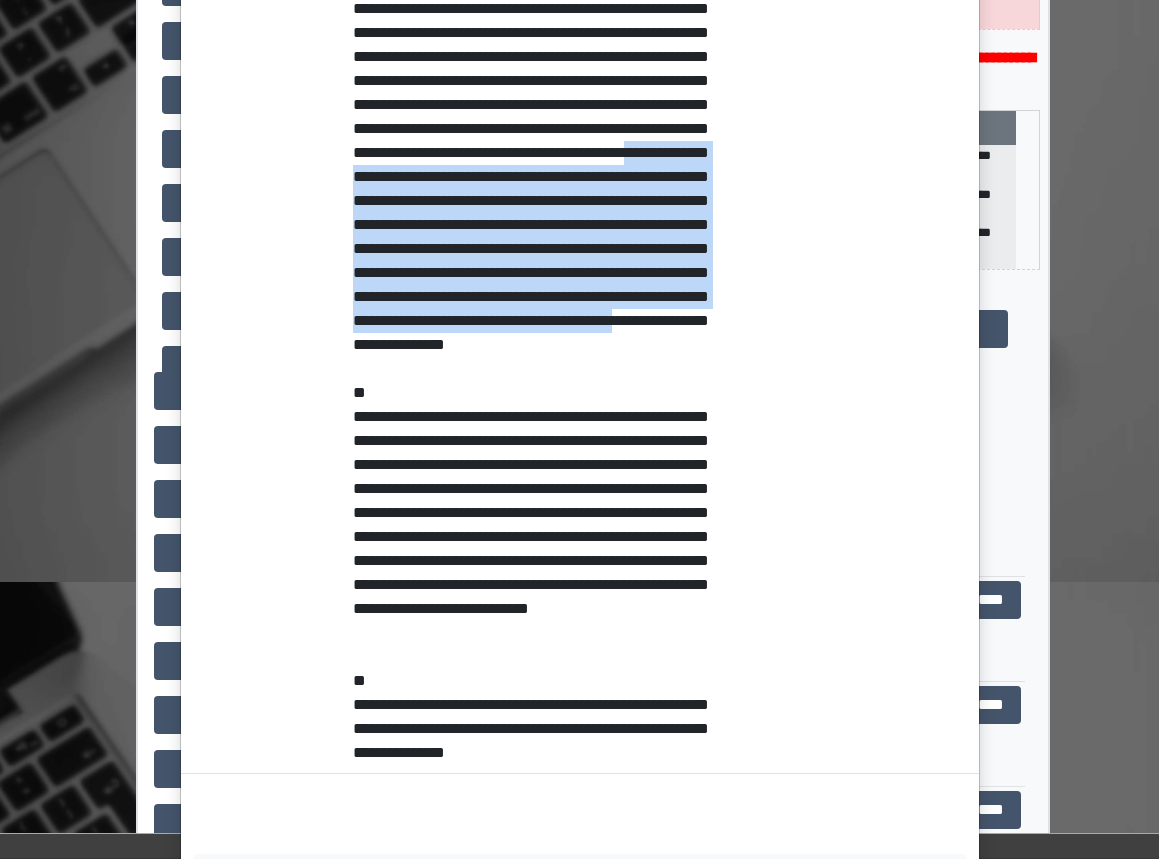 scroll, scrollTop: 750, scrollLeft: 0, axis: vertical 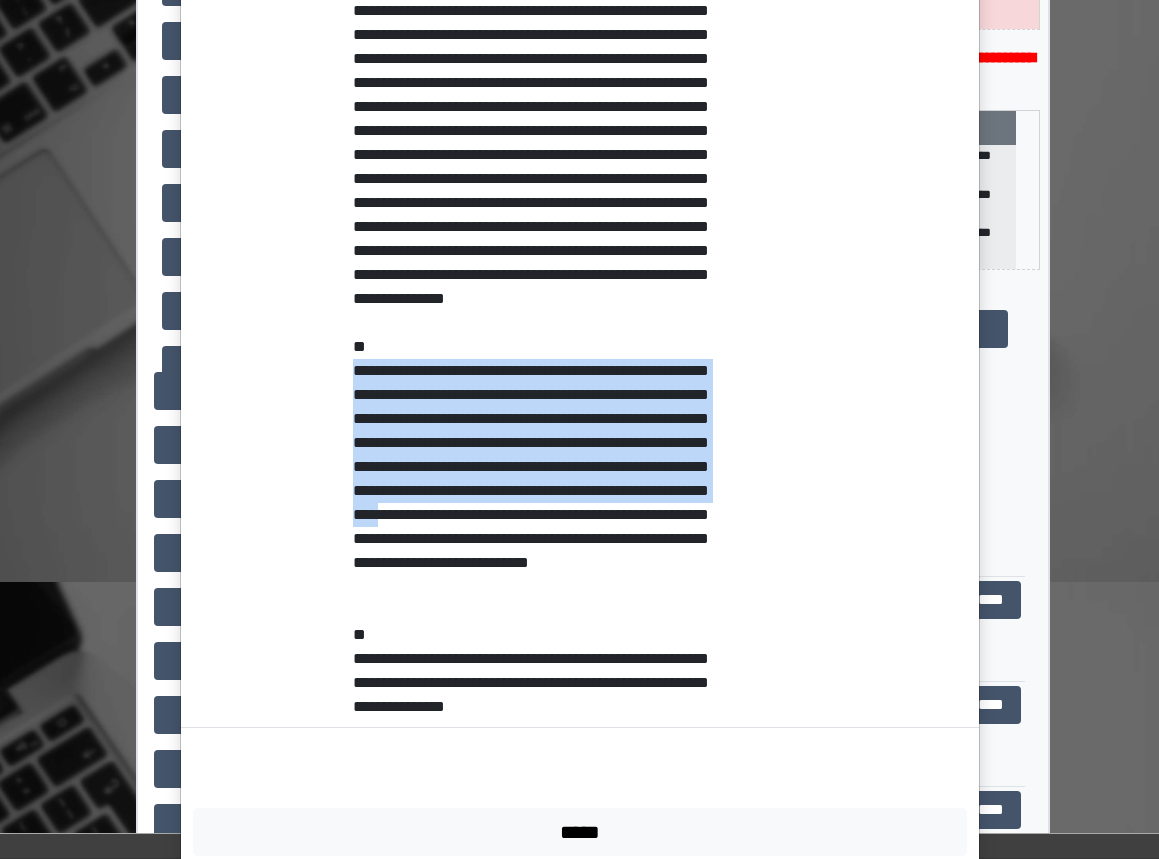 drag, startPoint x: 343, startPoint y: 423, endPoint x: 416, endPoint y: 586, distance: 178.60011 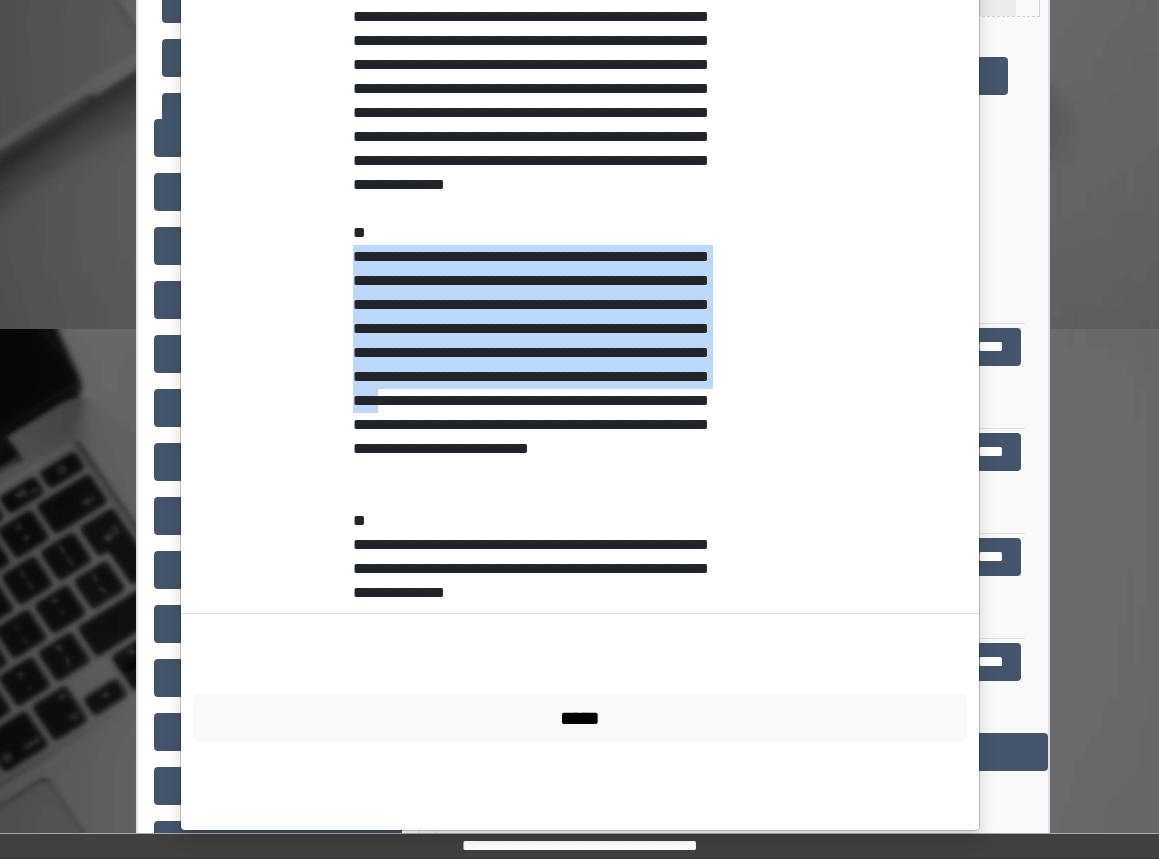 scroll, scrollTop: 600, scrollLeft: 0, axis: vertical 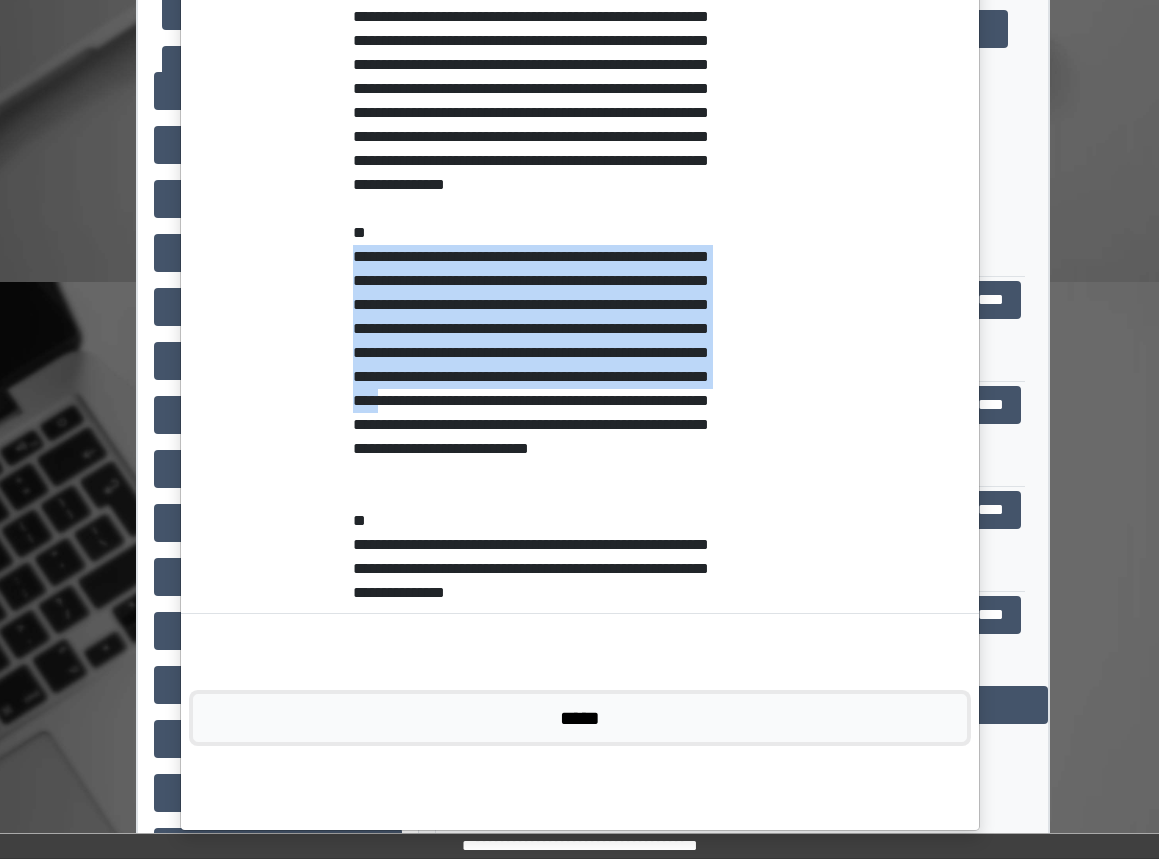 click on "*****" at bounding box center [580, 718] 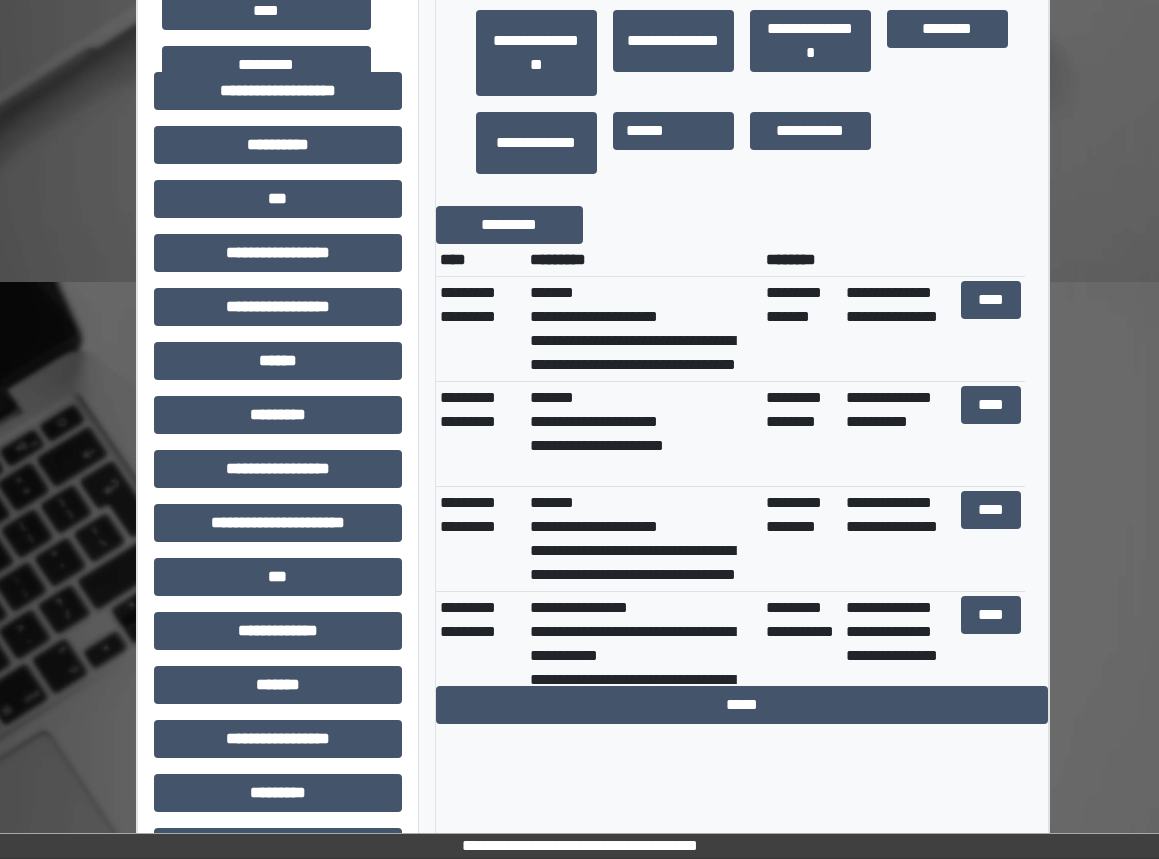 scroll, scrollTop: 150, scrollLeft: 0, axis: vertical 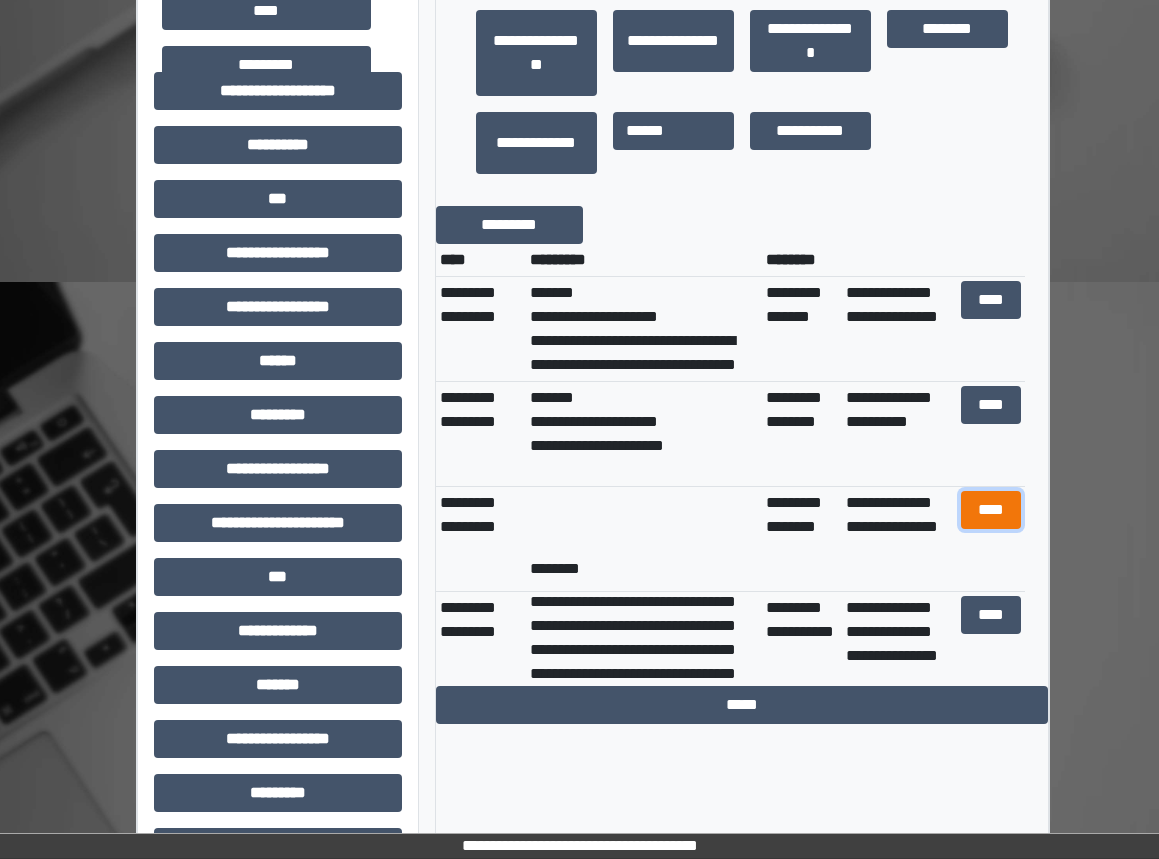 click on "****" at bounding box center [991, 510] 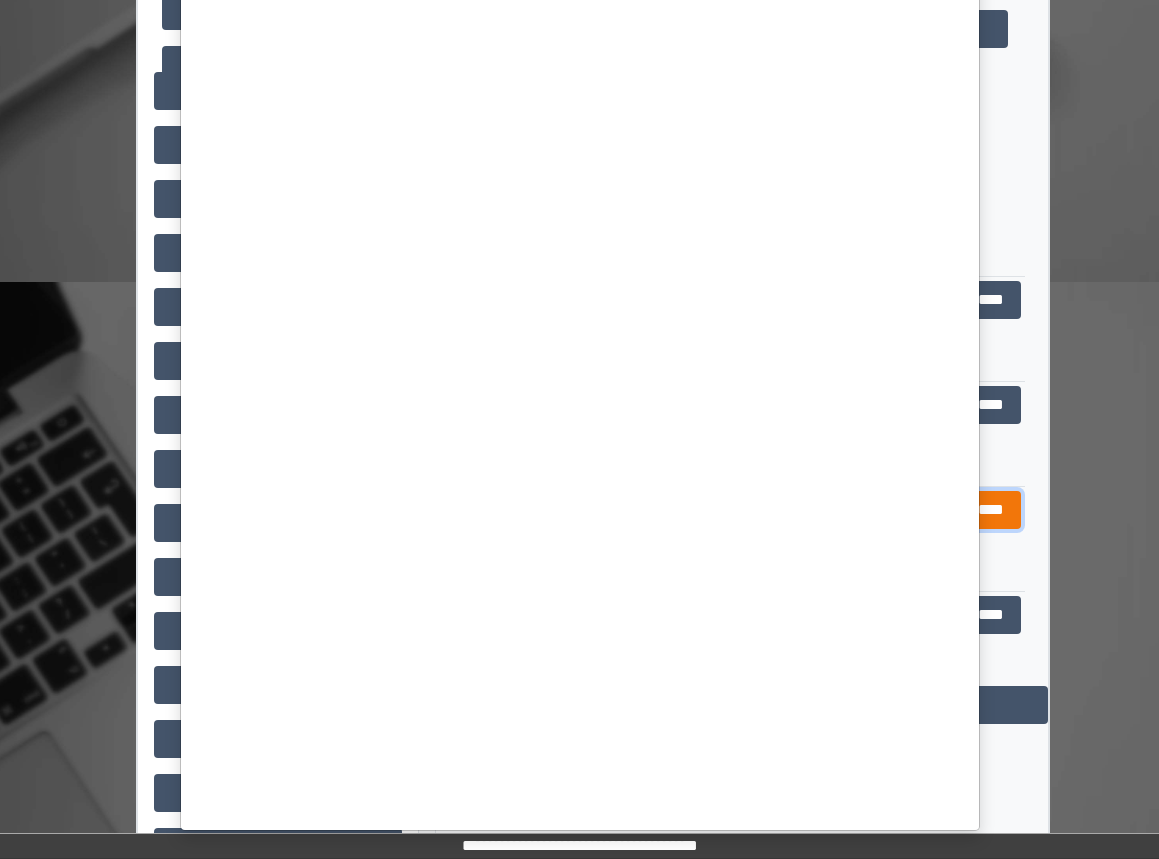 scroll, scrollTop: 0, scrollLeft: 0, axis: both 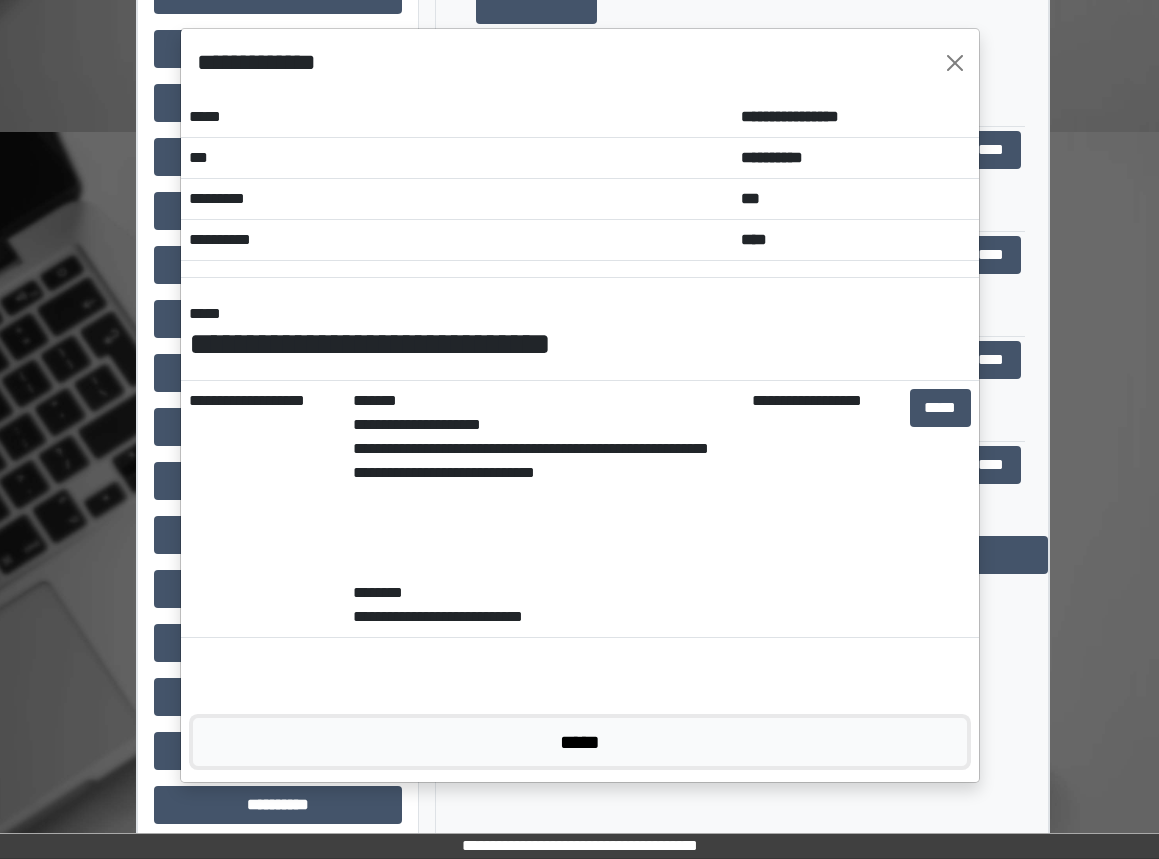 click on "*****" at bounding box center (580, 742) 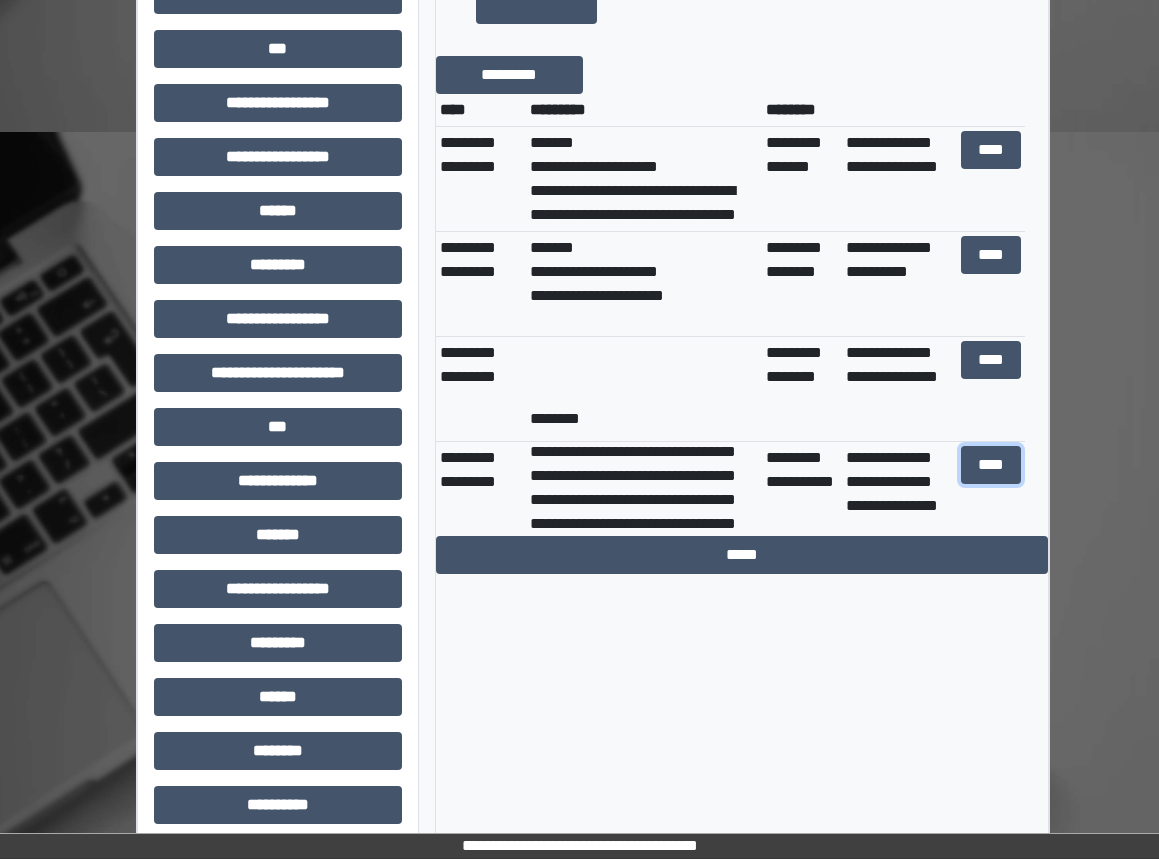 drag, startPoint x: 964, startPoint y: 472, endPoint x: 975, endPoint y: 461, distance: 15.556349 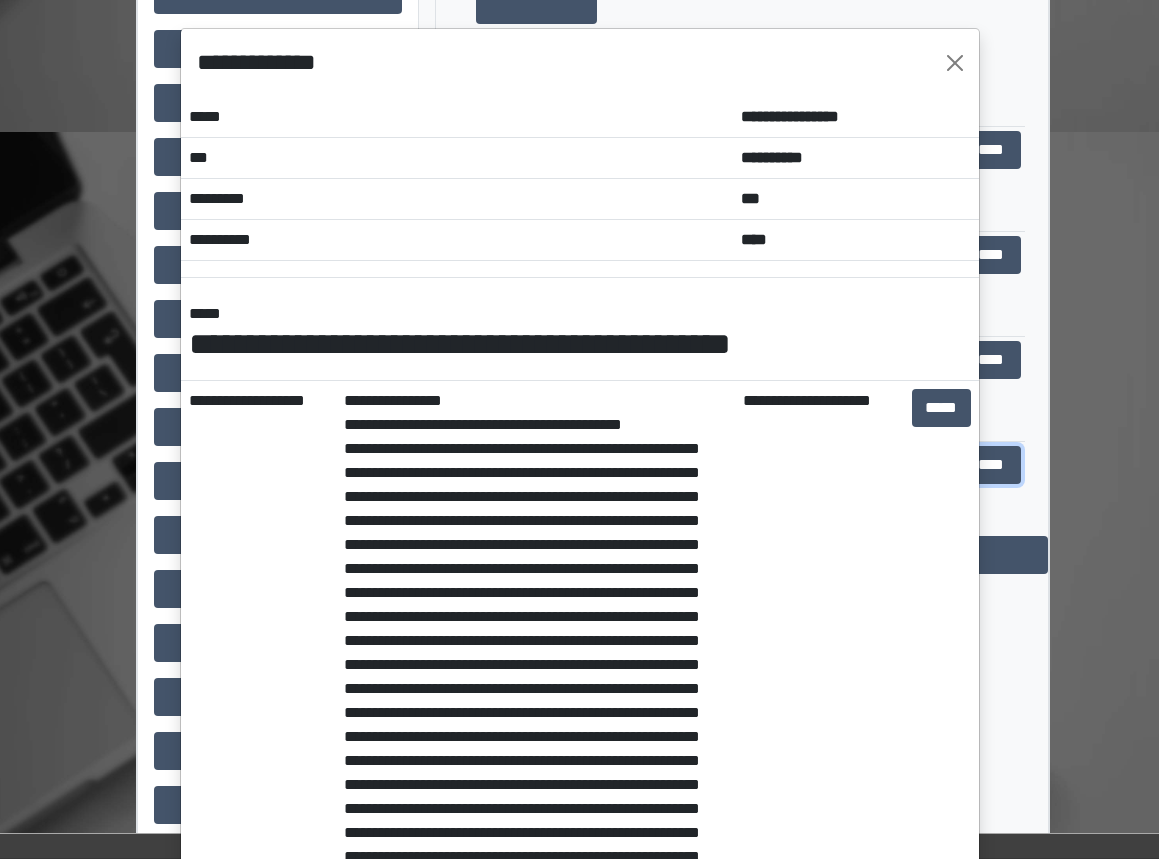 scroll, scrollTop: 150, scrollLeft: 0, axis: vertical 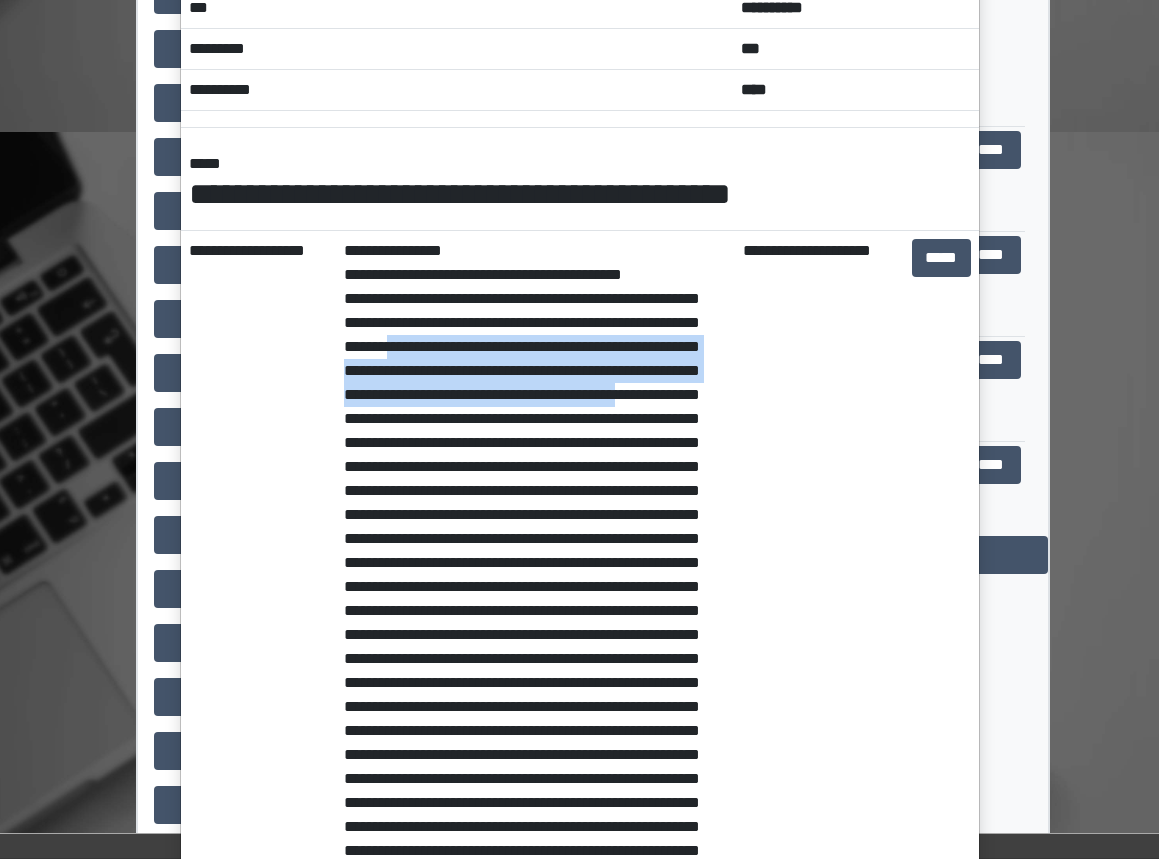 drag, startPoint x: 521, startPoint y: 344, endPoint x: 545, endPoint y: 415, distance: 74.94665 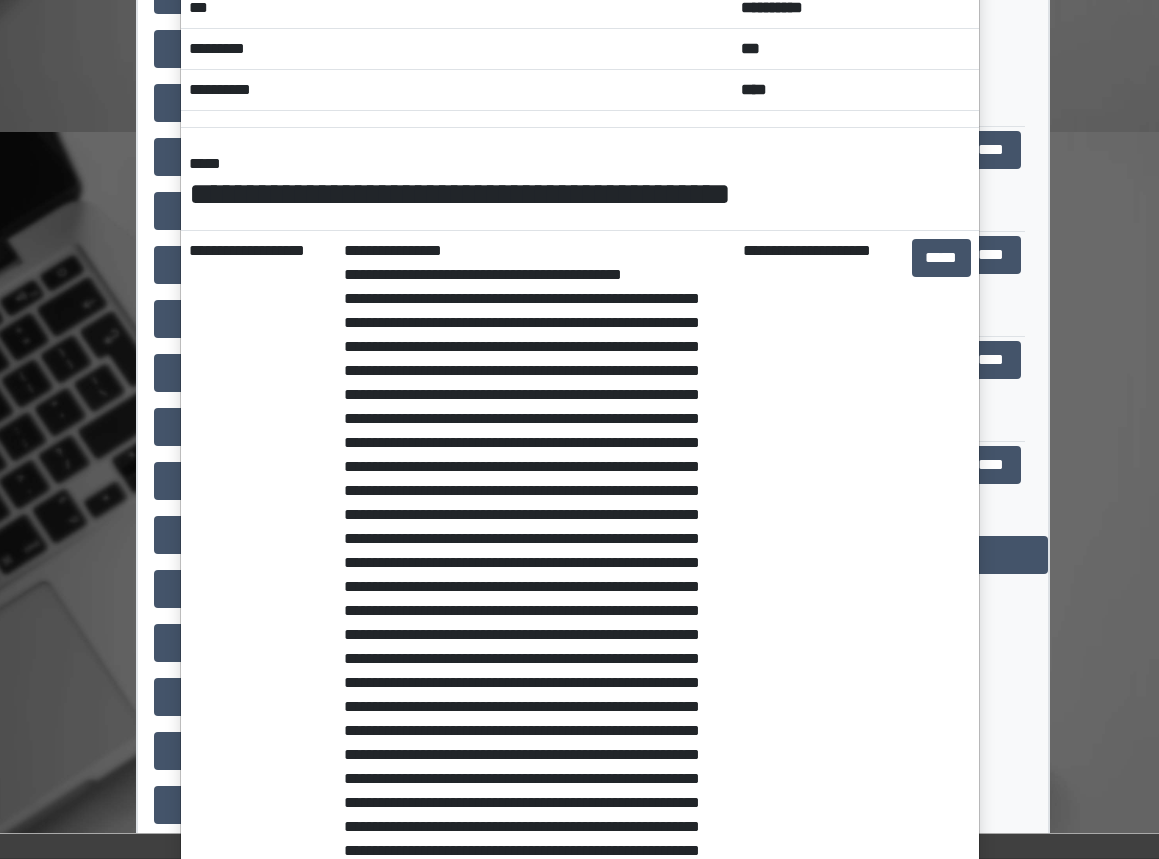 click on "**********" at bounding box center [535, 887] 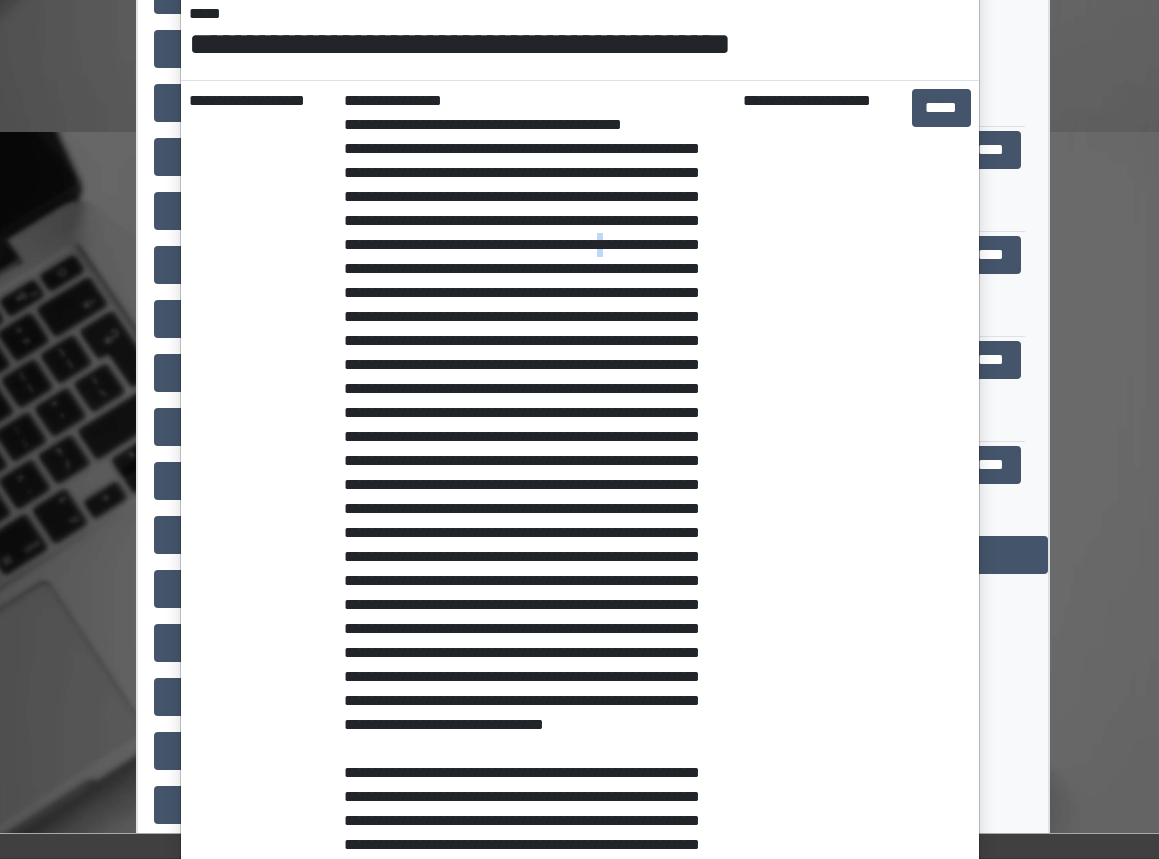 click on "**********" at bounding box center [535, 737] 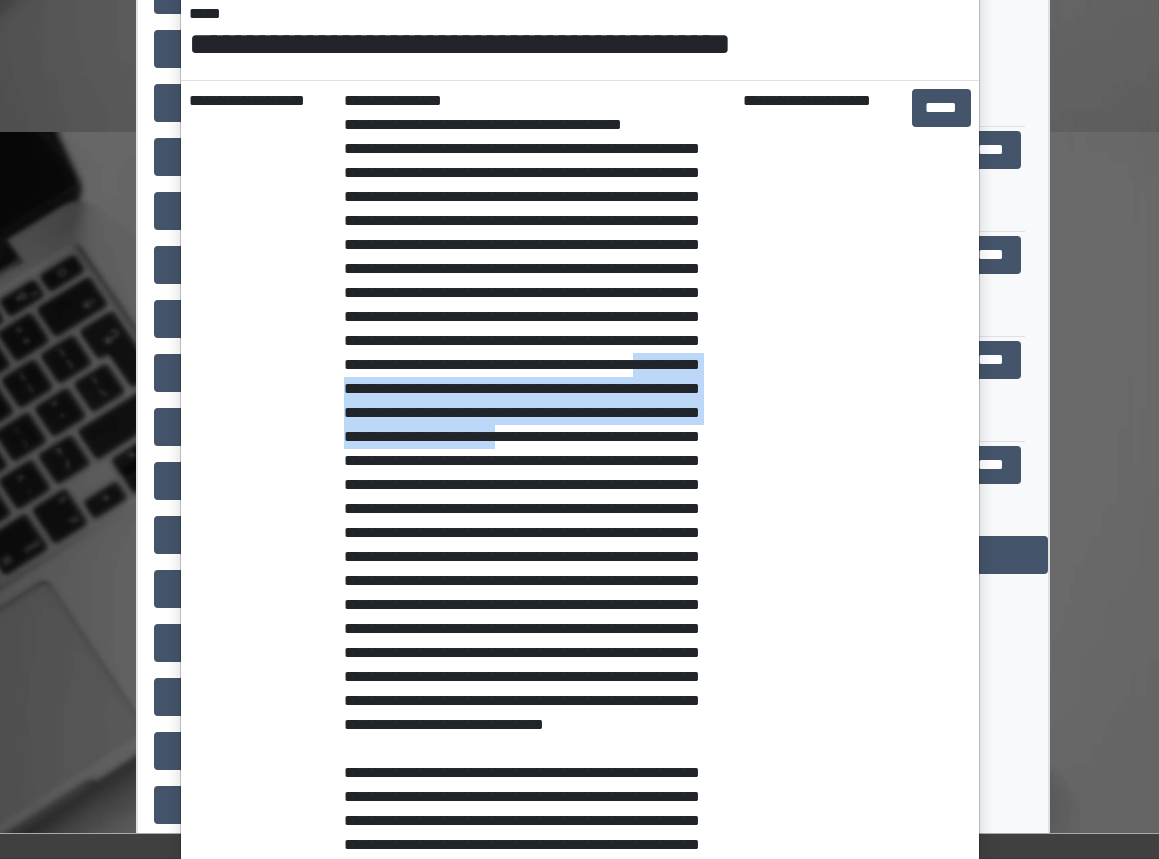 drag, startPoint x: 532, startPoint y: 276, endPoint x: 528, endPoint y: 481, distance: 205.03902 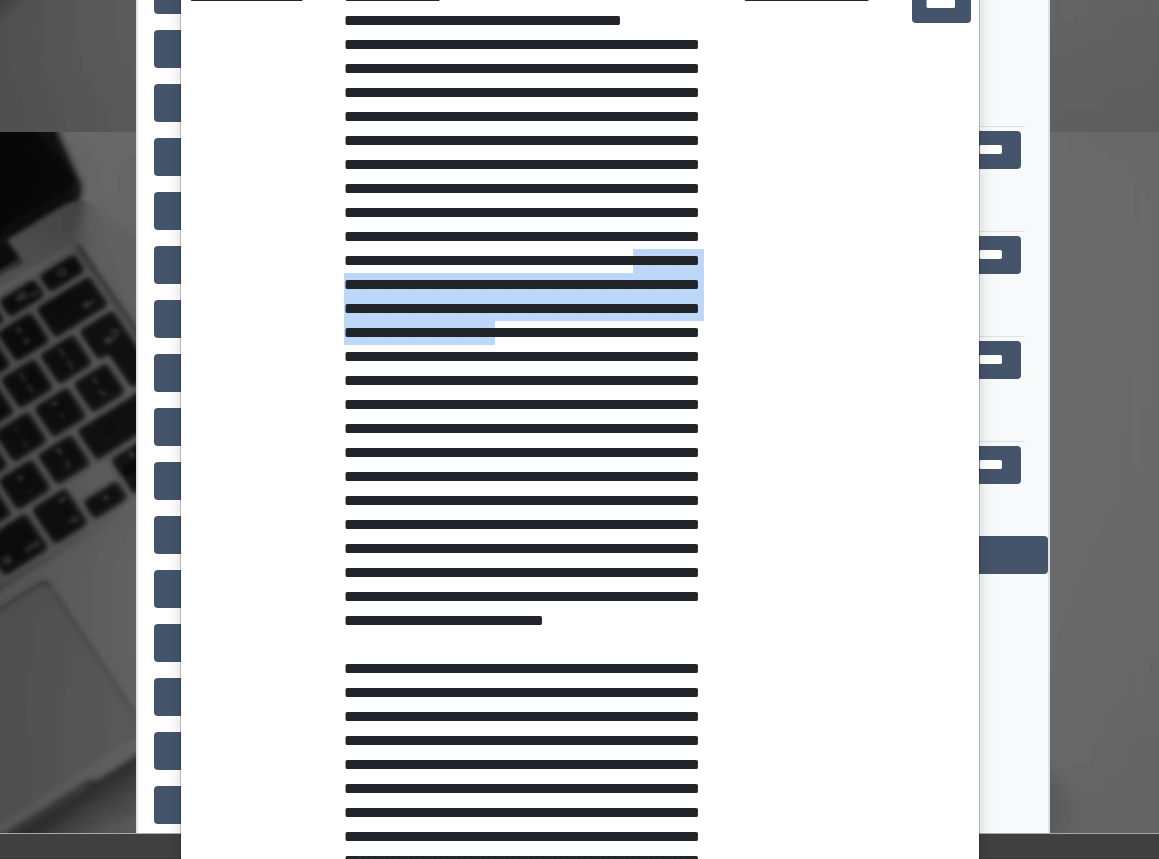 scroll, scrollTop: 450, scrollLeft: 0, axis: vertical 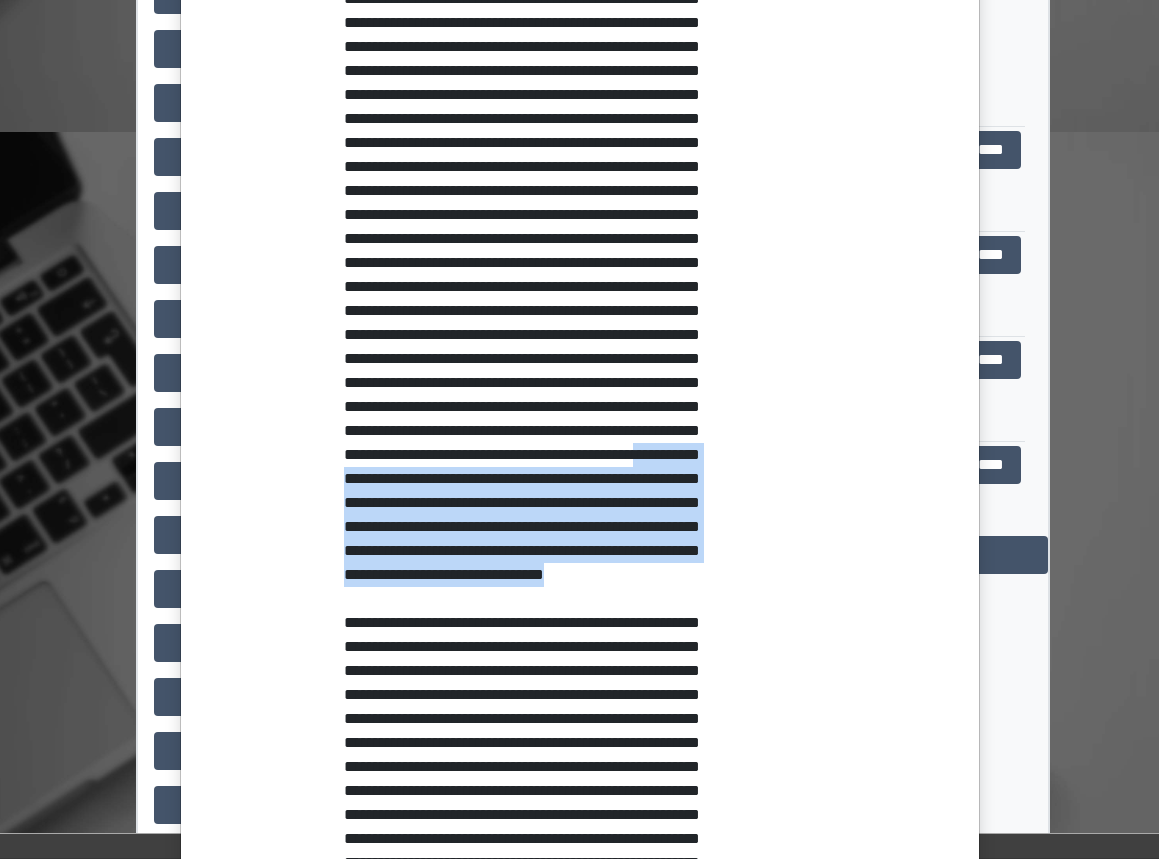 drag, startPoint x: 654, startPoint y: 526, endPoint x: 646, endPoint y: 668, distance: 142.22517 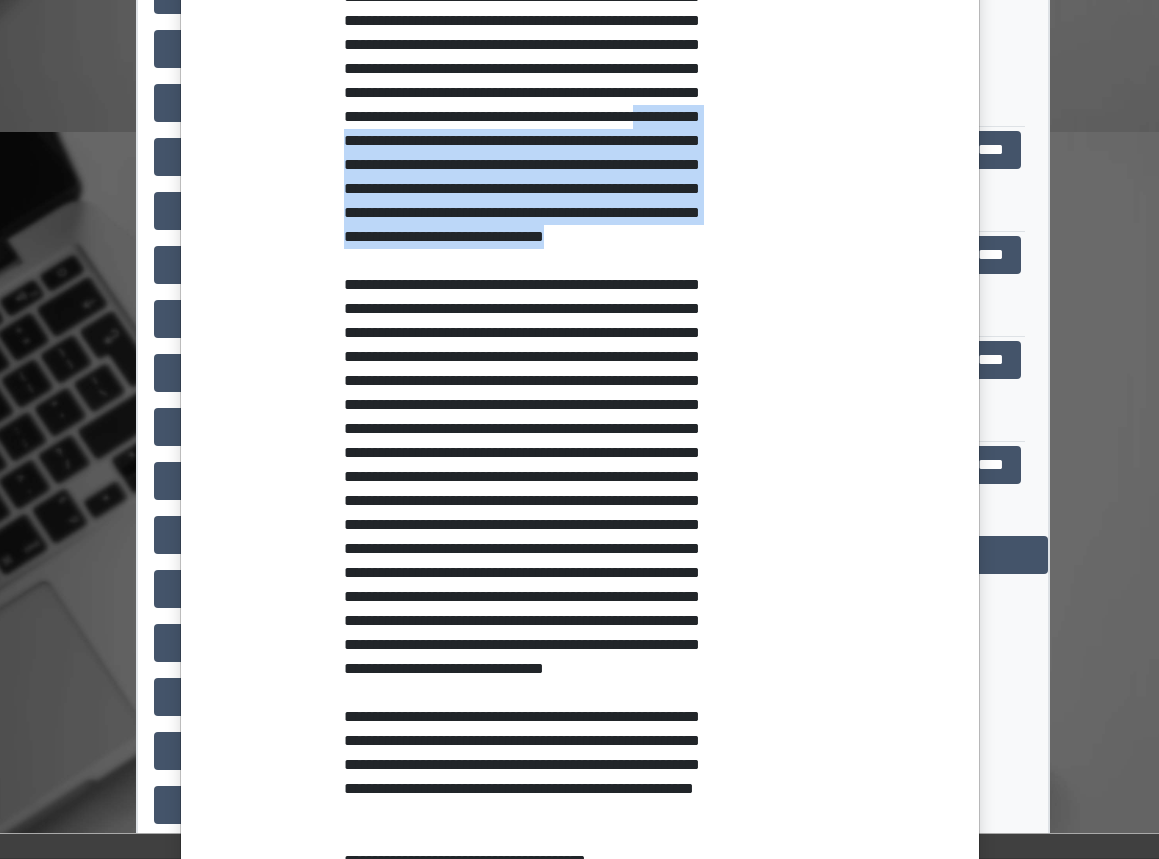 scroll, scrollTop: 900, scrollLeft: 0, axis: vertical 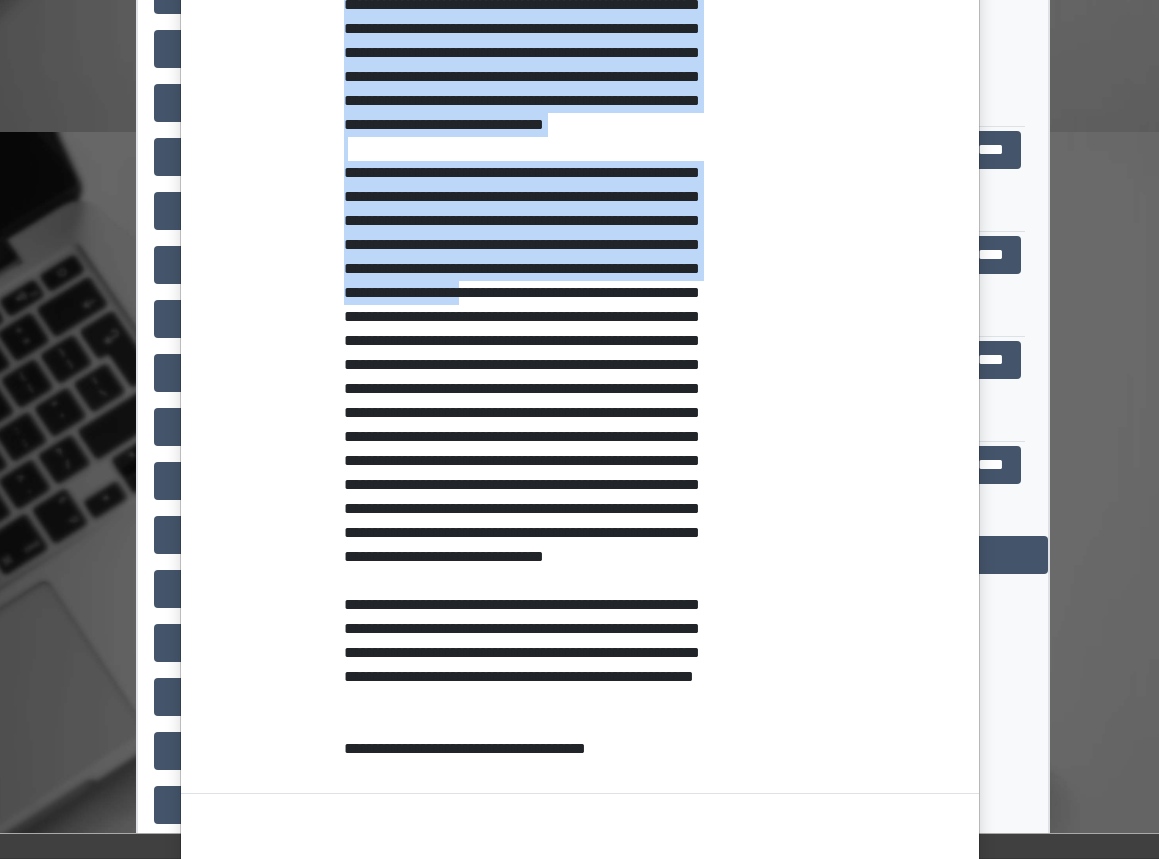 drag, startPoint x: 323, startPoint y: 395, endPoint x: 360, endPoint y: 409, distance: 39.56008 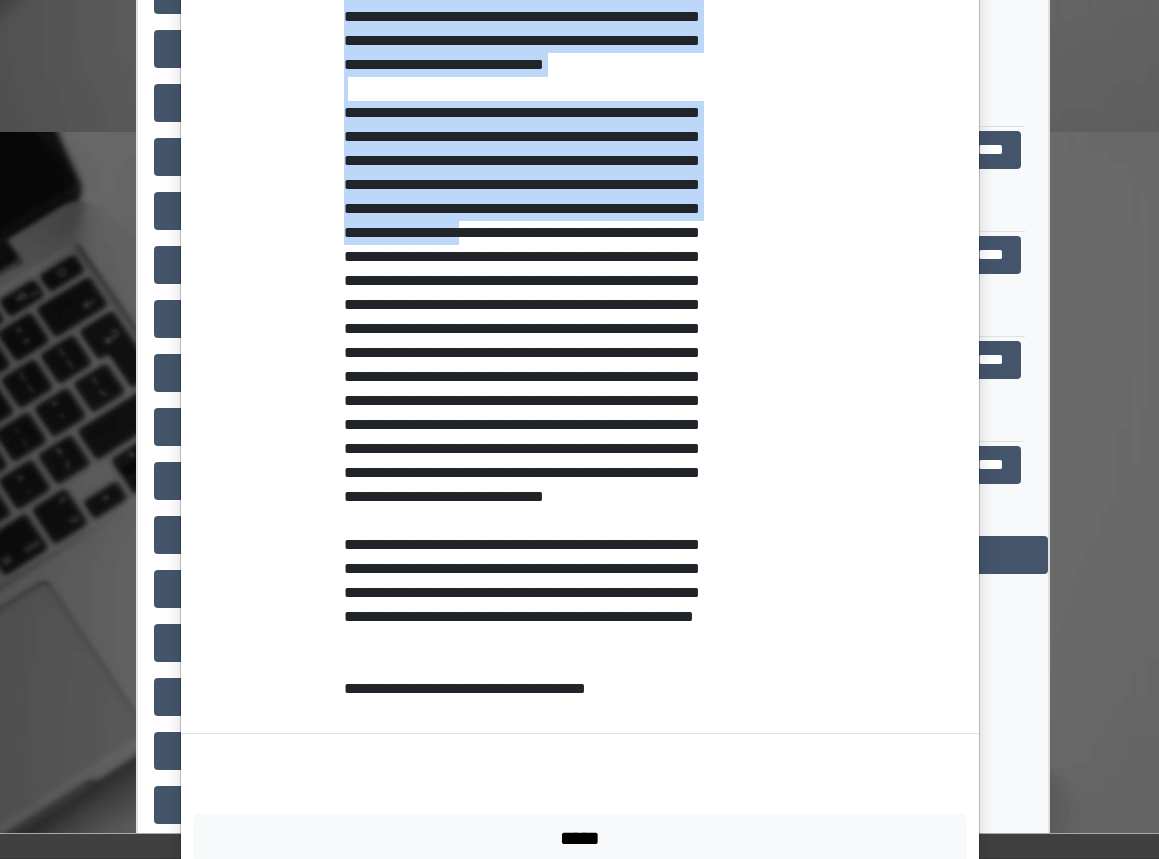 scroll, scrollTop: 1050, scrollLeft: 0, axis: vertical 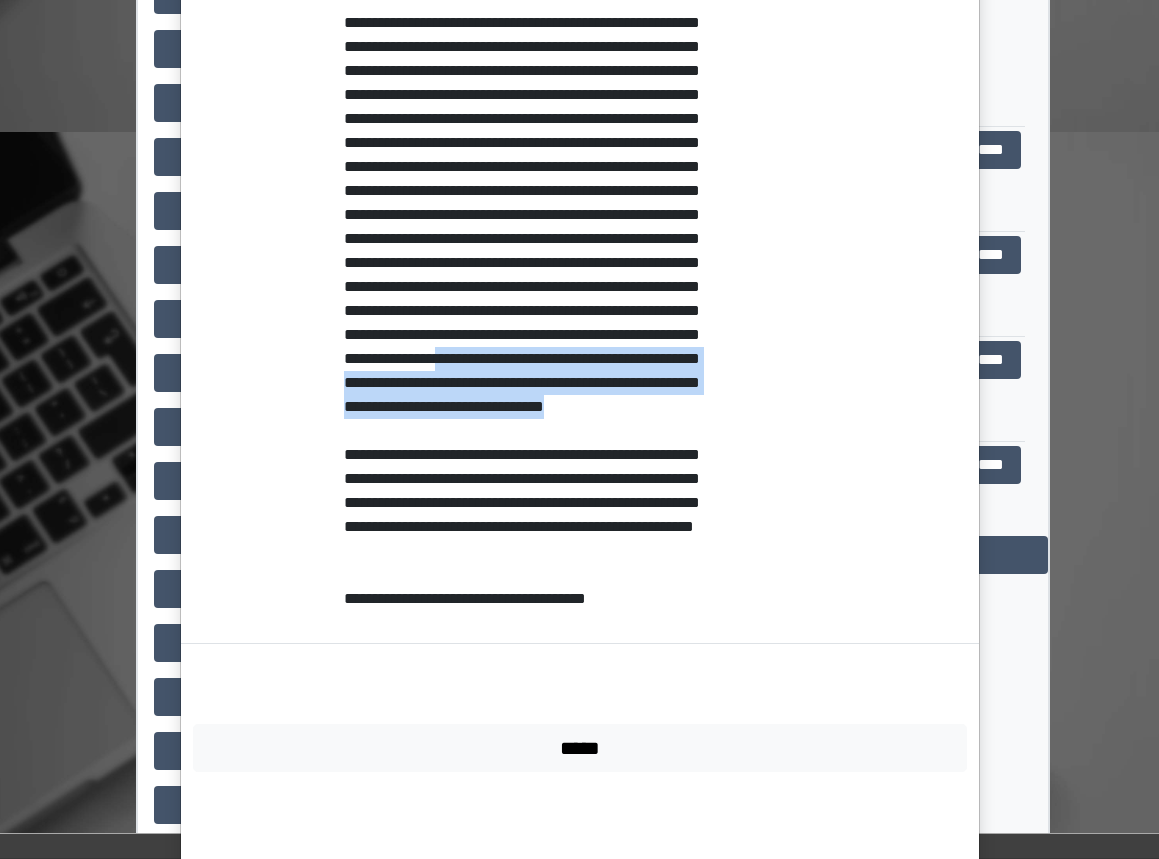 drag, startPoint x: 640, startPoint y: 503, endPoint x: 660, endPoint y: 567, distance: 67.052216 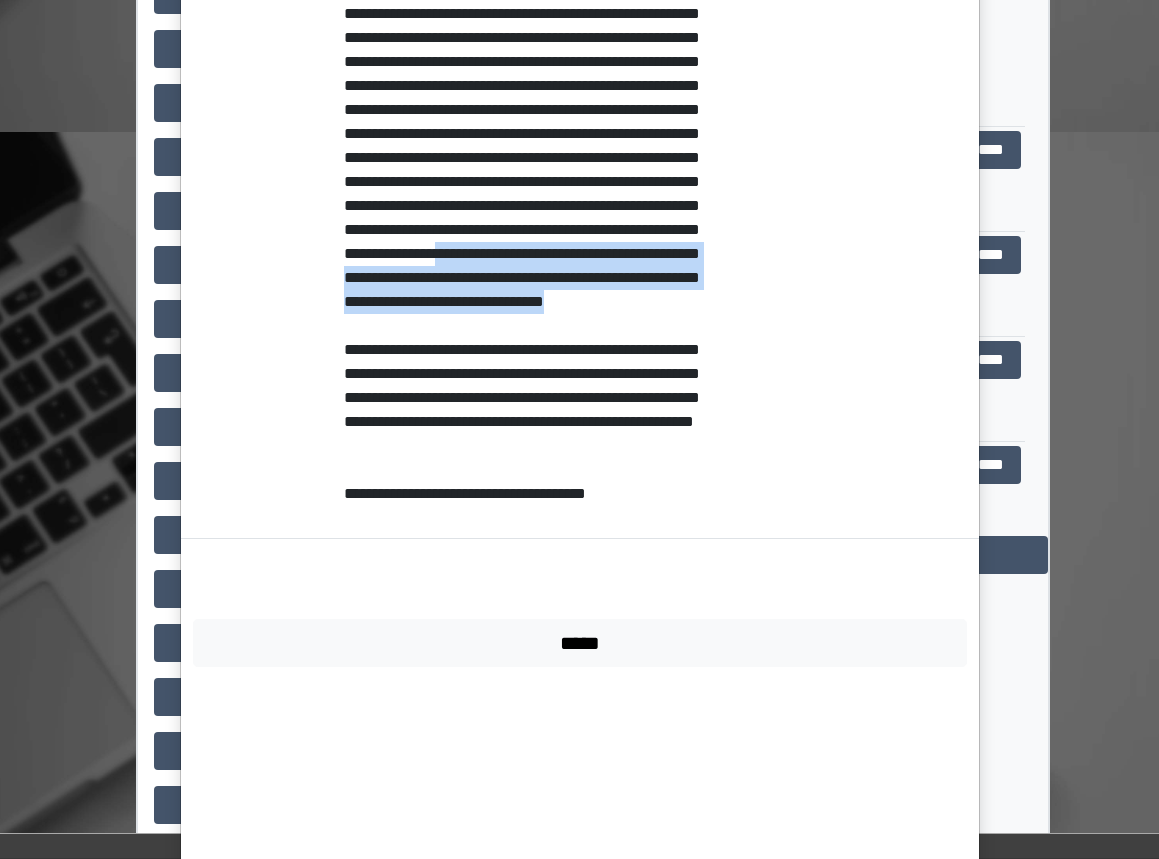 scroll, scrollTop: 1200, scrollLeft: 0, axis: vertical 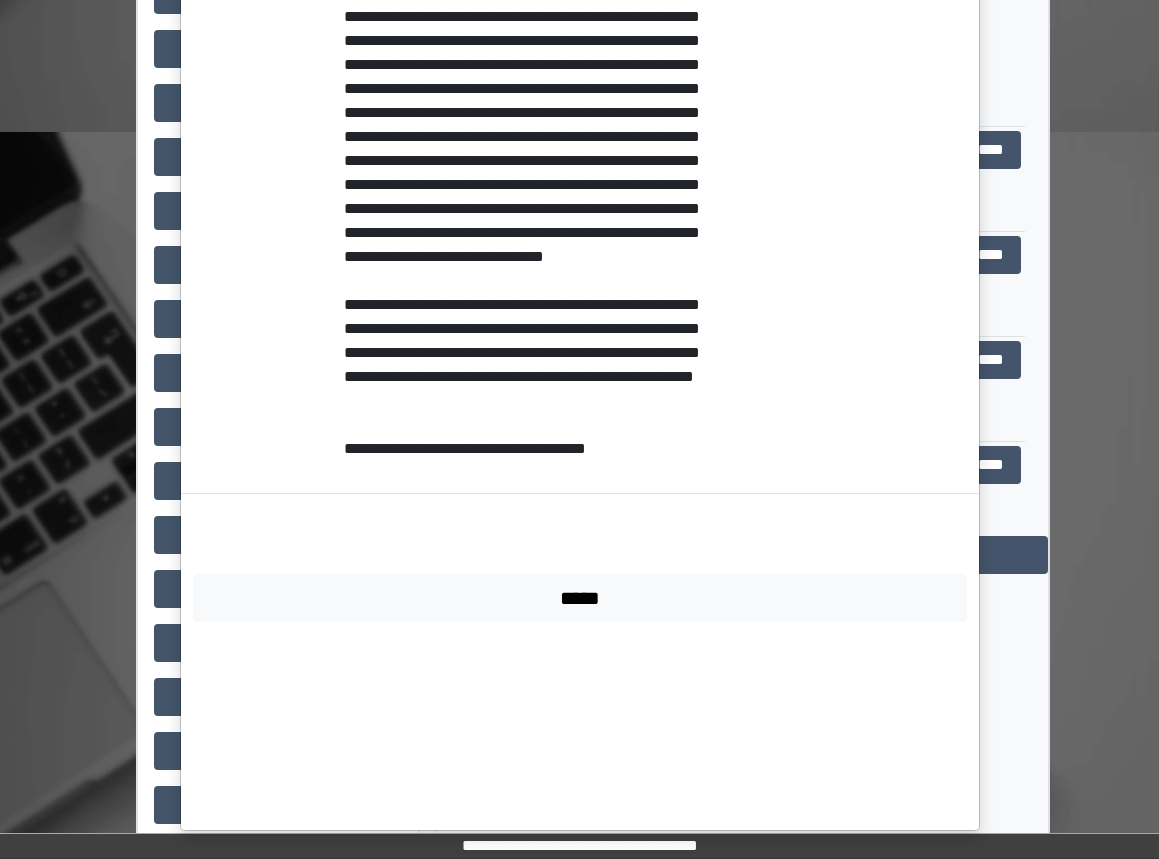 click on "**********" at bounding box center (579, 429) 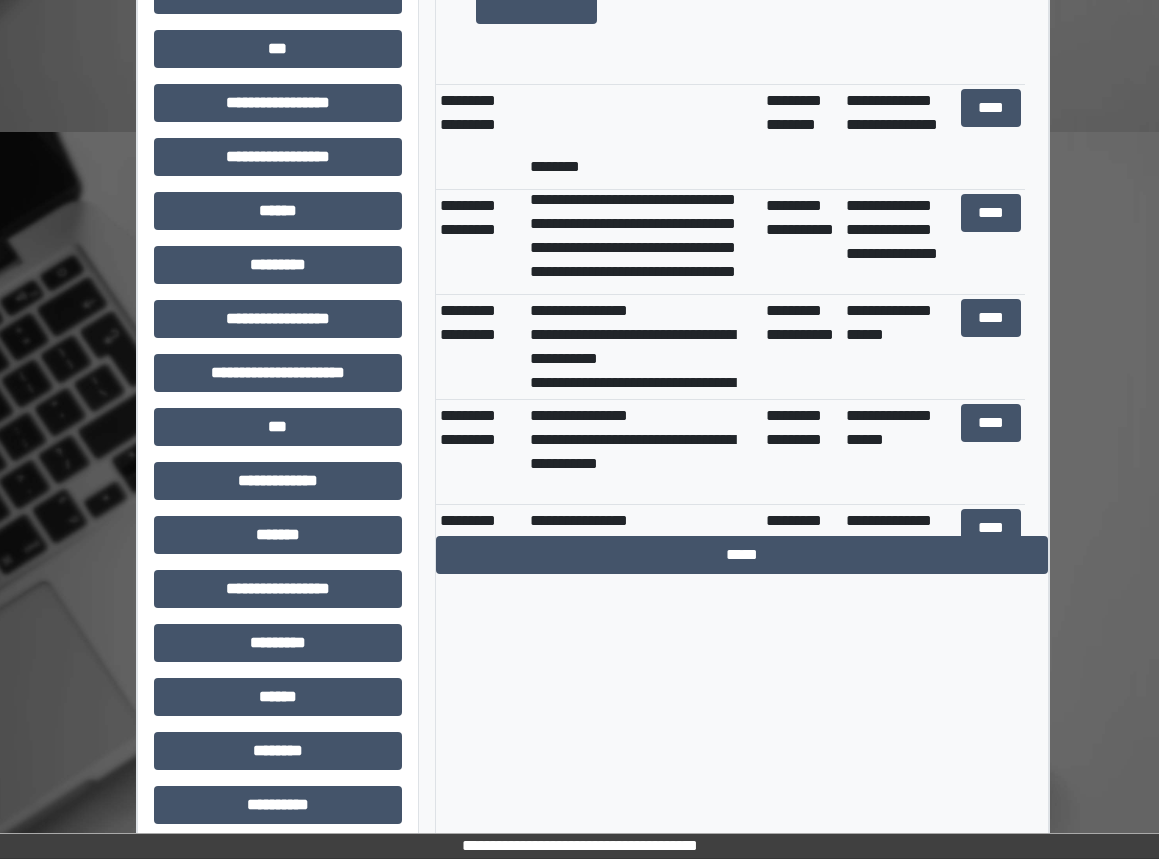 scroll, scrollTop: 300, scrollLeft: 0, axis: vertical 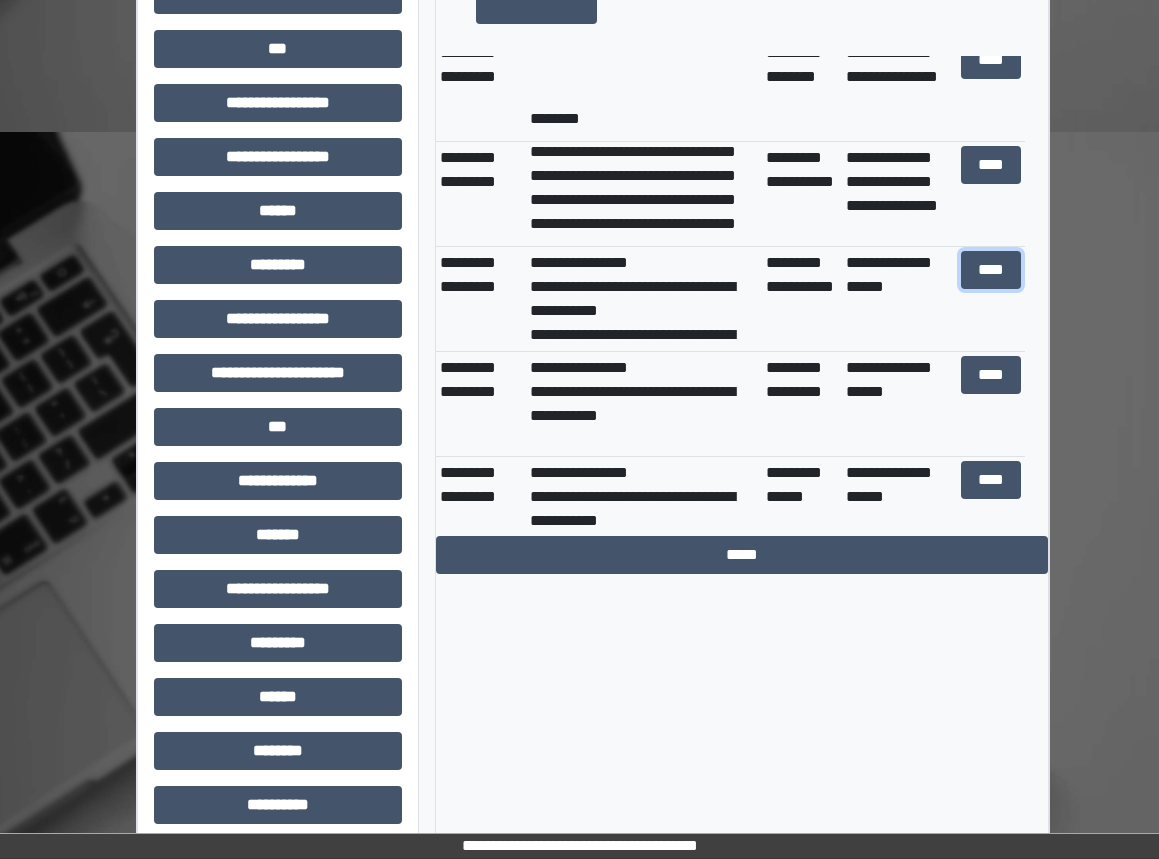 click on "****" at bounding box center (991, 270) 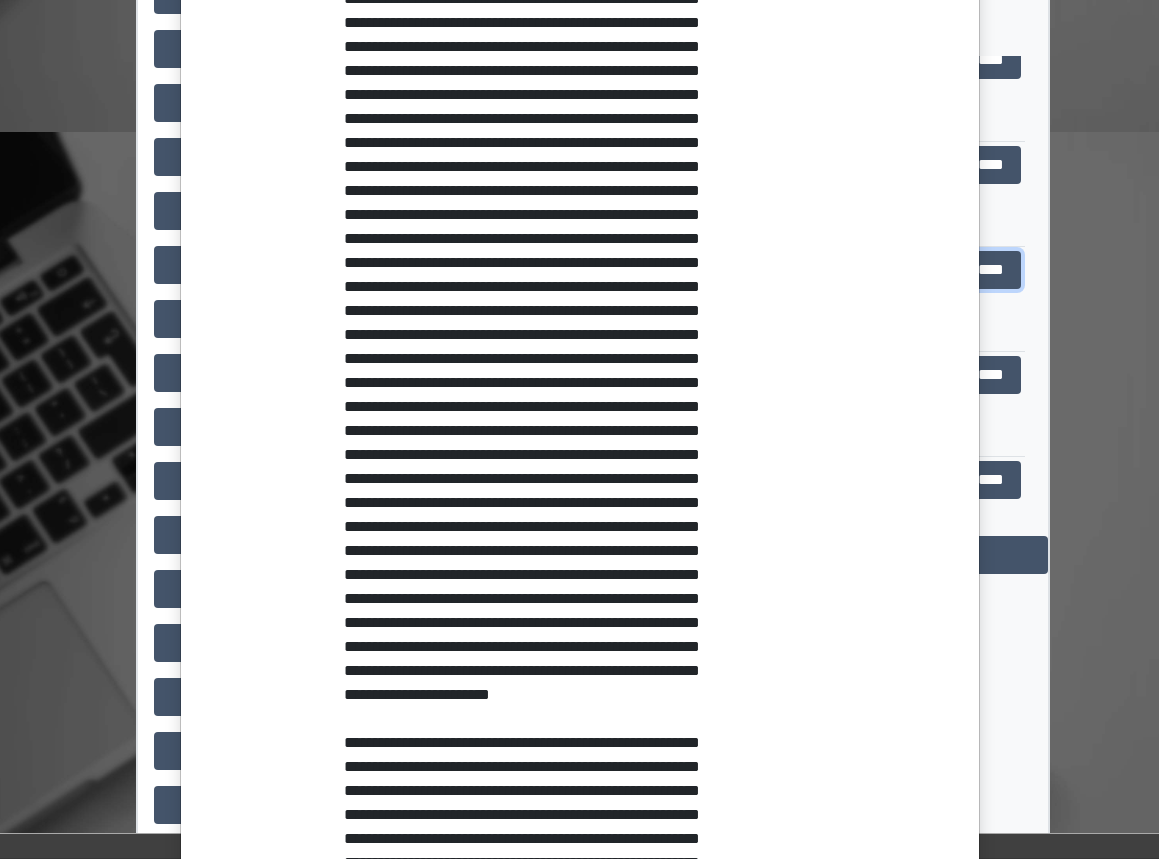 scroll, scrollTop: 300, scrollLeft: 0, axis: vertical 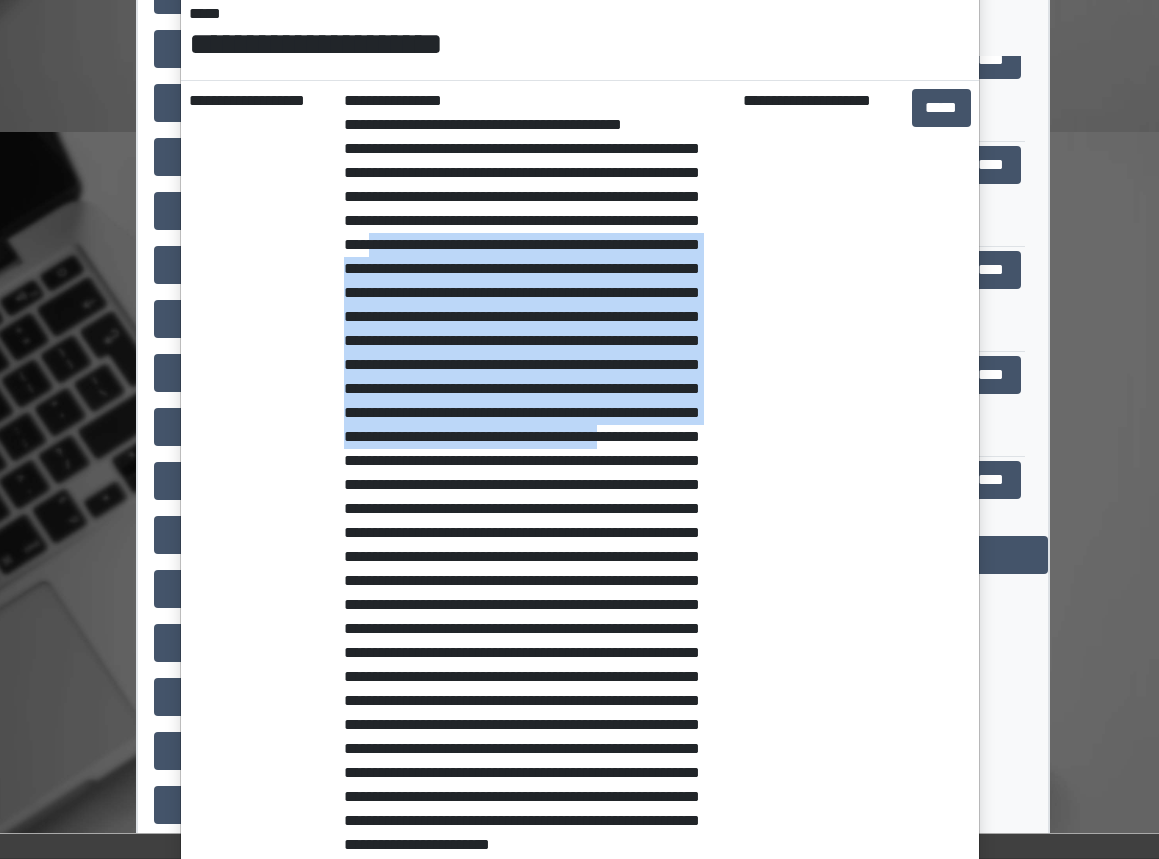drag, startPoint x: 629, startPoint y: 244, endPoint x: 660, endPoint y: 481, distance: 239.01883 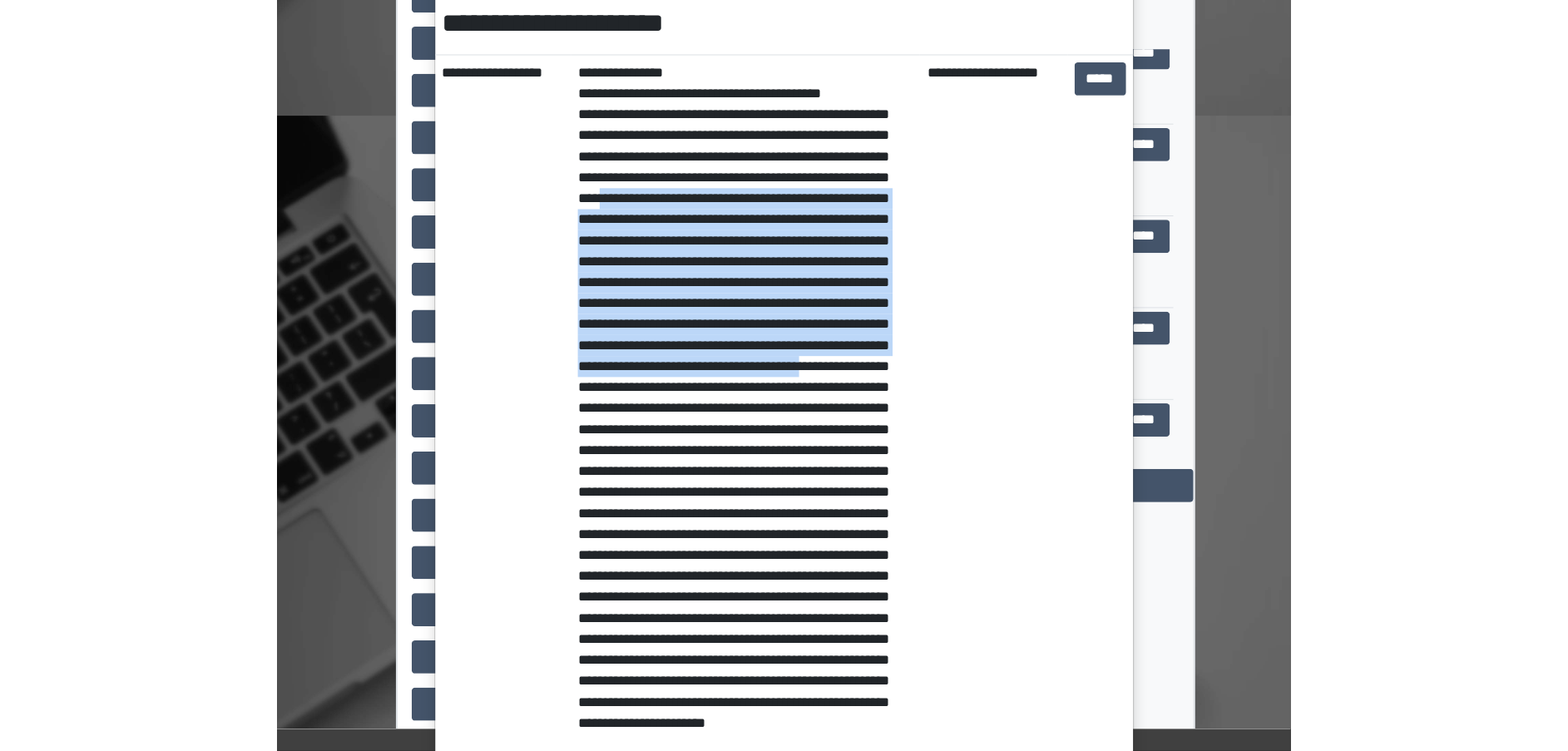 scroll, scrollTop: 262, scrollLeft: 0, axis: vertical 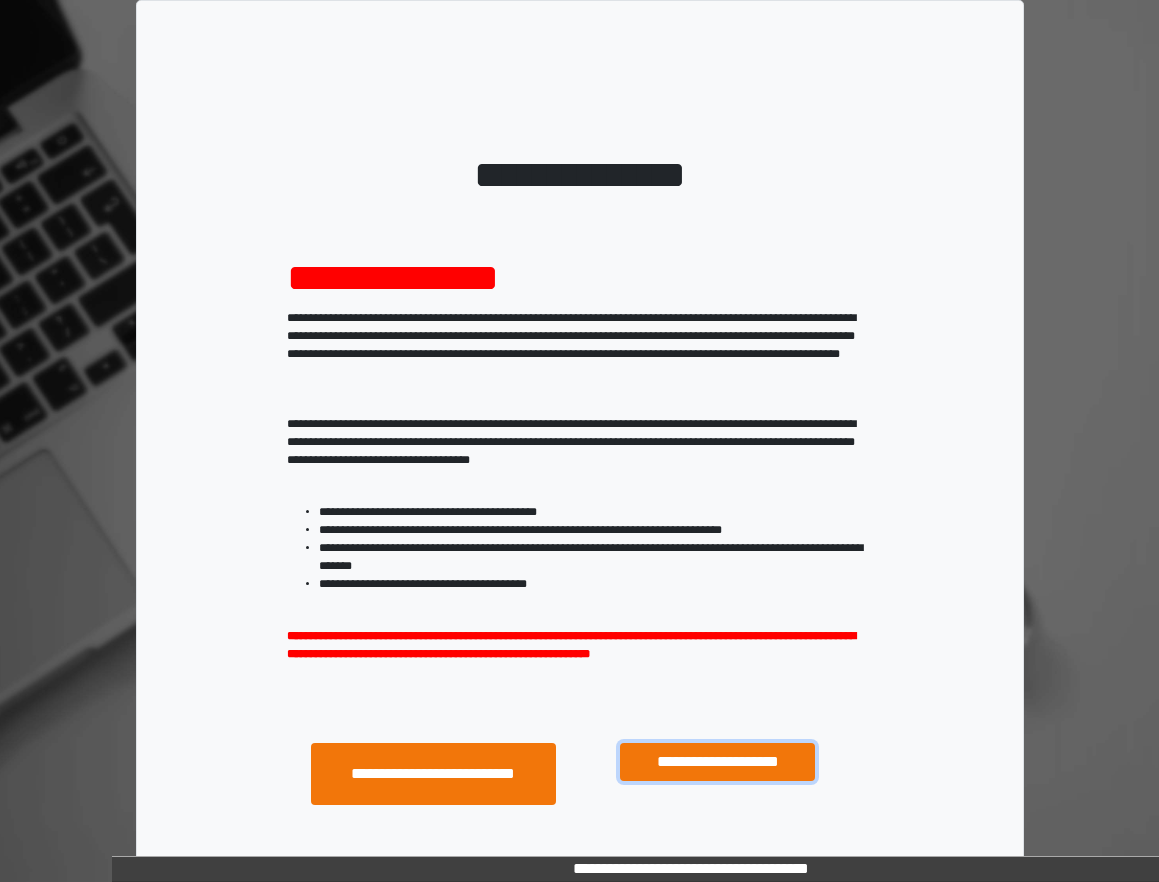 click on "**********" at bounding box center (717, 762) 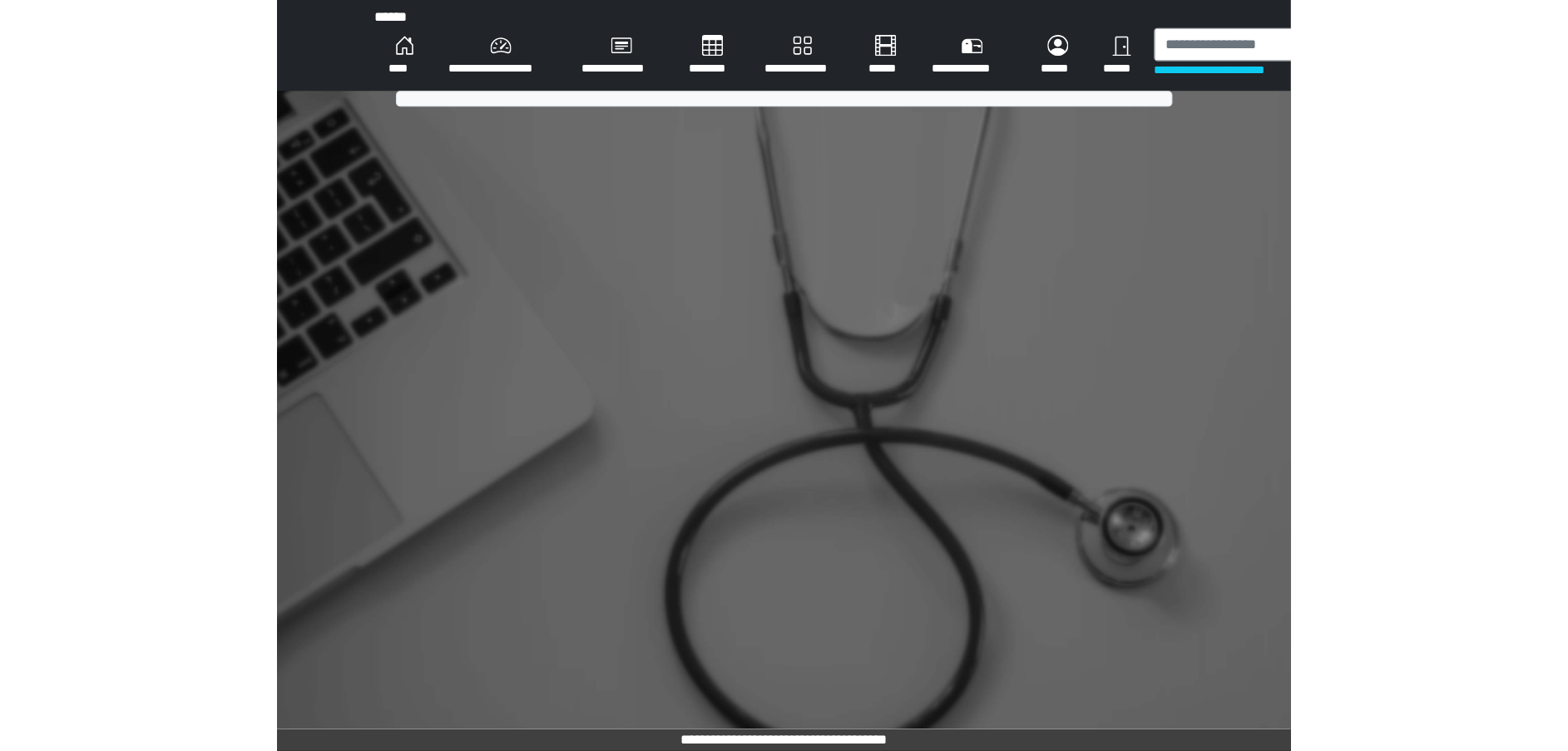 scroll, scrollTop: 0, scrollLeft: 0, axis: both 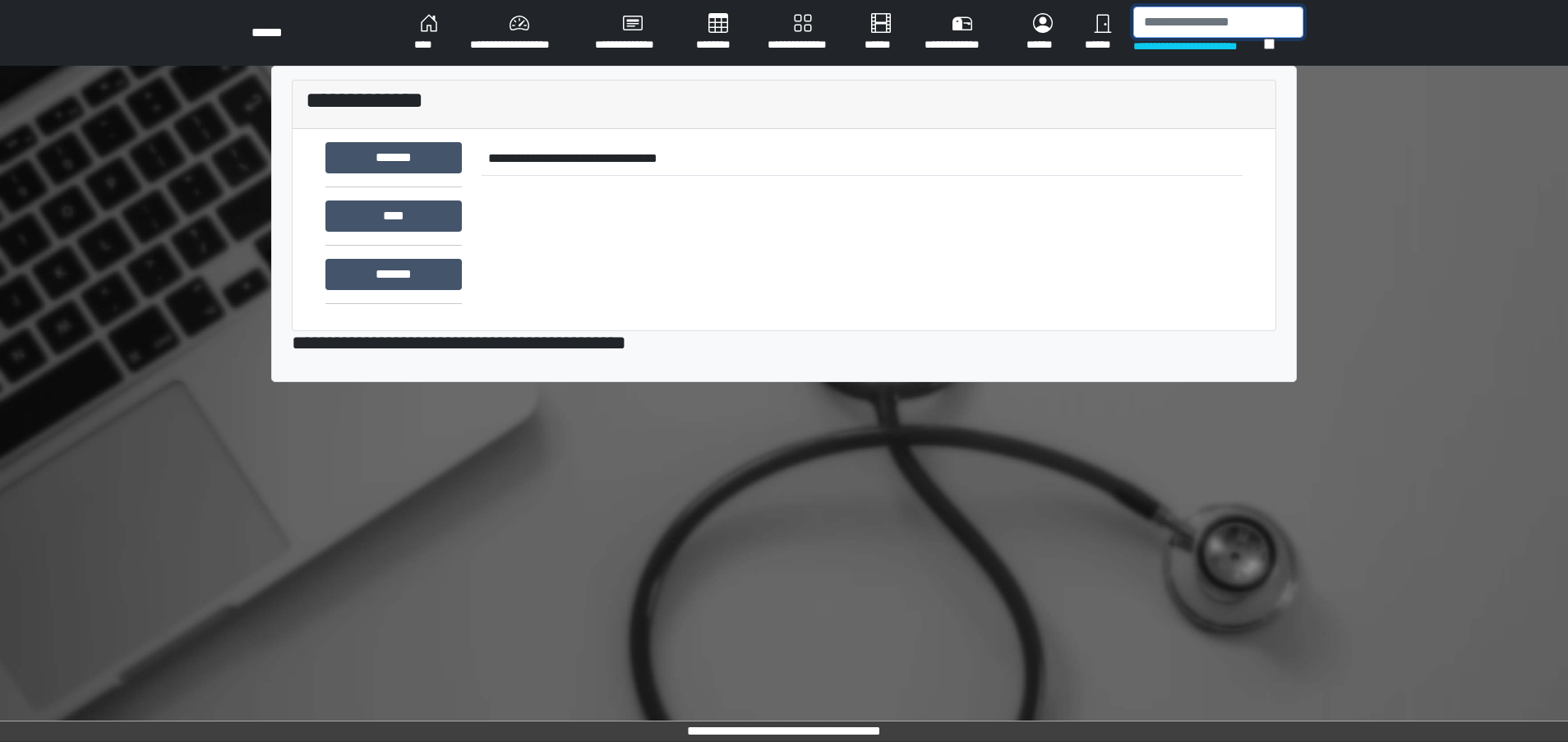 click at bounding box center [1218, 22] 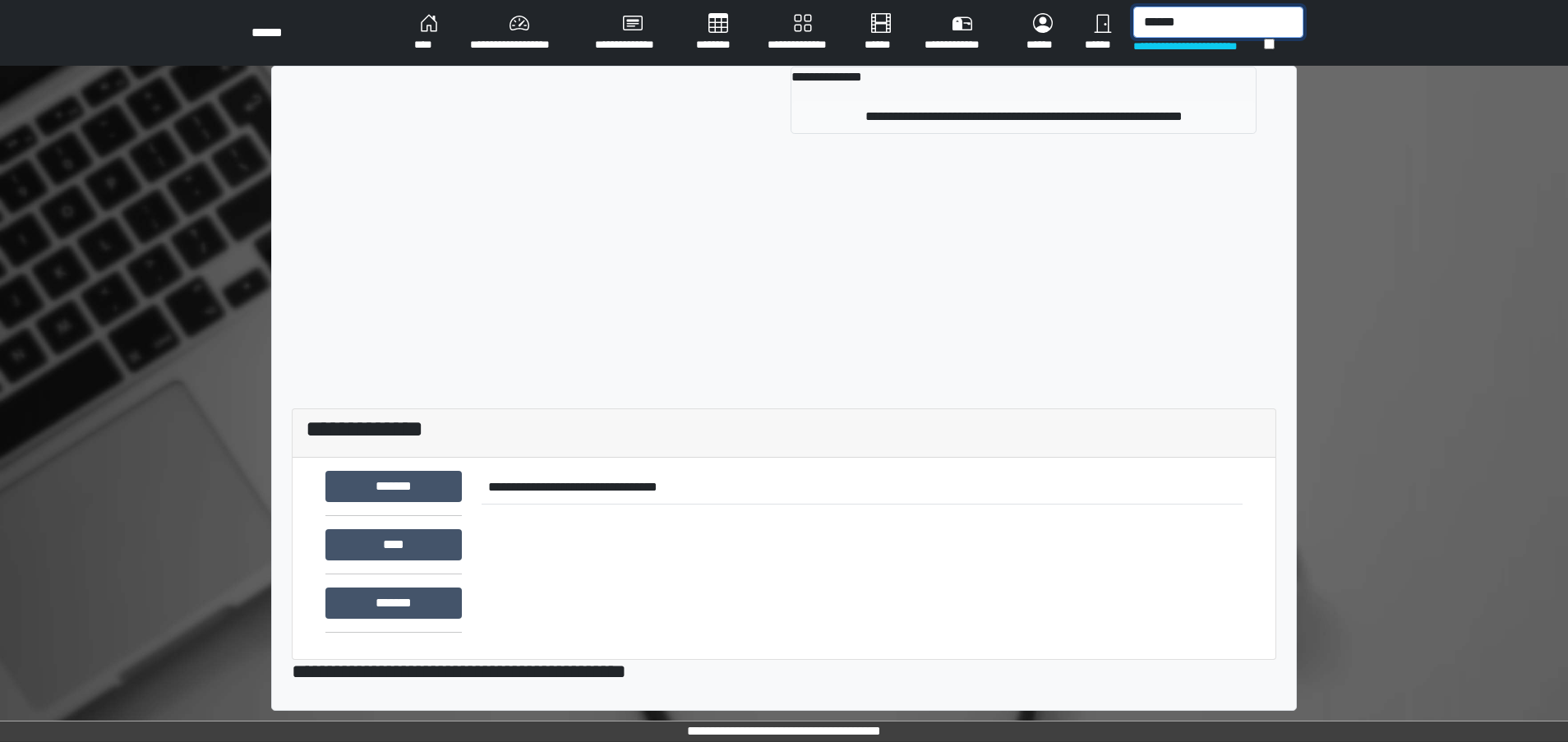 type on "******" 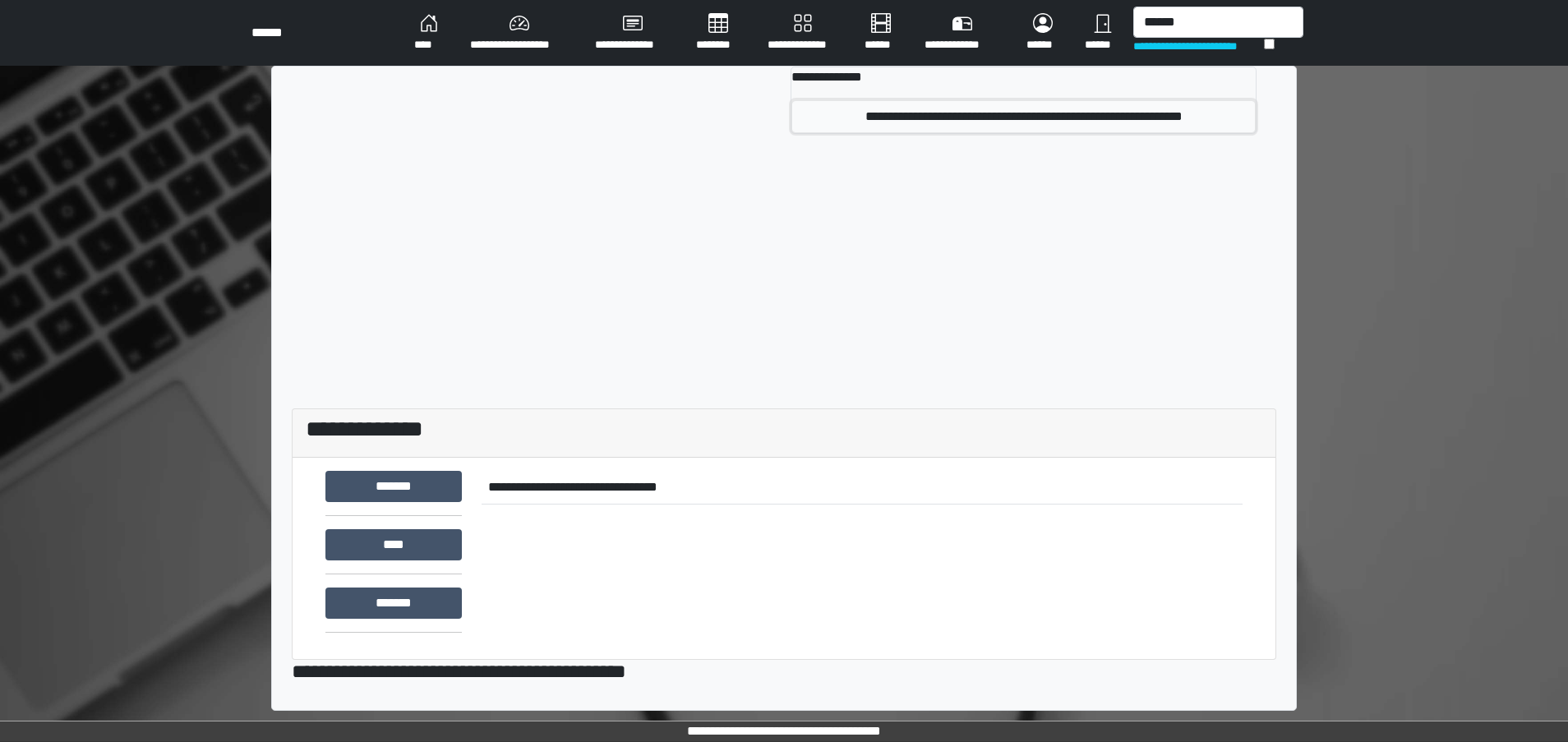 click on "**********" at bounding box center [1023, 117] 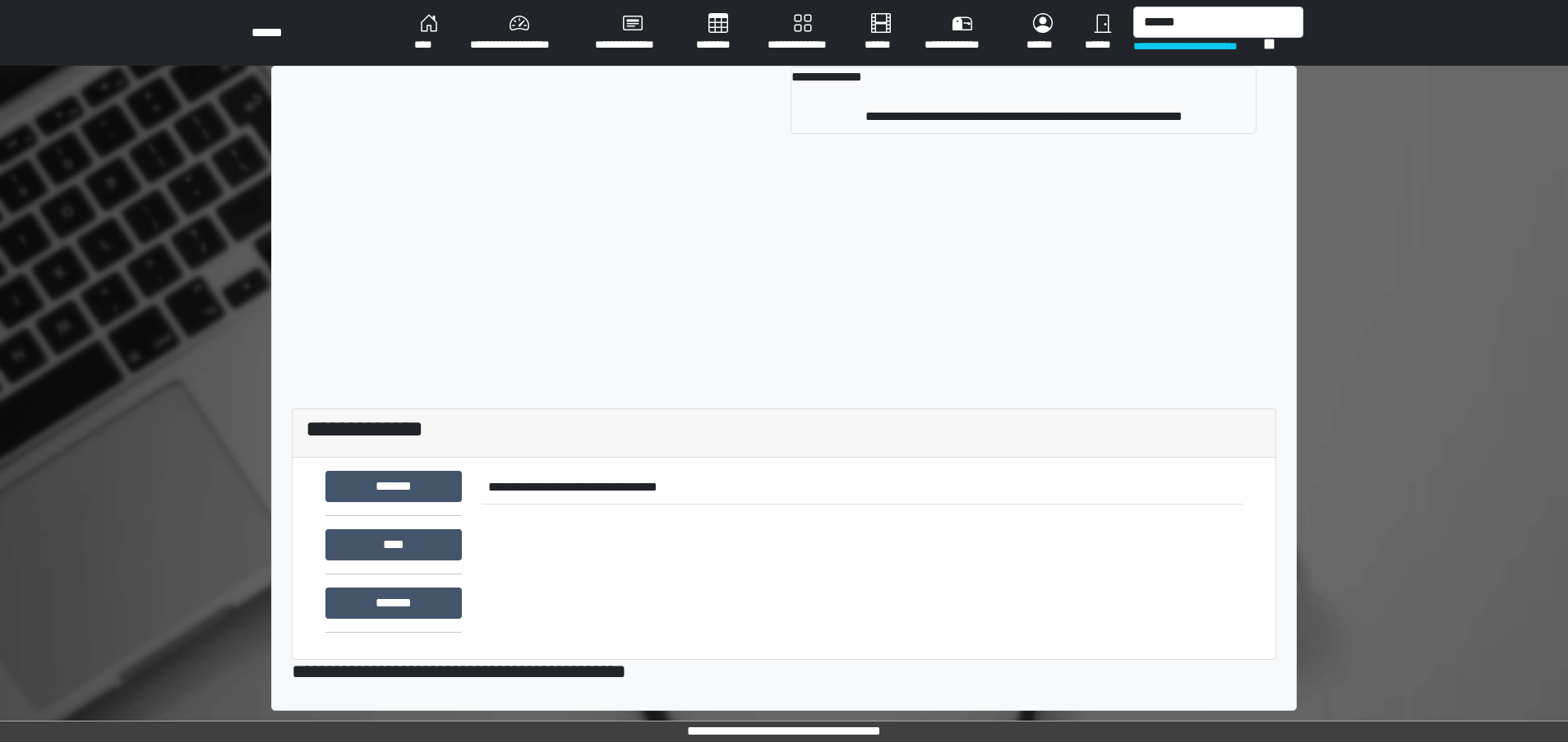 type 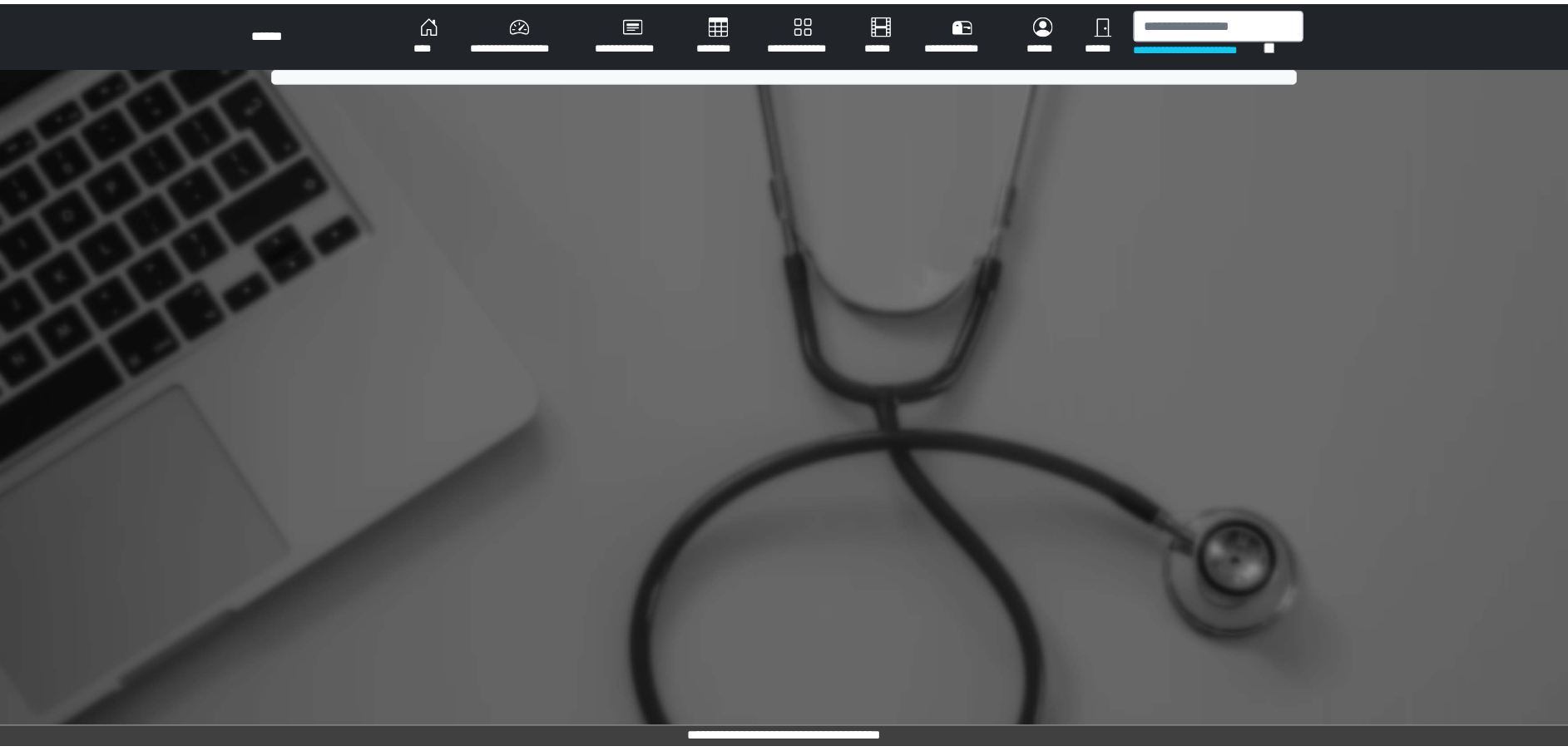 scroll, scrollTop: 0, scrollLeft: 0, axis: both 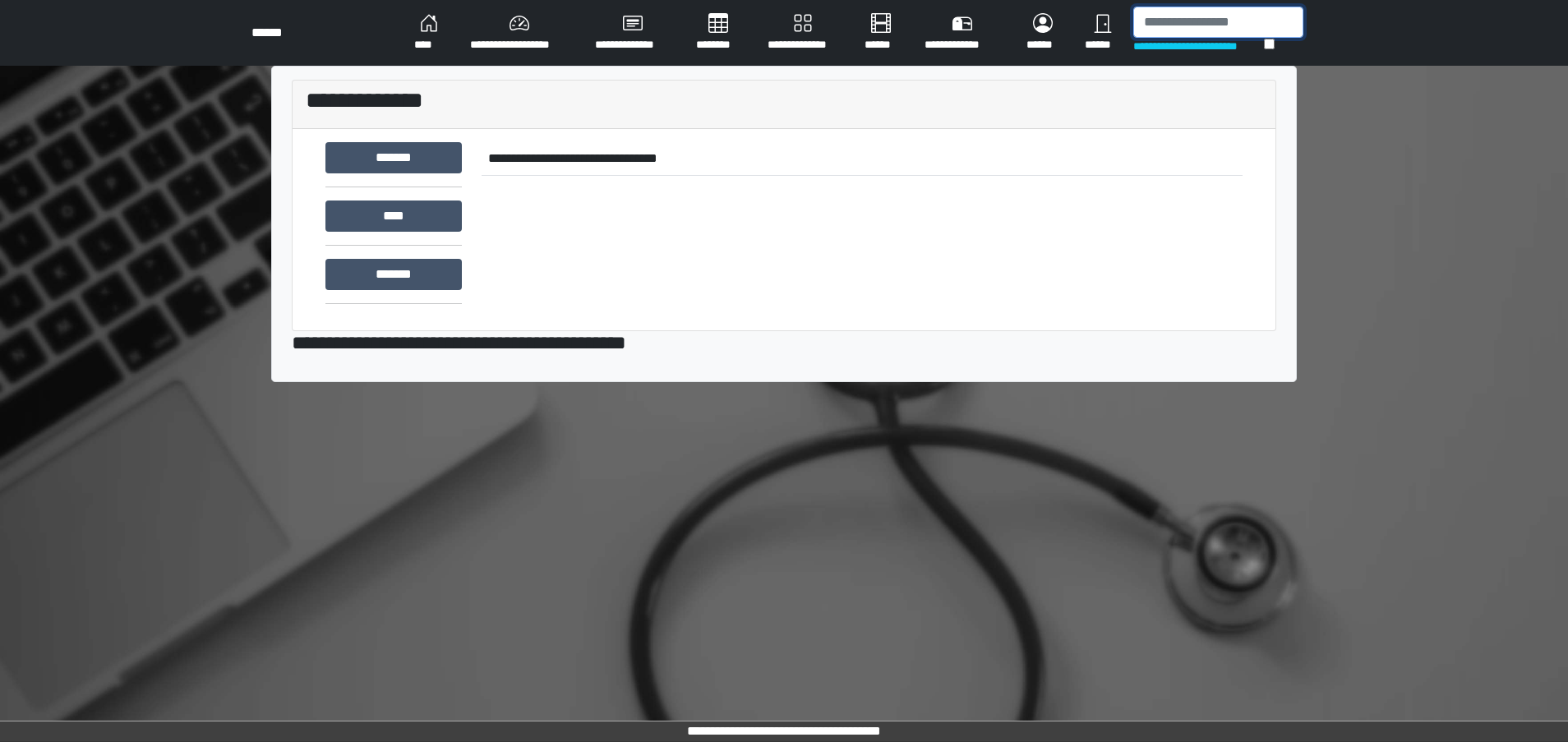 click at bounding box center [1218, 22] 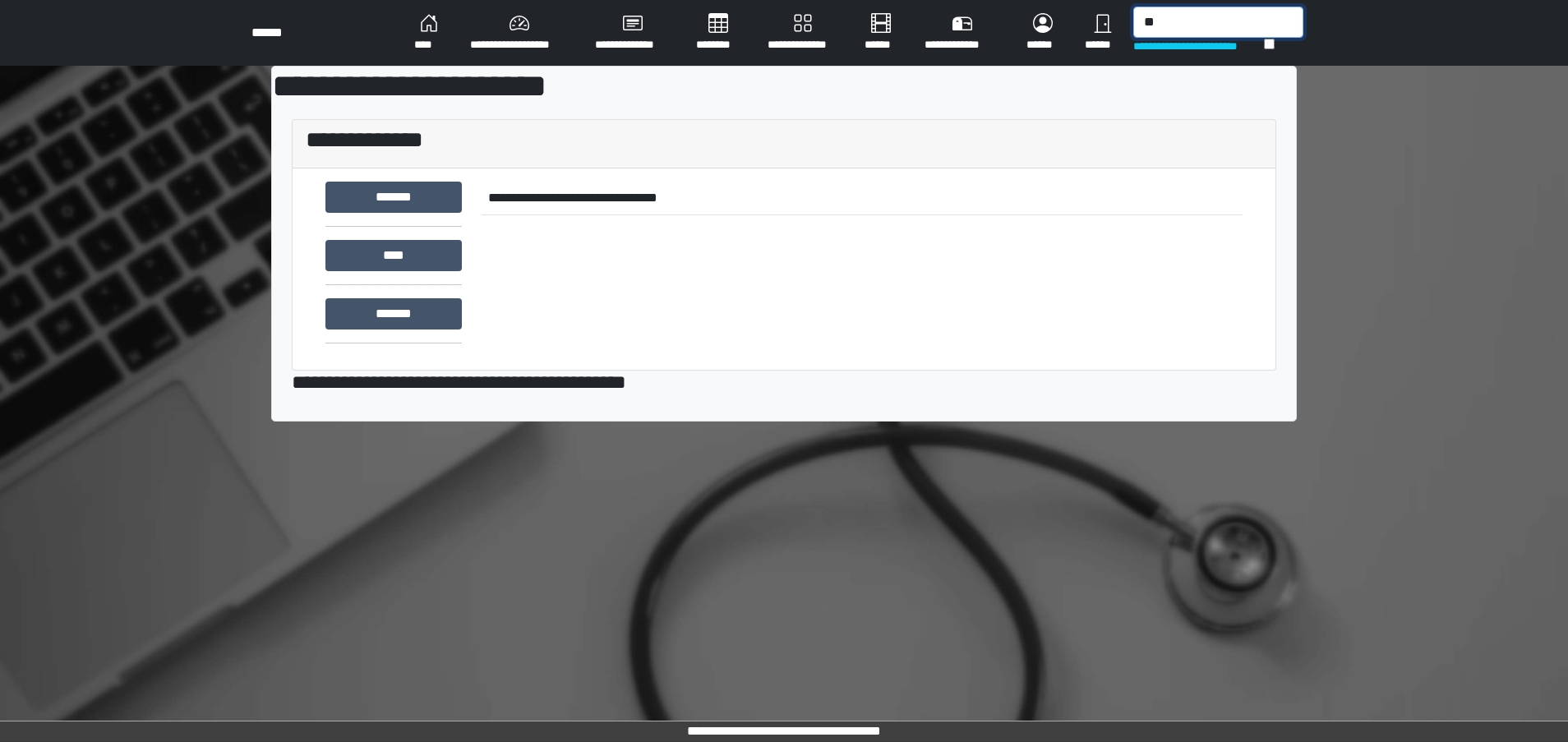 type on "*" 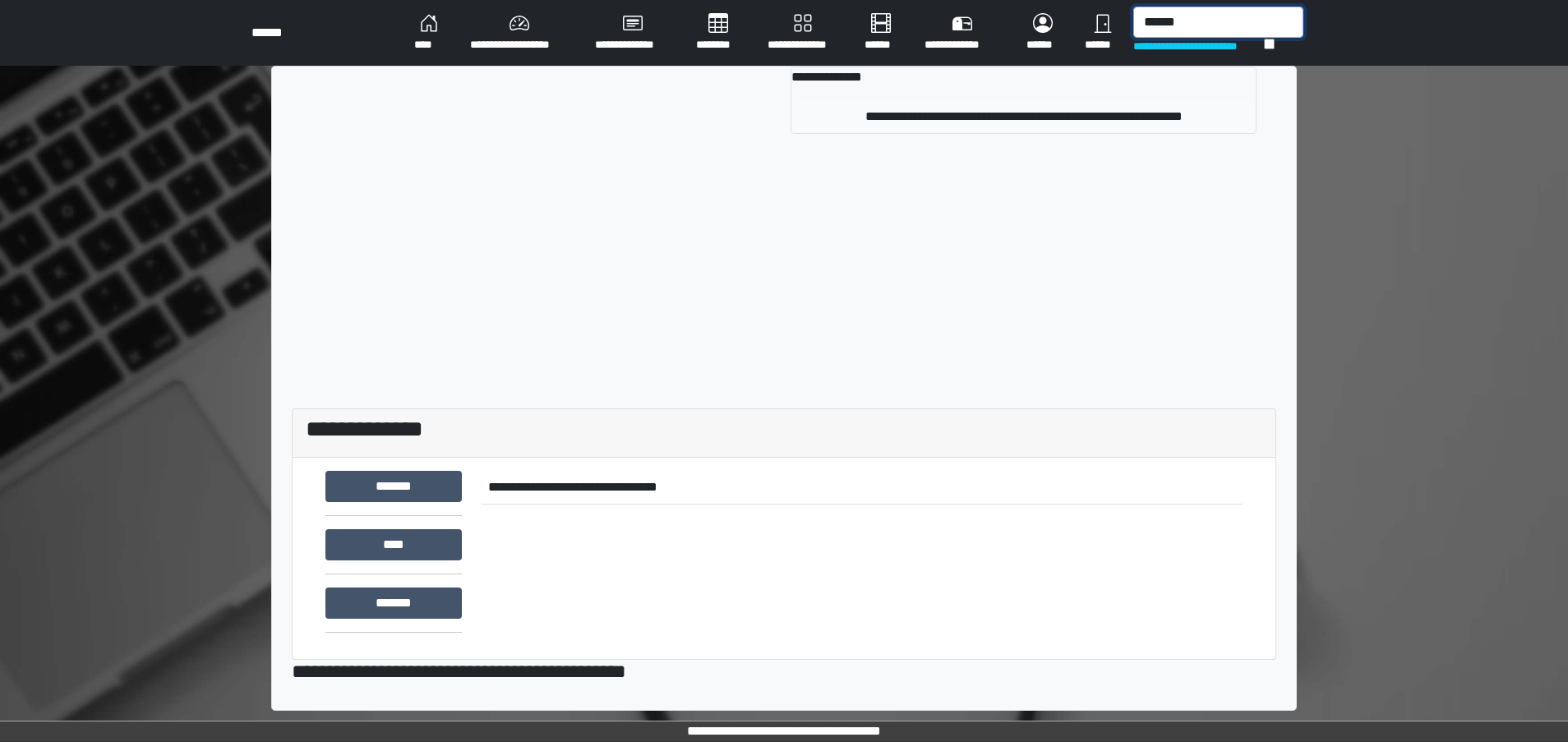 type on "******" 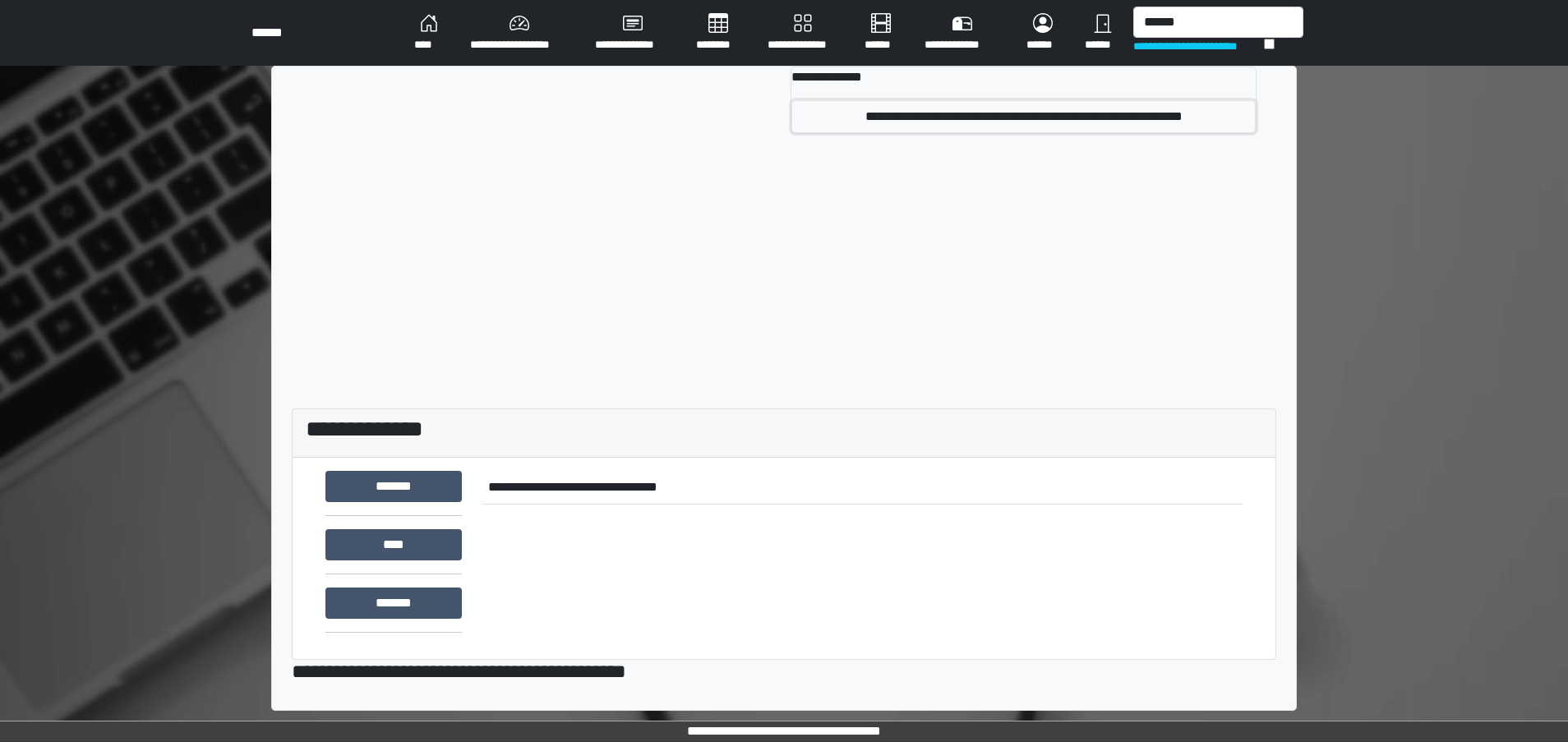 click on "**********" at bounding box center (1023, 117) 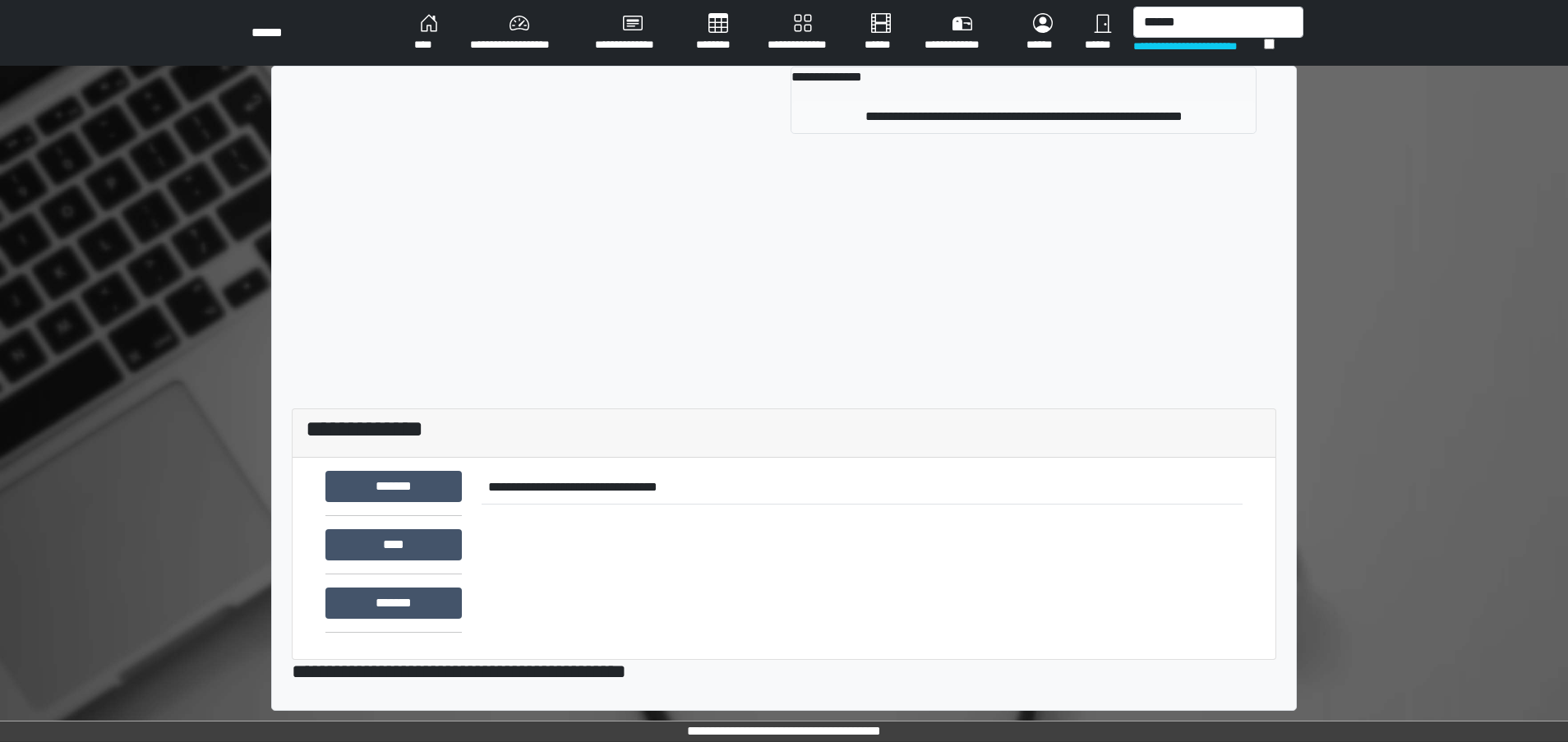 type 